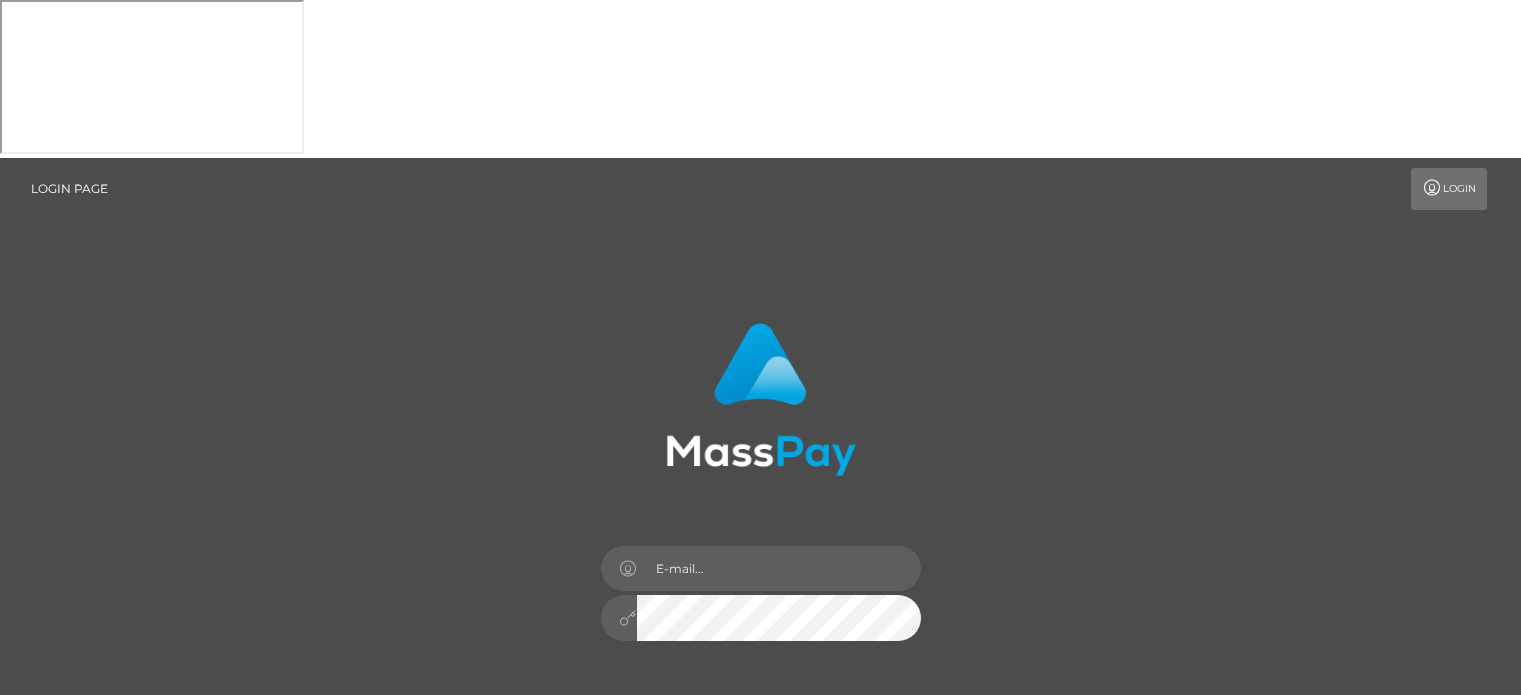 scroll, scrollTop: 0, scrollLeft: 0, axis: both 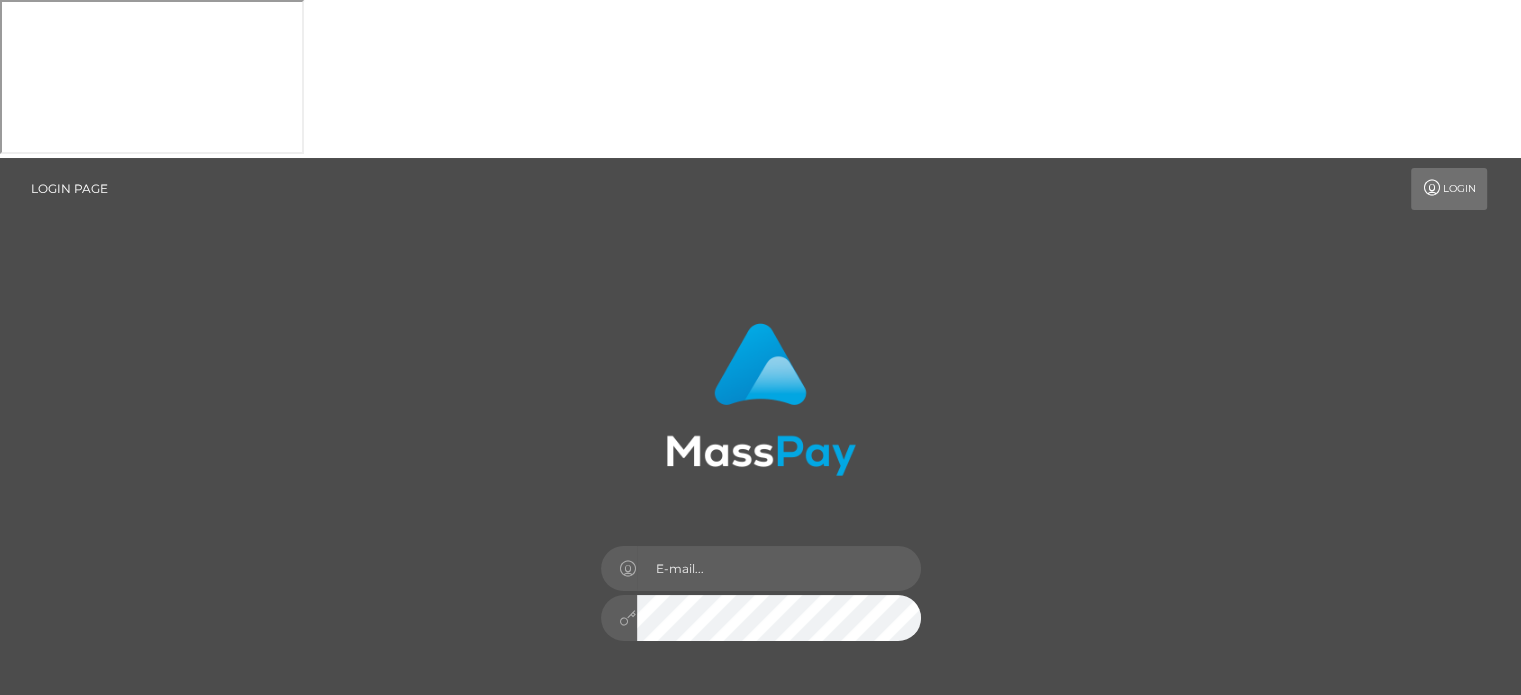 click at bounding box center (628, 569) 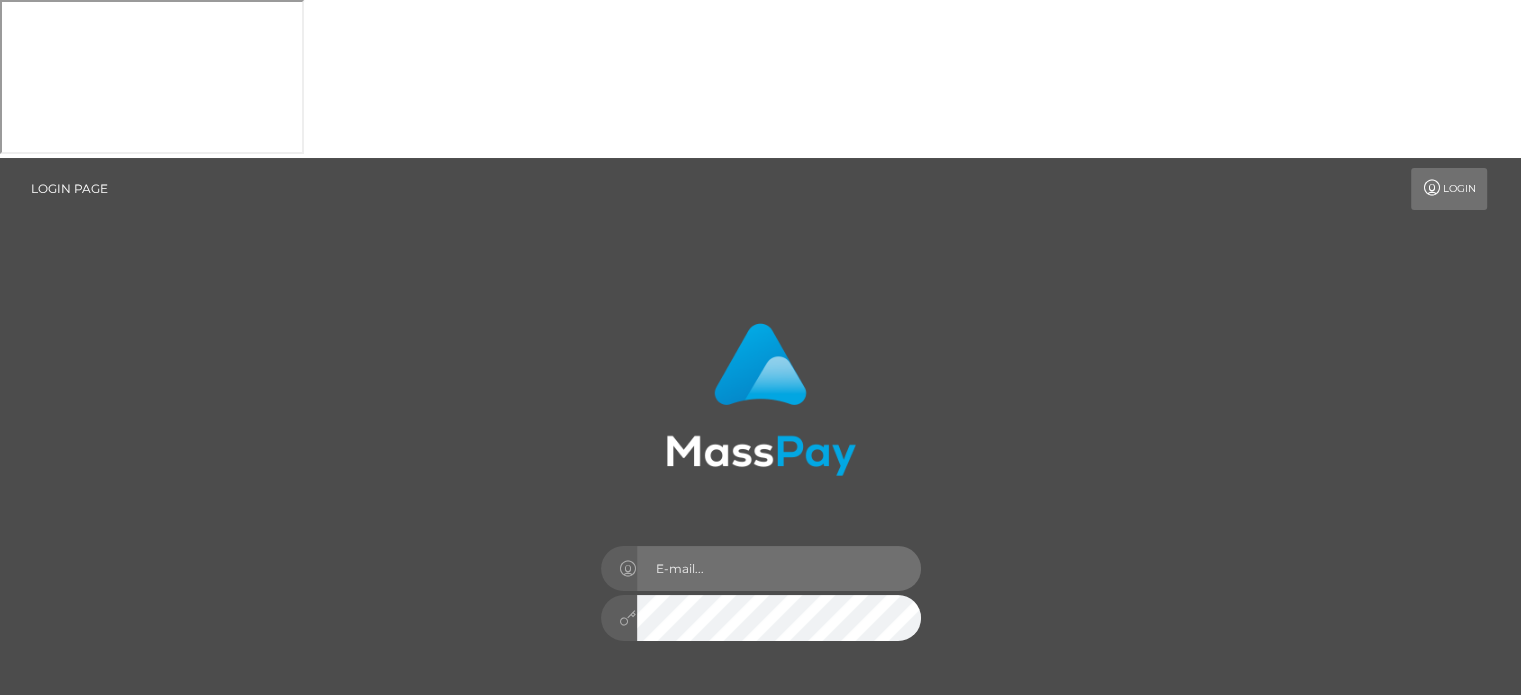click at bounding box center (779, 568) 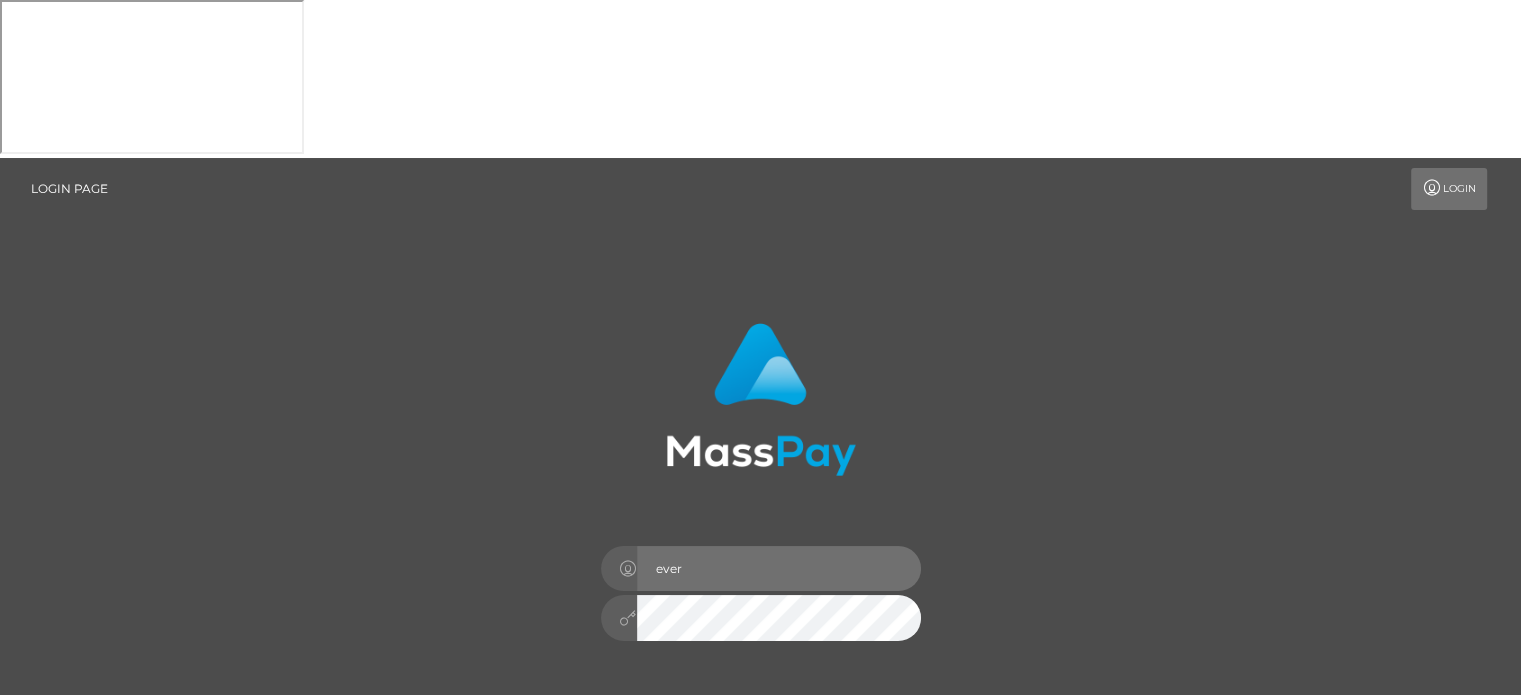 type on "[EMAIL_ADDRESS][DOMAIN_NAME]" 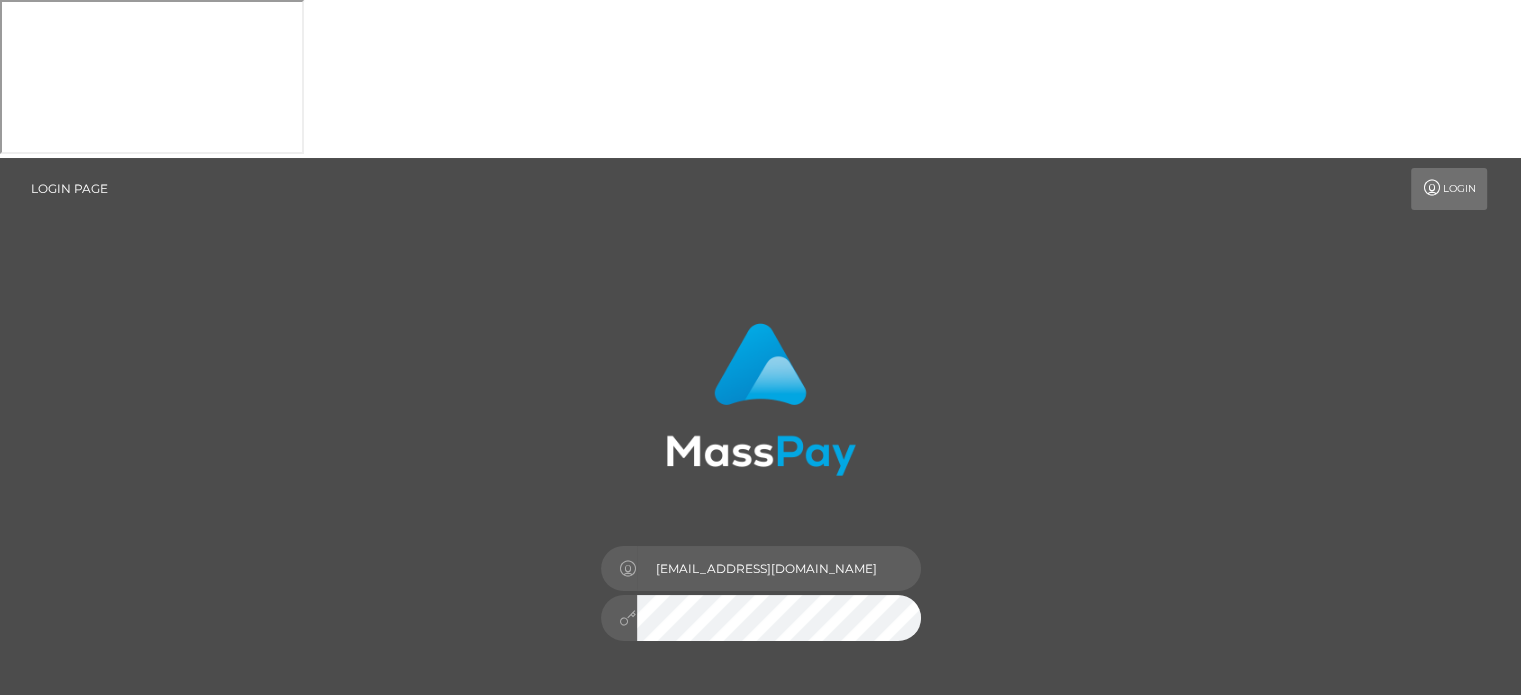 click on "Sign in" at bounding box center (761, 720) 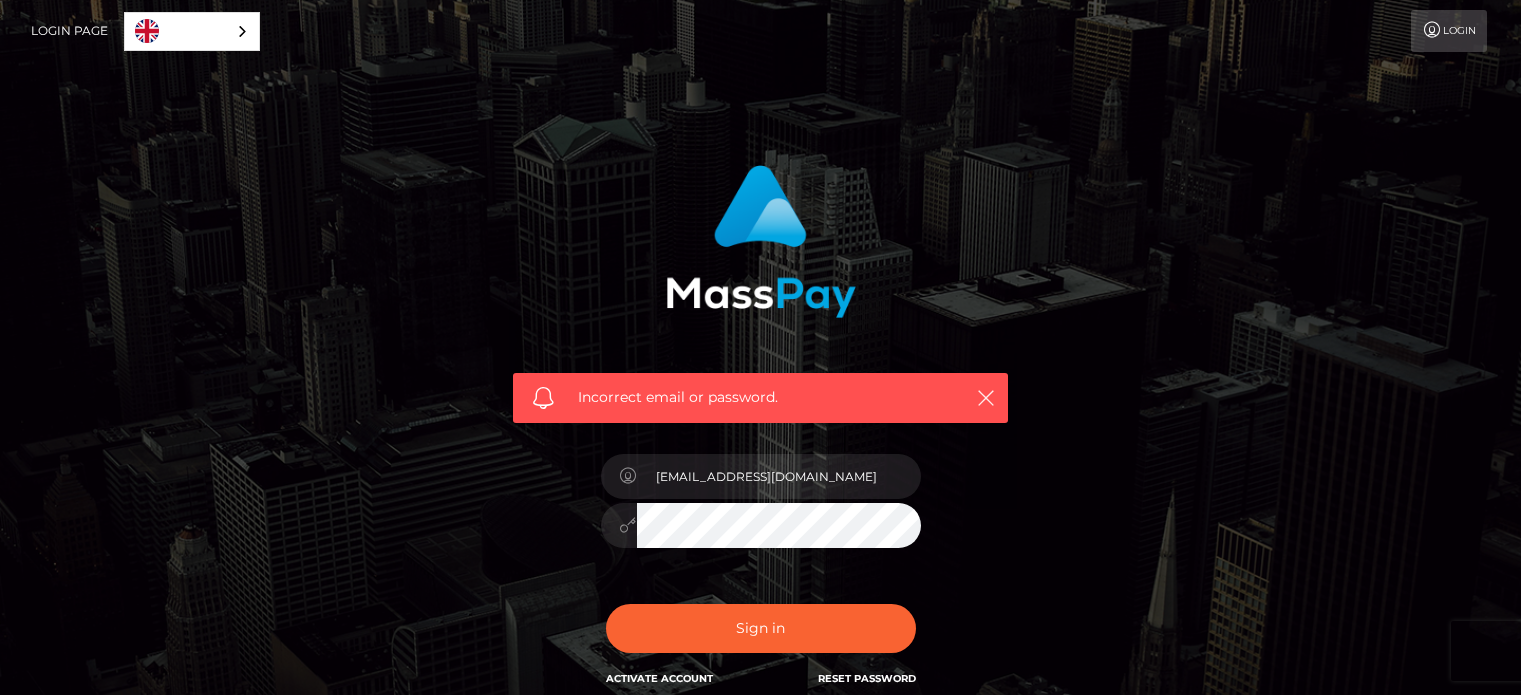 scroll, scrollTop: 0, scrollLeft: 0, axis: both 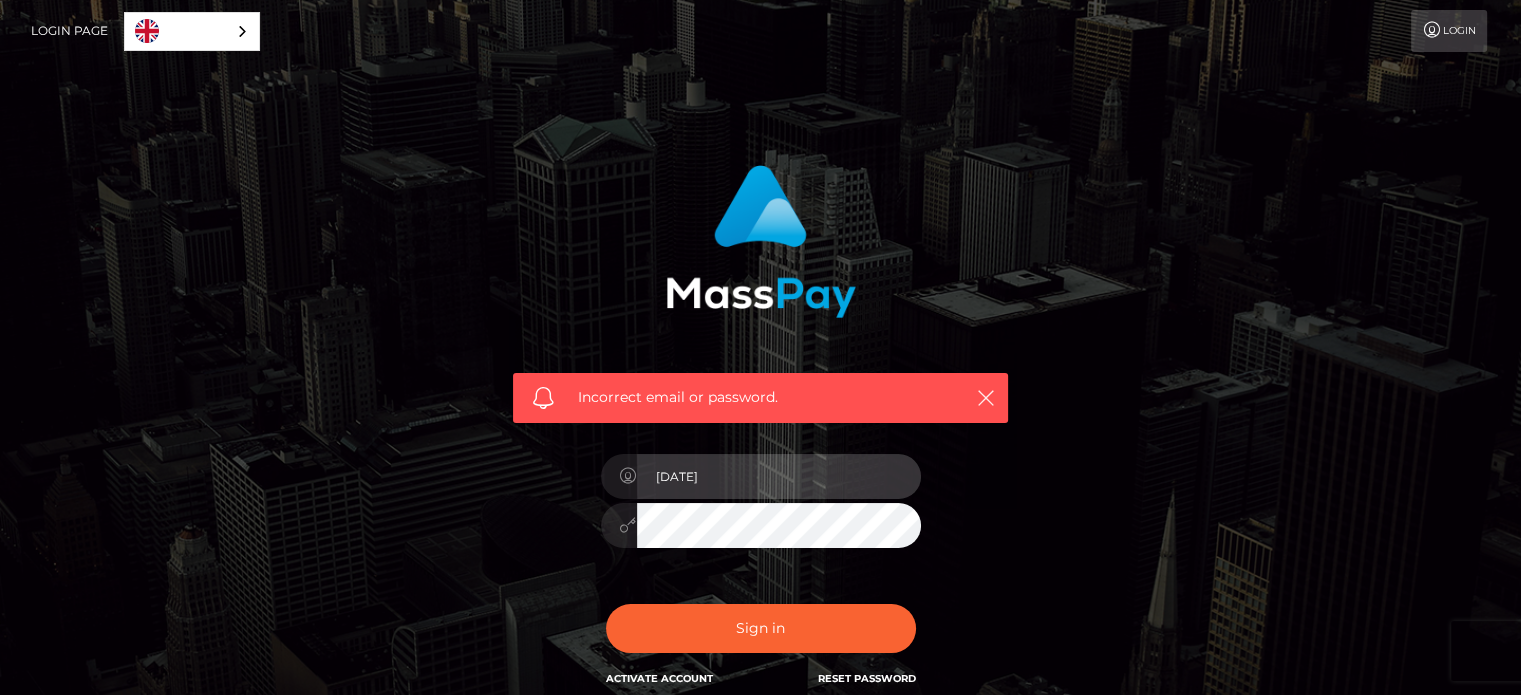 click on "29/06/1996" at bounding box center [779, 476] 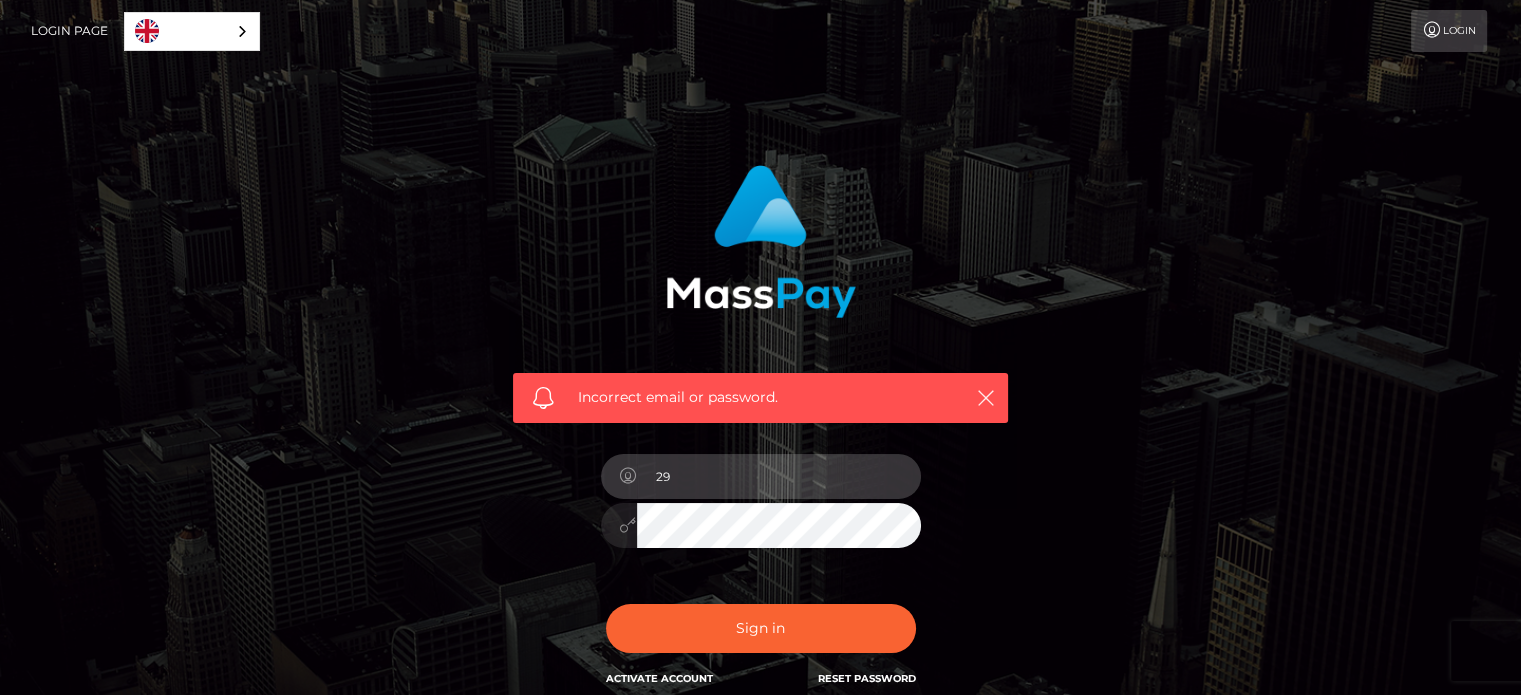 type on "2" 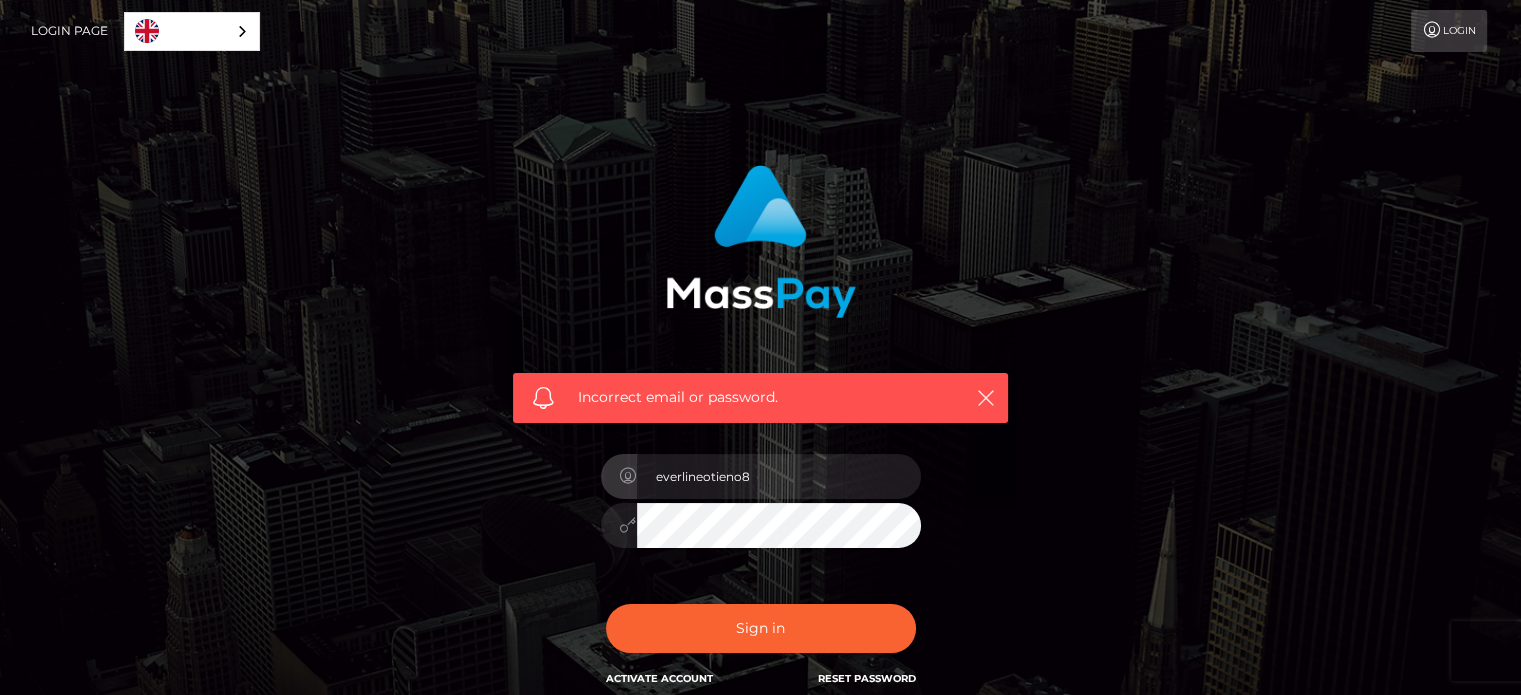 click on "Incorrect email or password.
In order to protect your account, we're utilizing the help of a captcha service. Your adblocker could be preventing the captcha from performing properly. Please disable the adblocker prior to logging in." at bounding box center (760, 437) 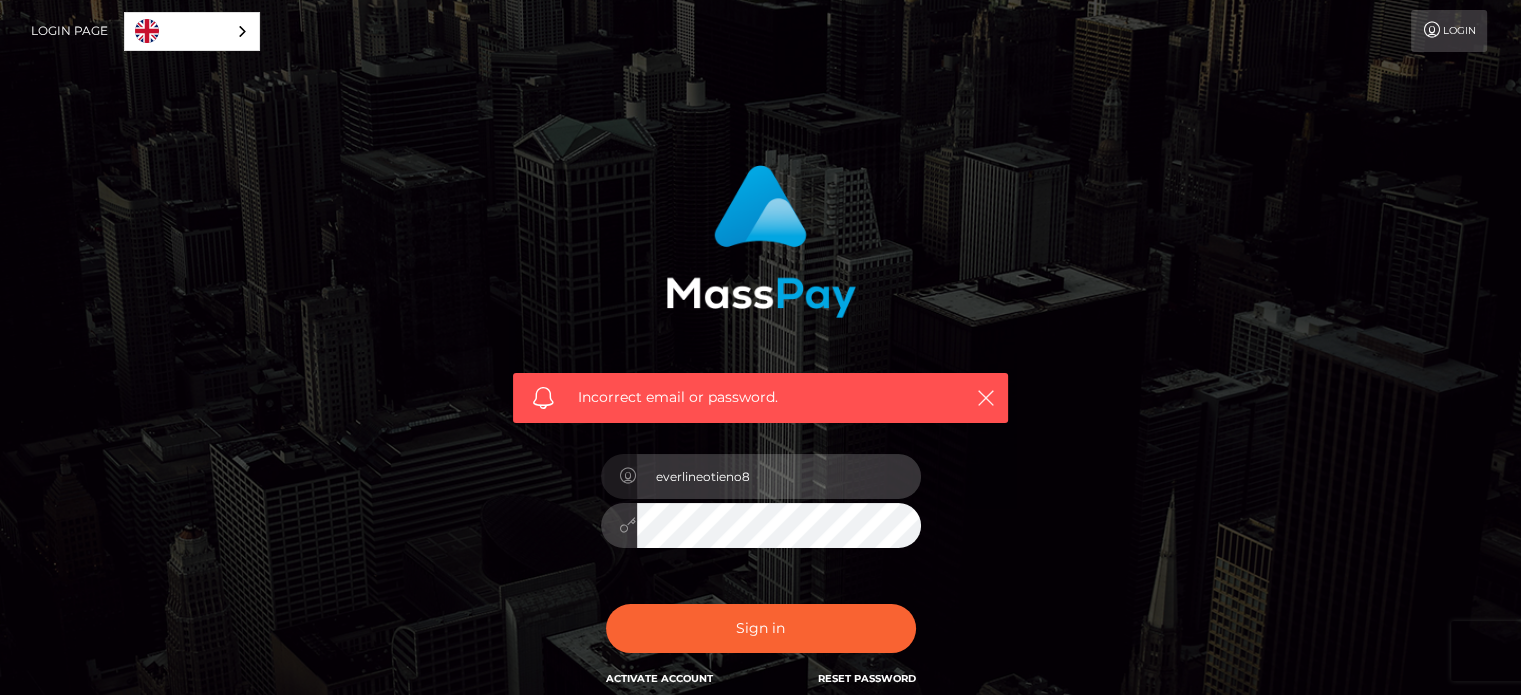 click on "everlineotieno8" at bounding box center [779, 476] 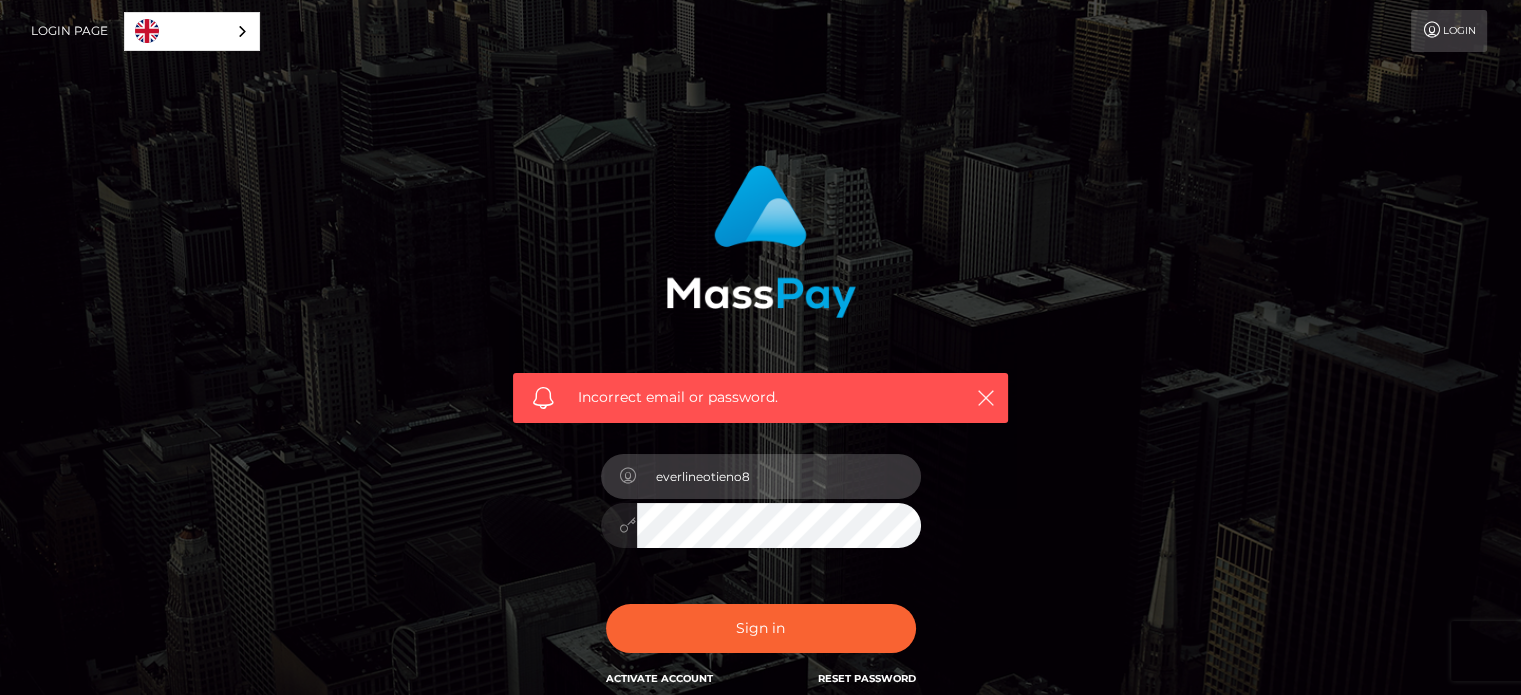 click on "everlineotieno8" at bounding box center [779, 476] 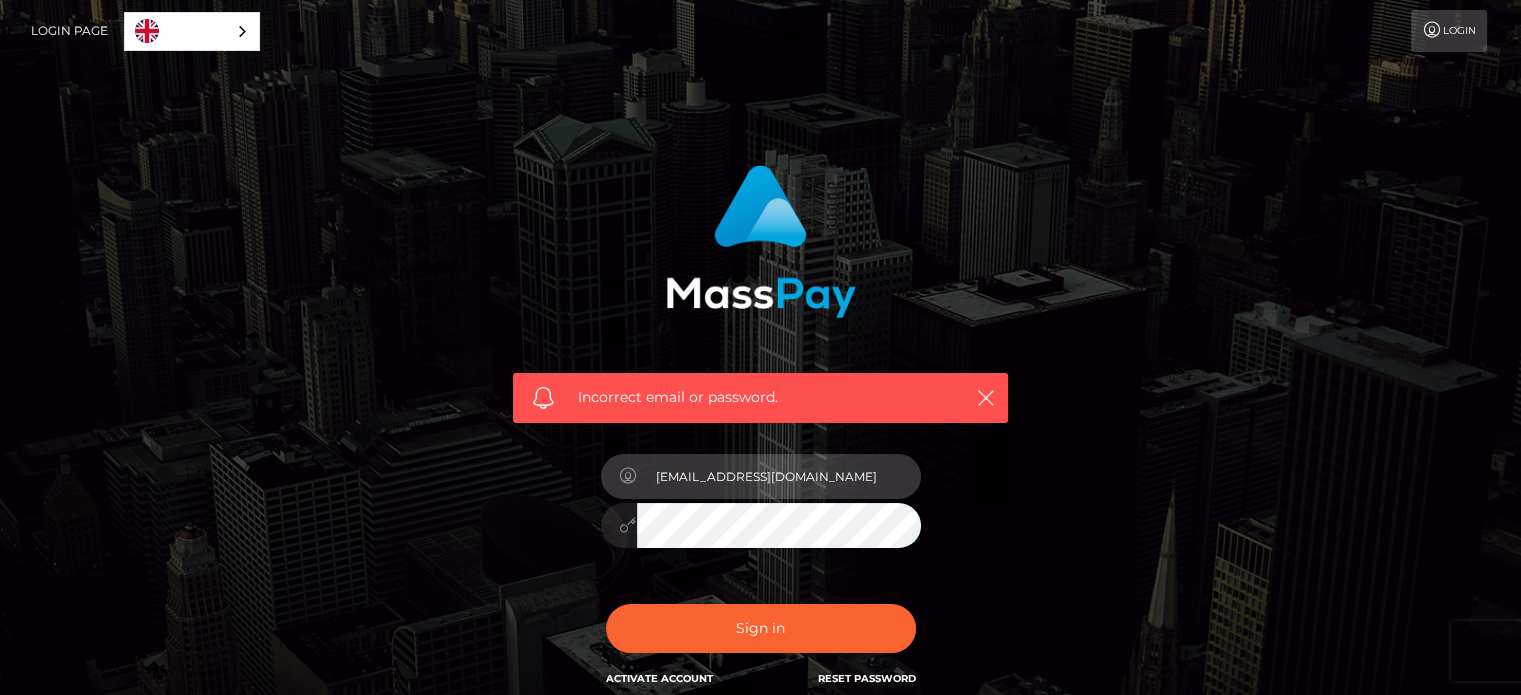 type on "everlineotieno8@gmail.com" 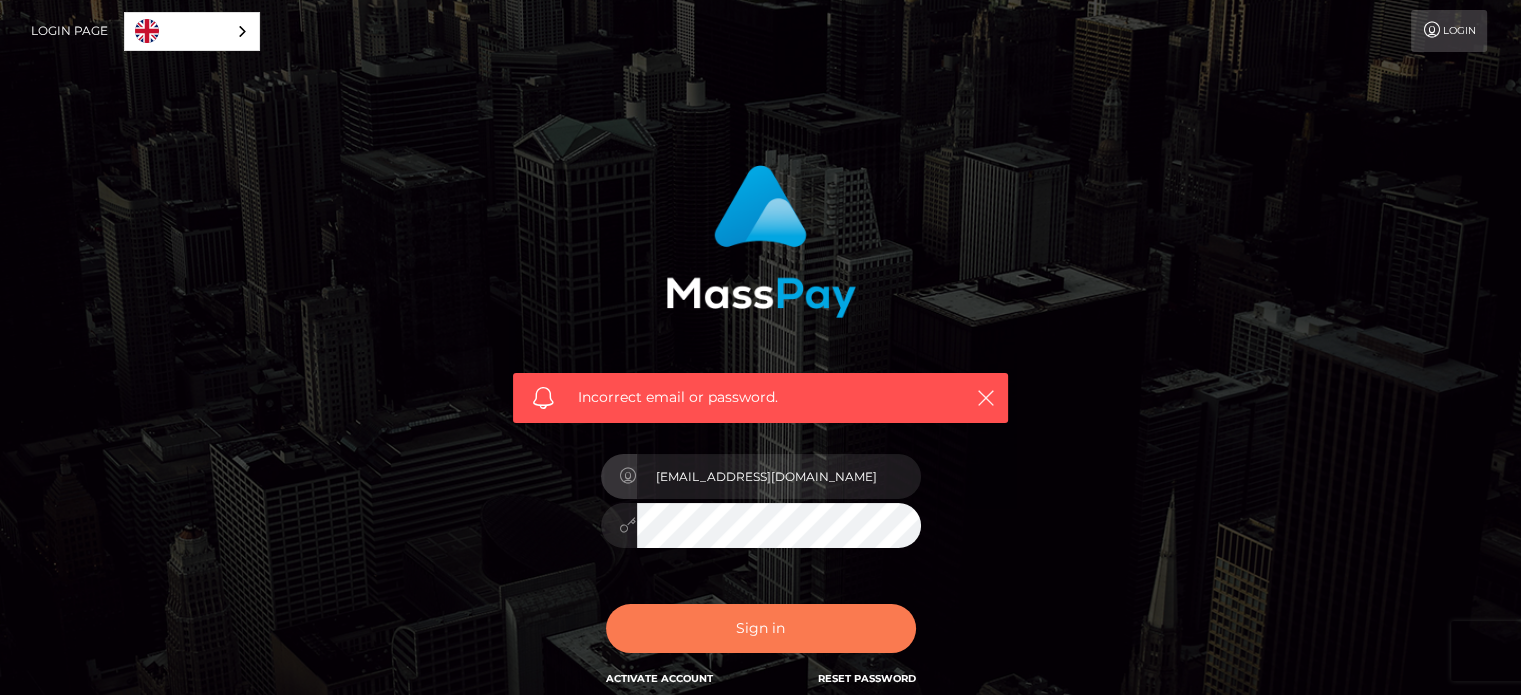 click on "Sign in" at bounding box center [761, 628] 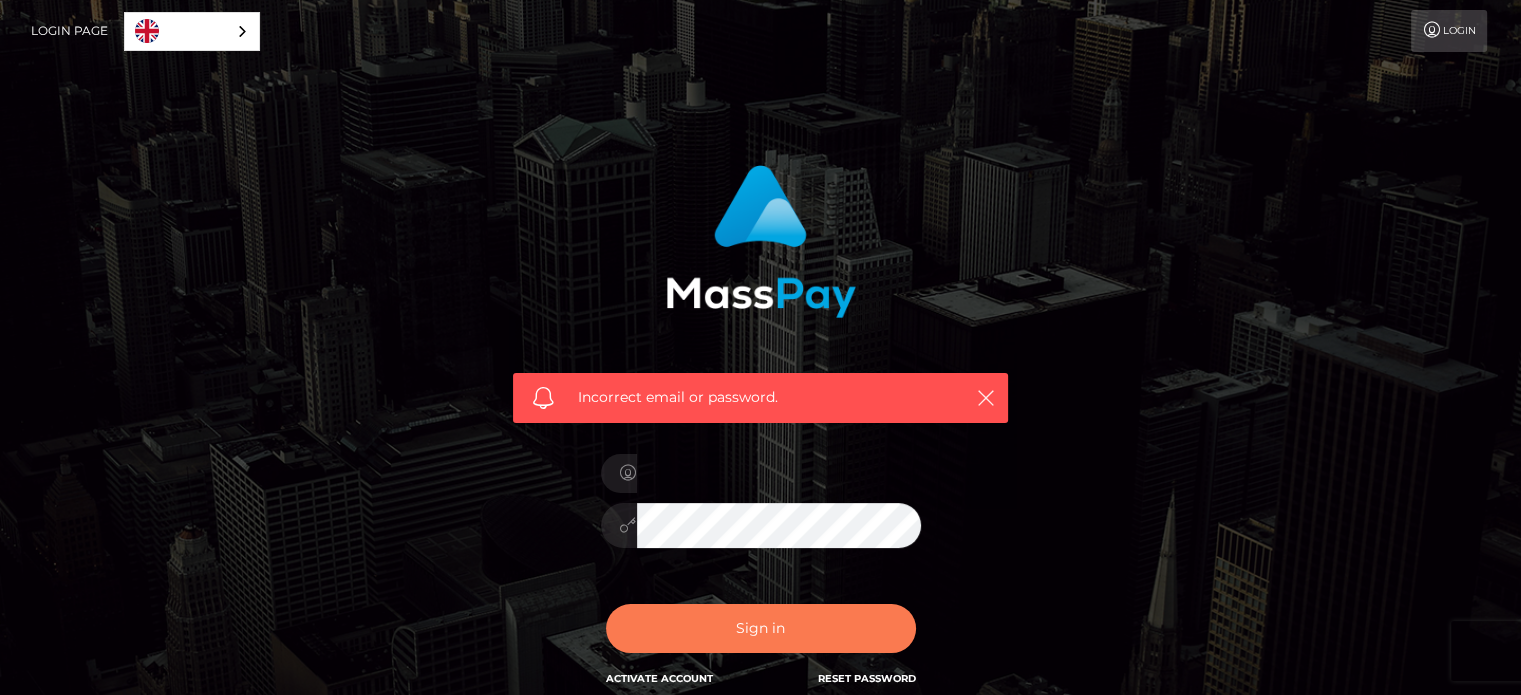 click on "Sign in" at bounding box center [761, 628] 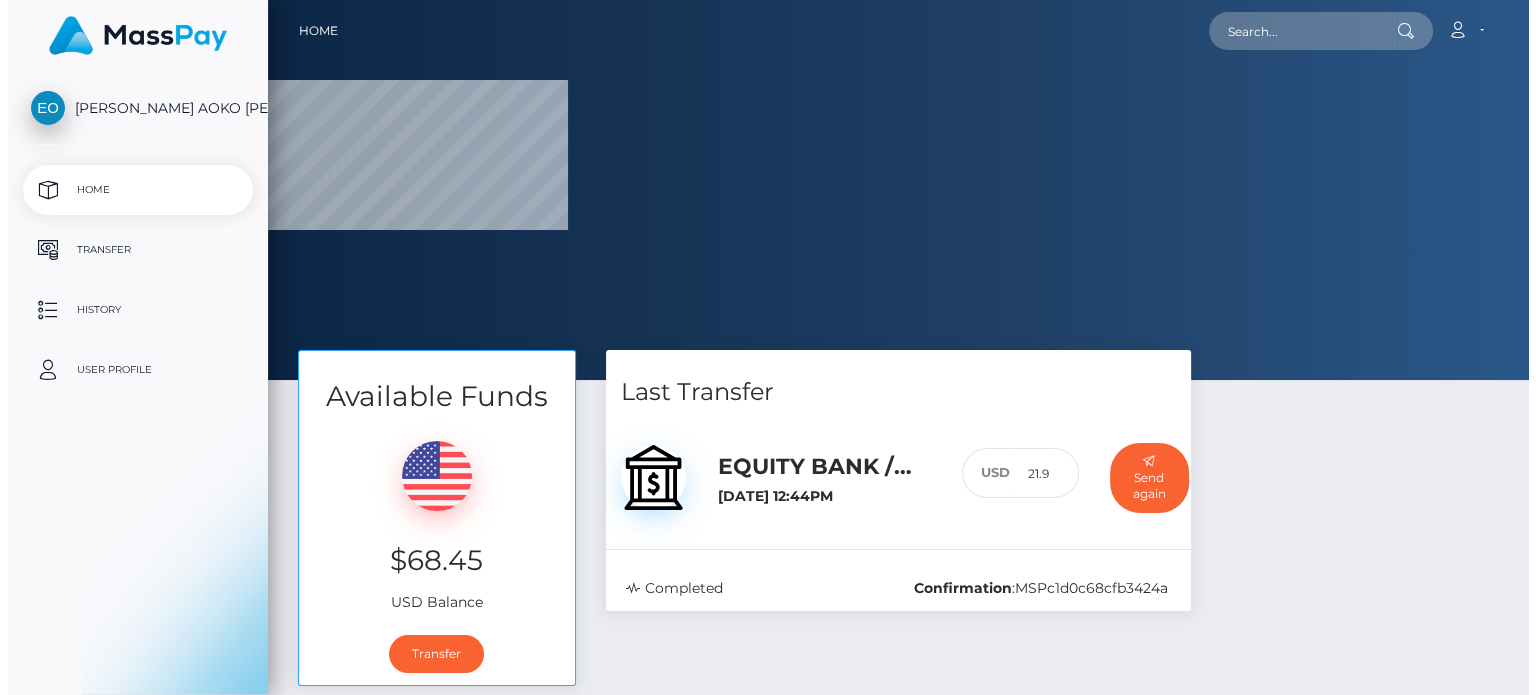 scroll, scrollTop: 0, scrollLeft: 0, axis: both 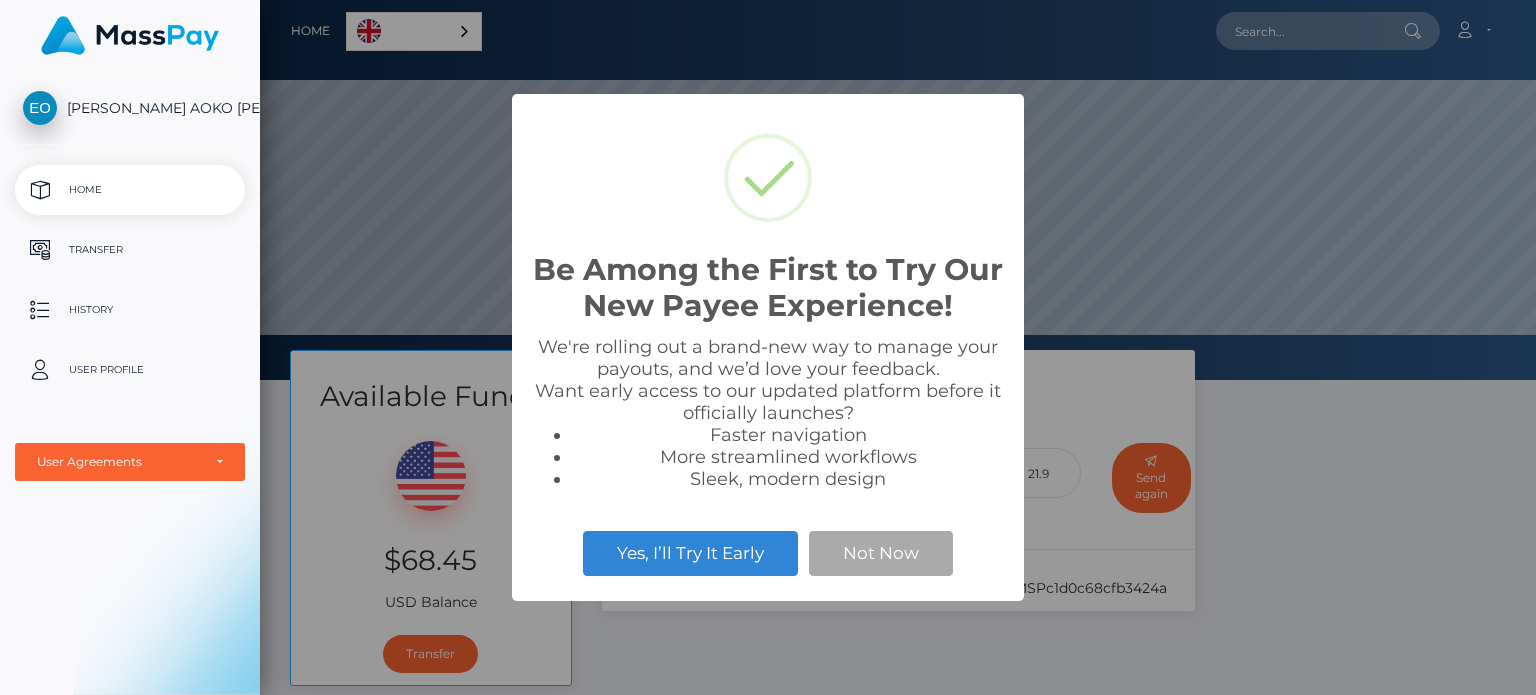 select 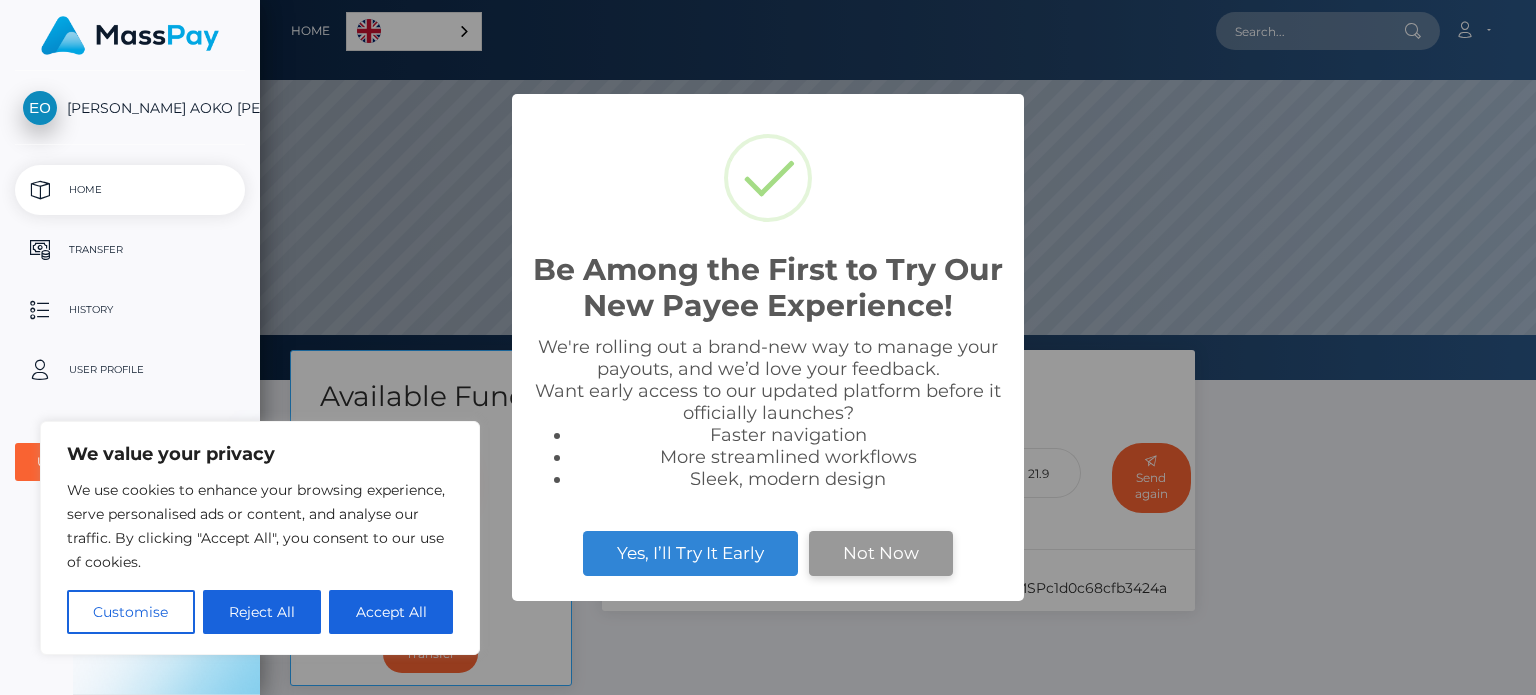click on "Not Now" at bounding box center (881, 553) 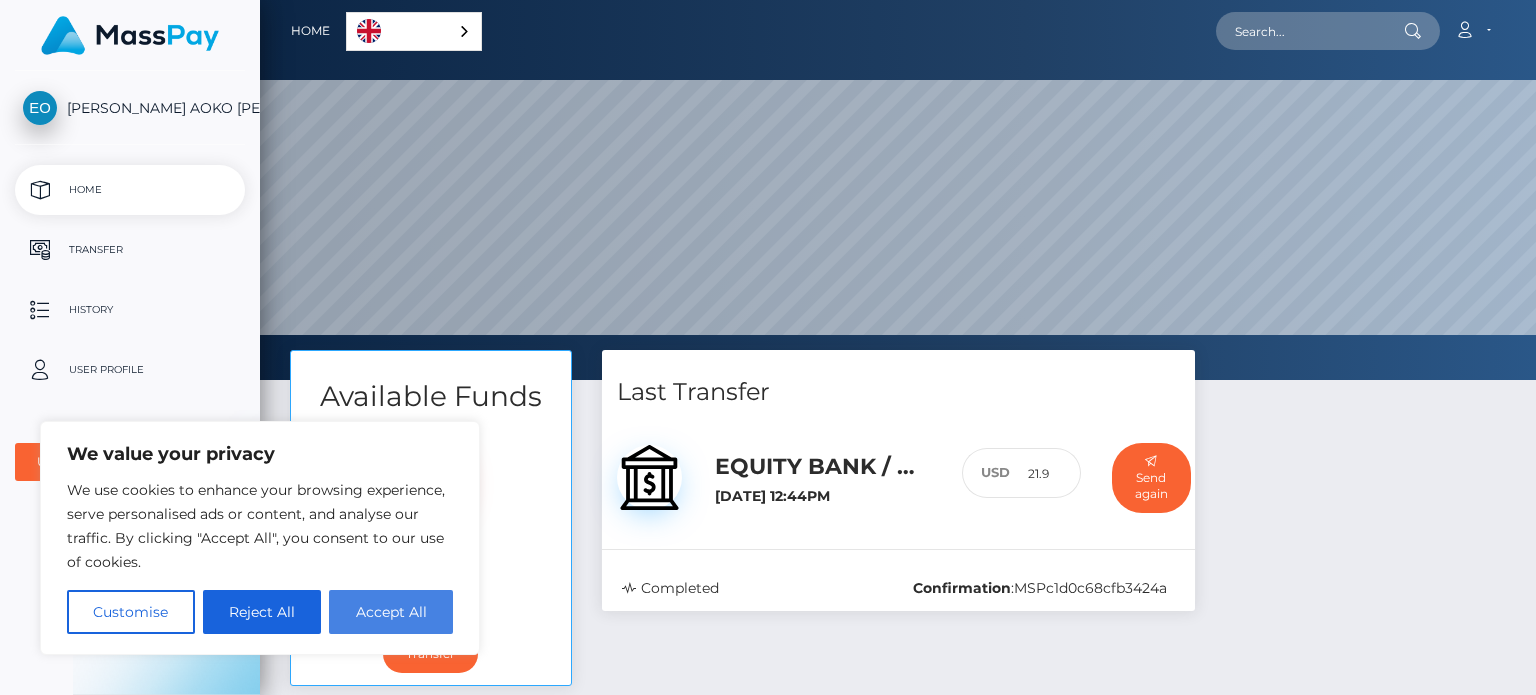 click on "Accept All" at bounding box center (391, 612) 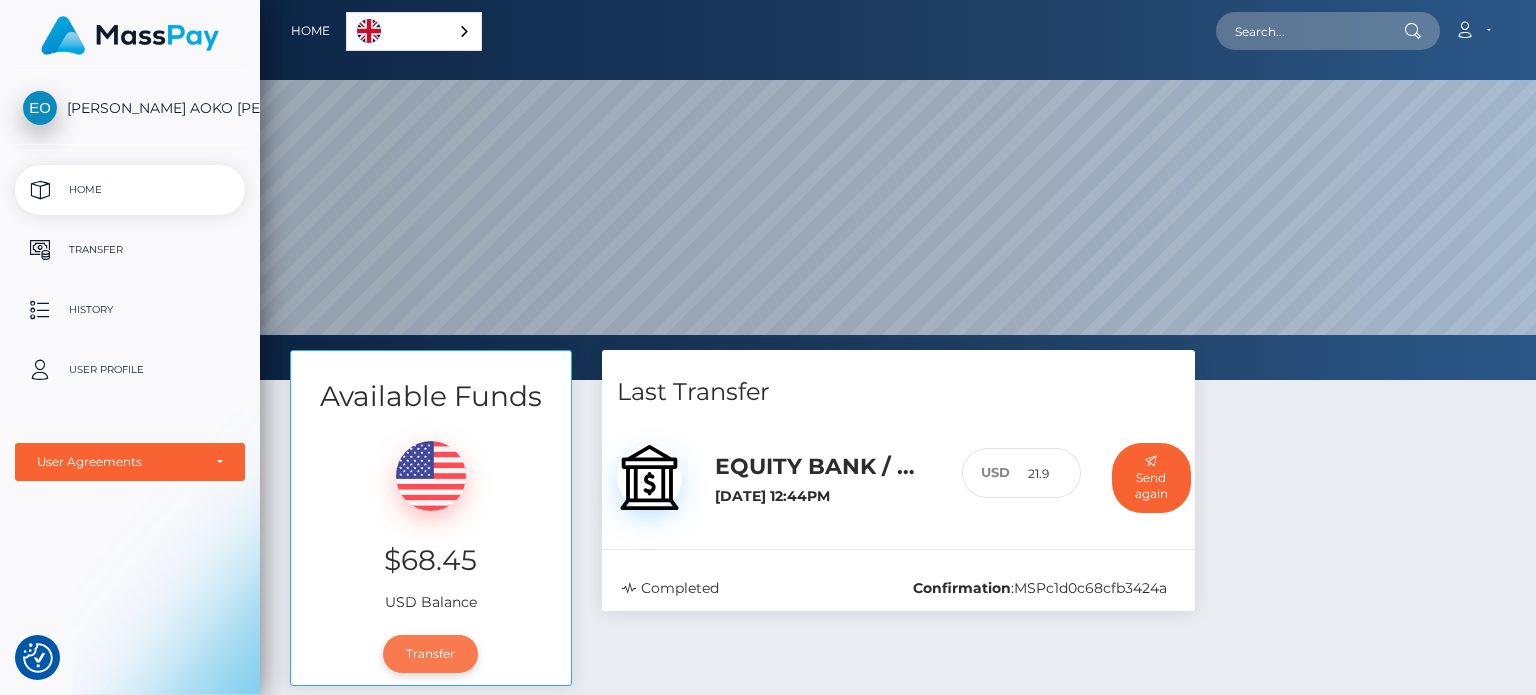 click on "Transfer" at bounding box center [430, 654] 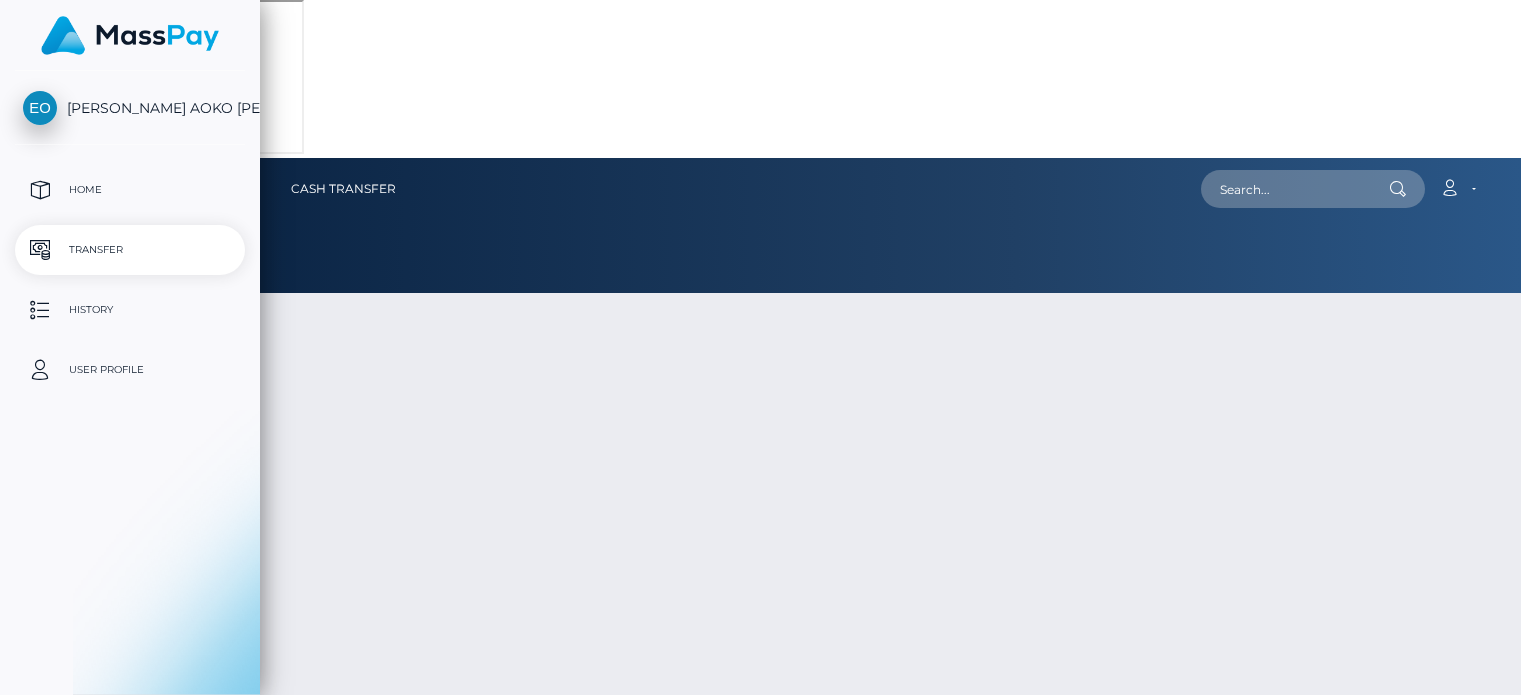 scroll, scrollTop: 0, scrollLeft: 0, axis: both 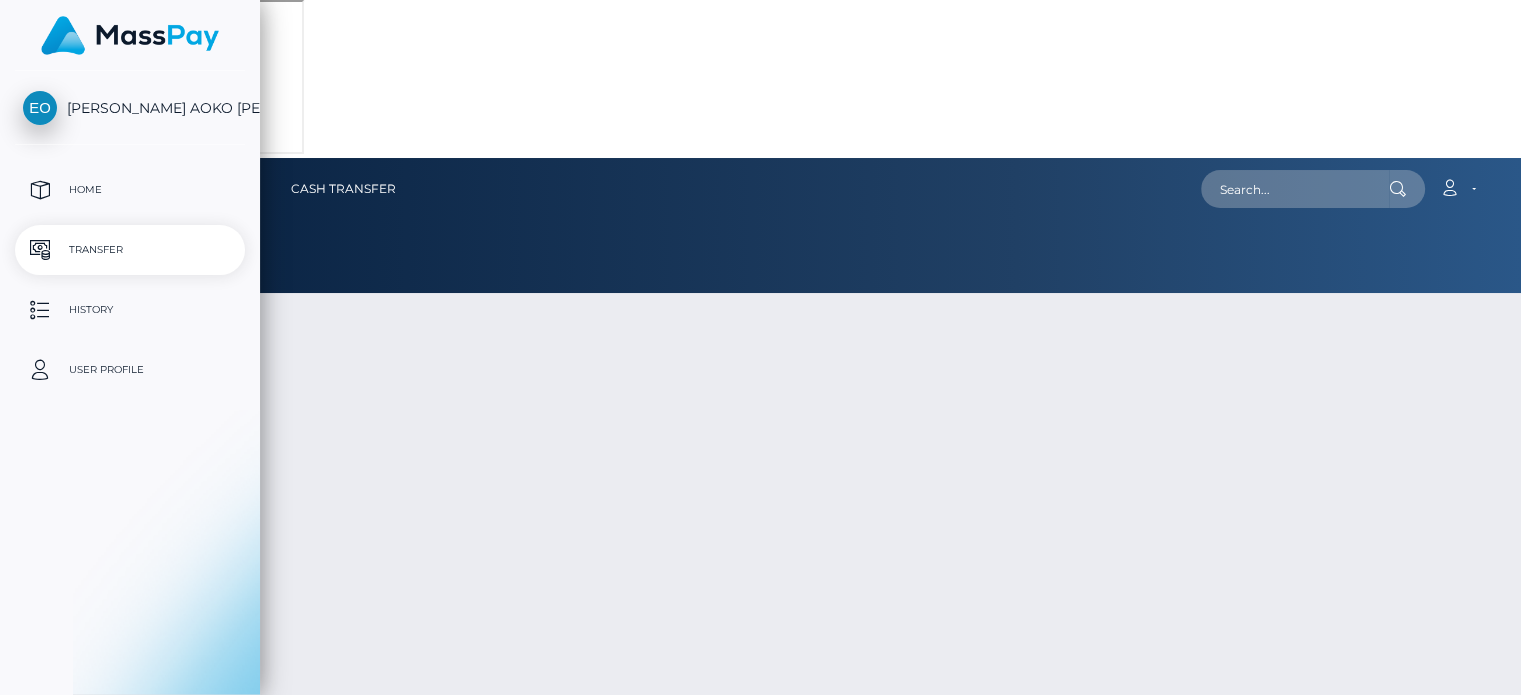 type on "68.45" 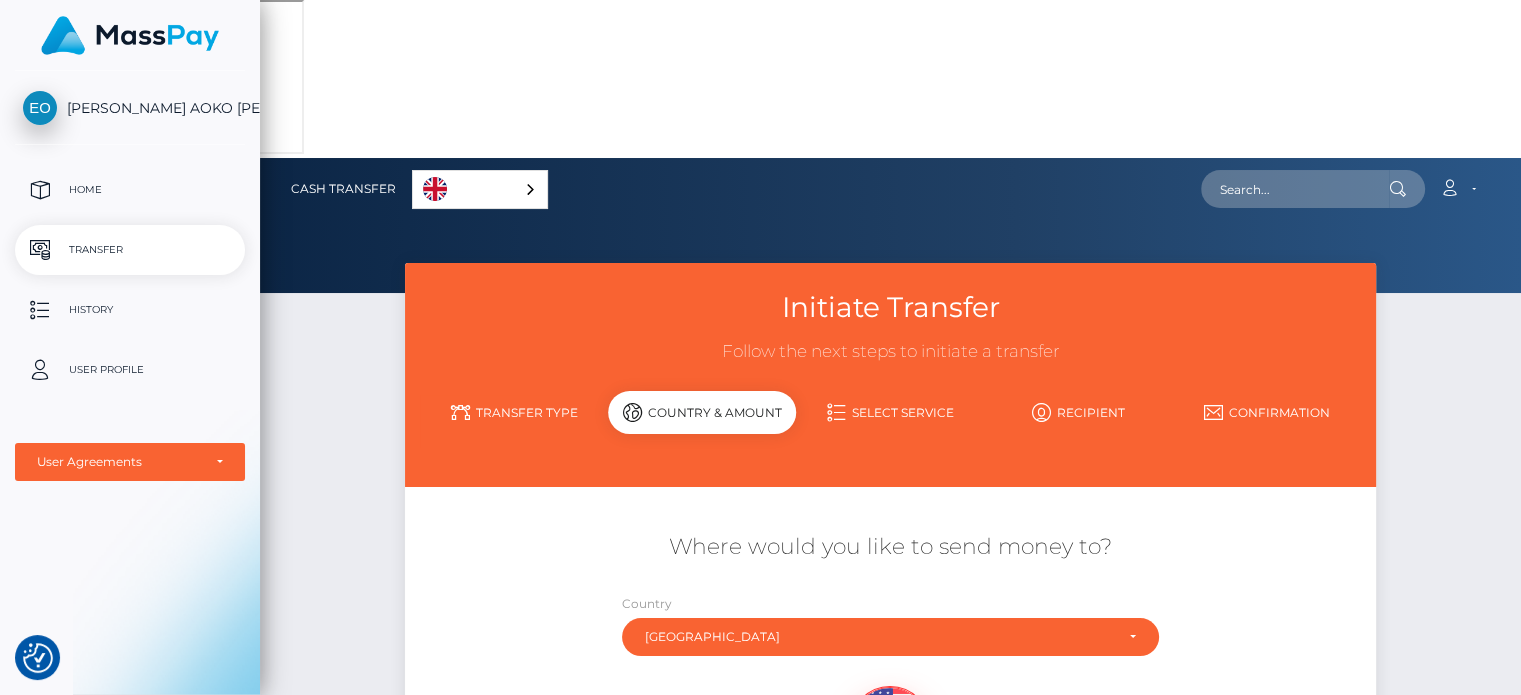 scroll, scrollTop: 24, scrollLeft: 0, axis: vertical 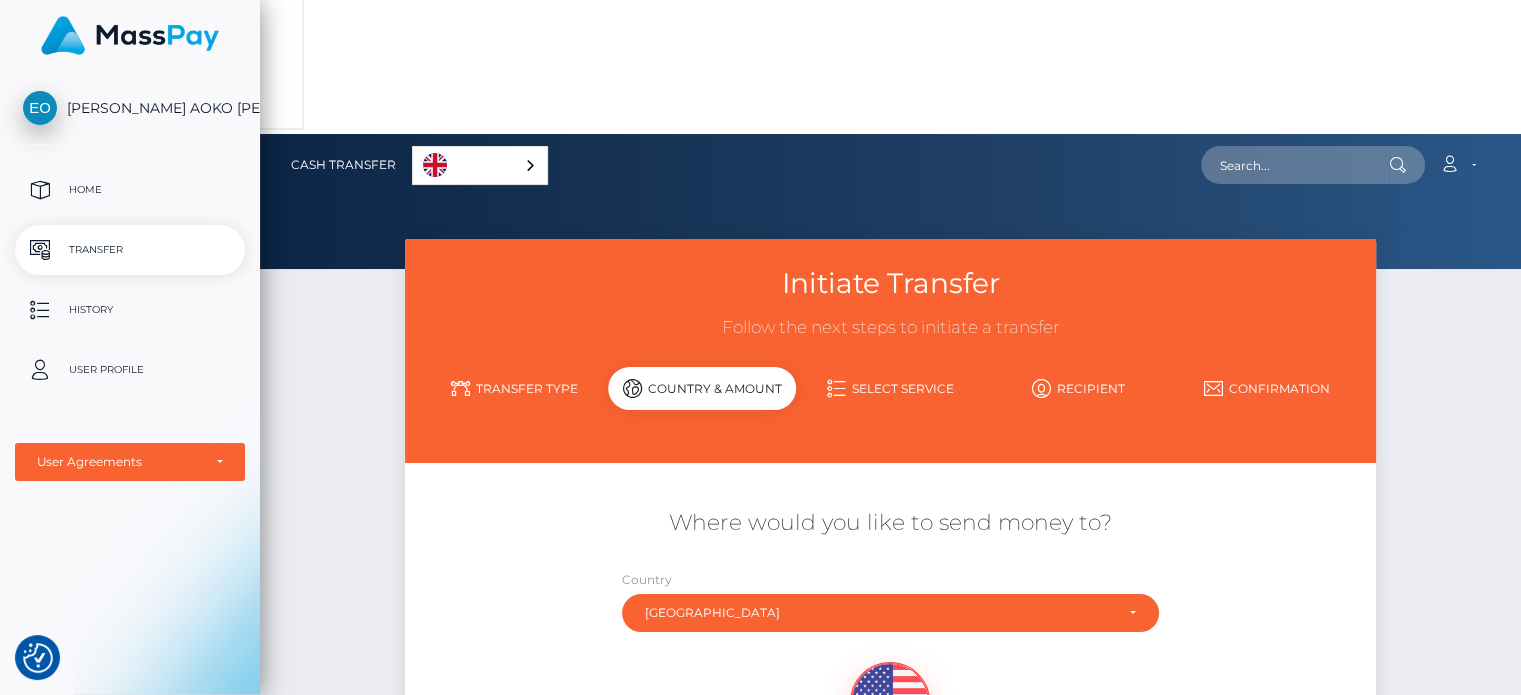 click on "Select Service" at bounding box center [890, 388] 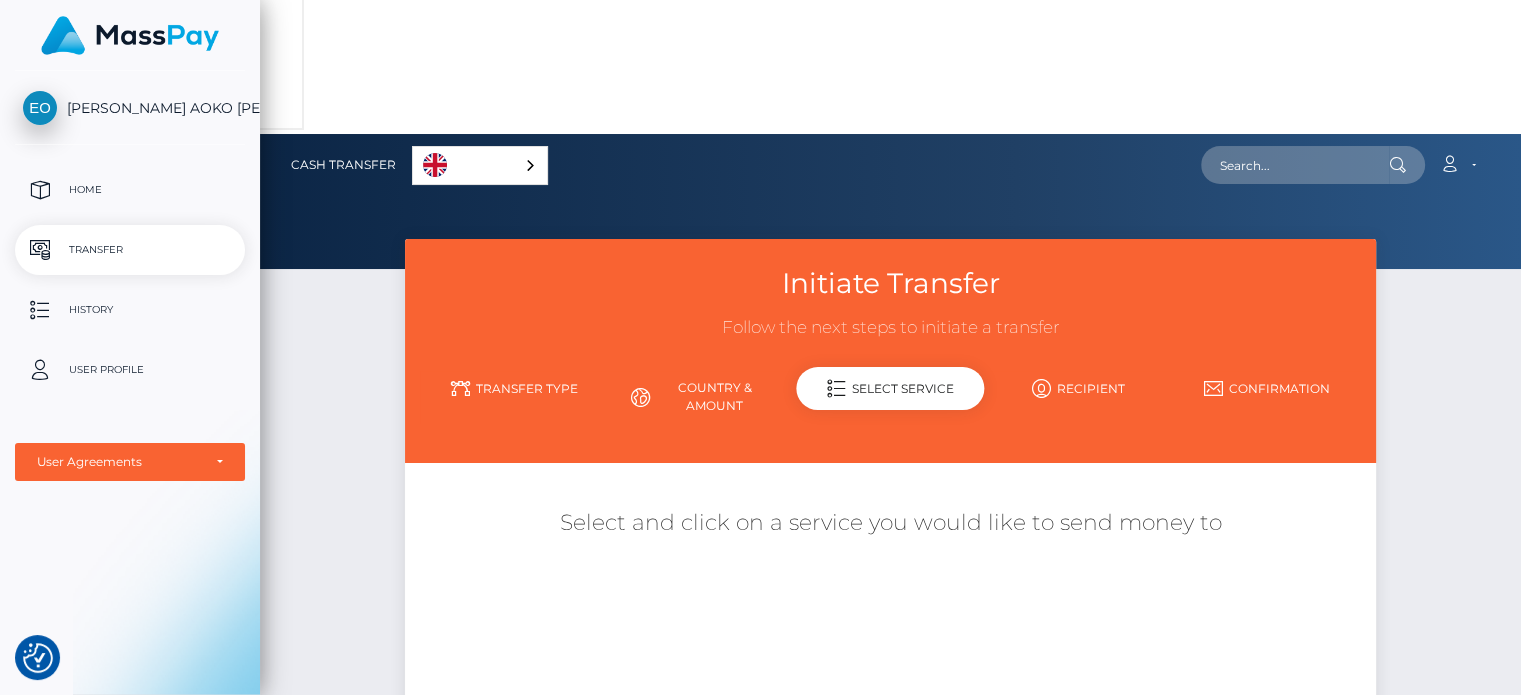 scroll, scrollTop: 0, scrollLeft: 0, axis: both 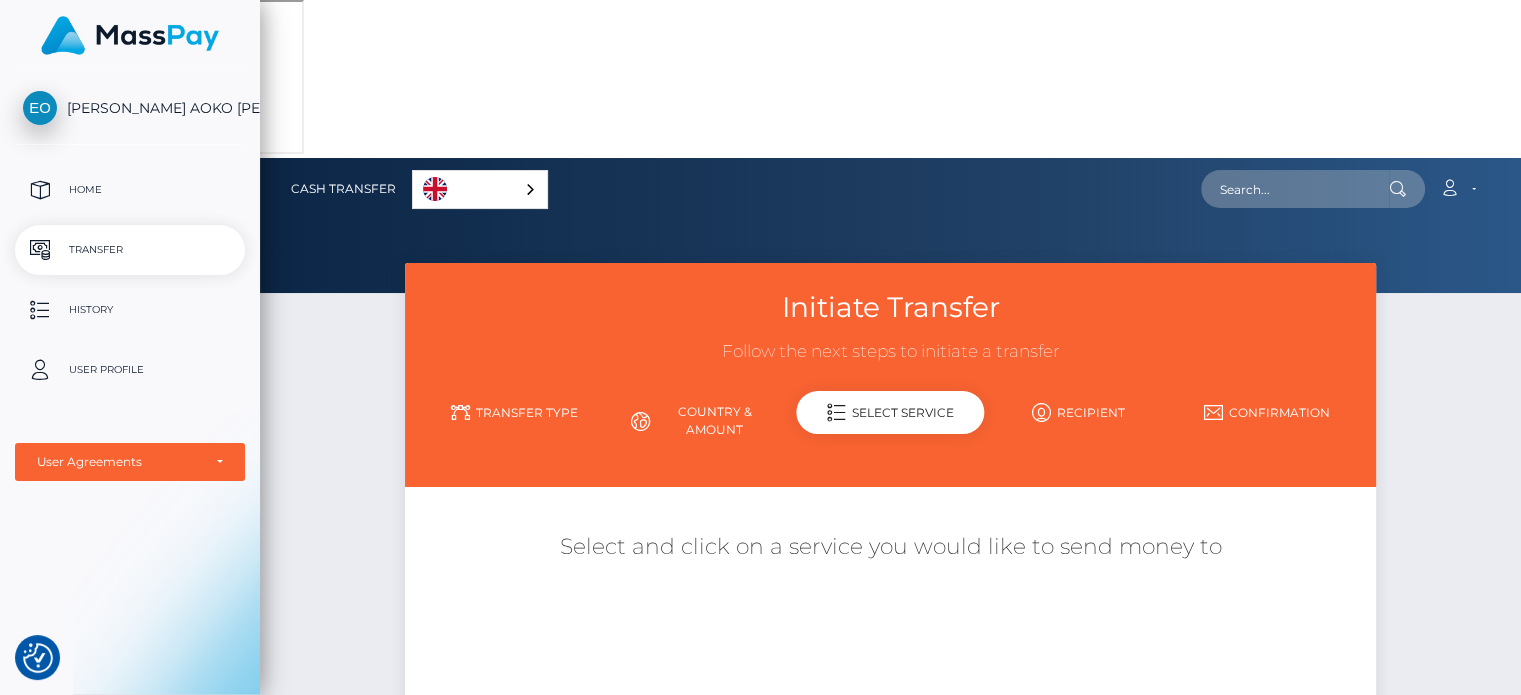 click on "Initiate Transfer
Follow the next steps to initiate a transfer
Transfer Type
Country & Amount
Select Service
Kenya" at bounding box center [890, 621] 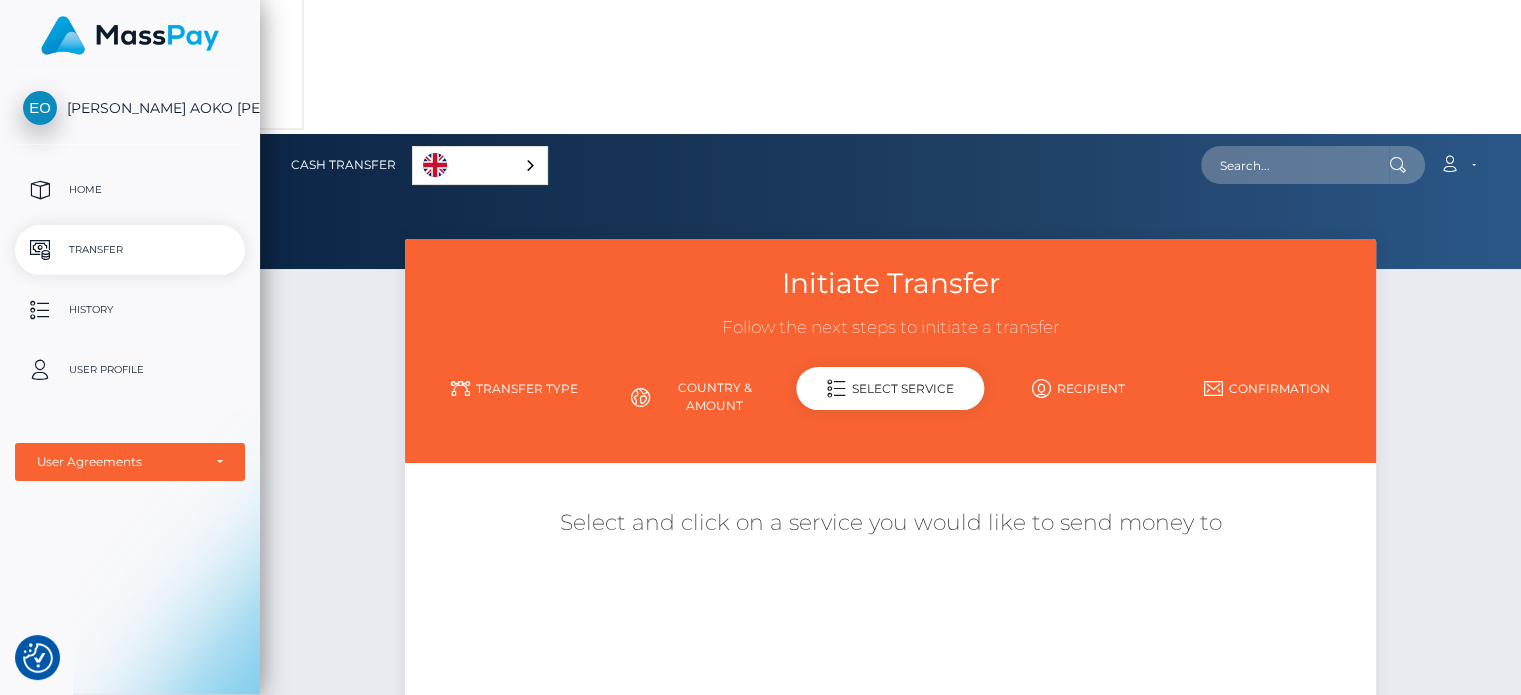 click on "Country & Amount" at bounding box center (702, 397) 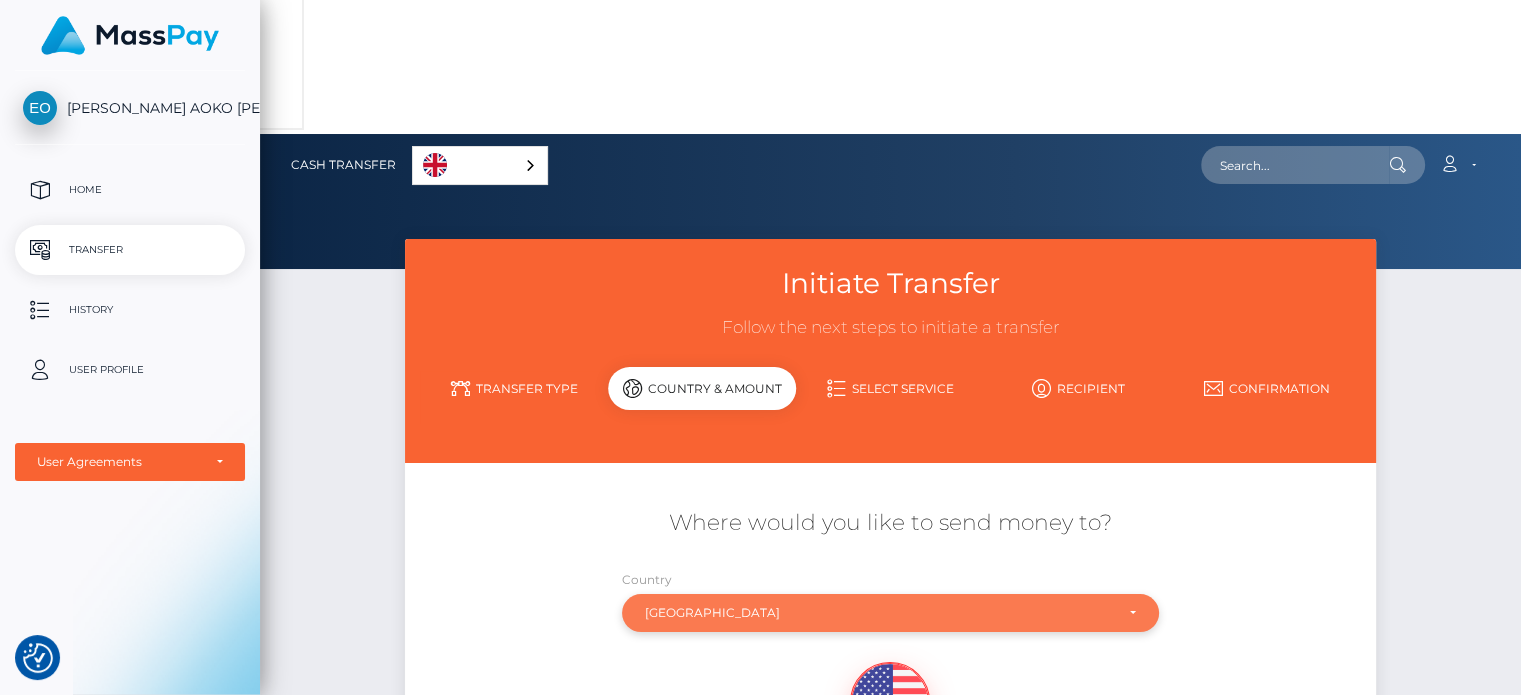 click on "Kenya" at bounding box center [890, 613] 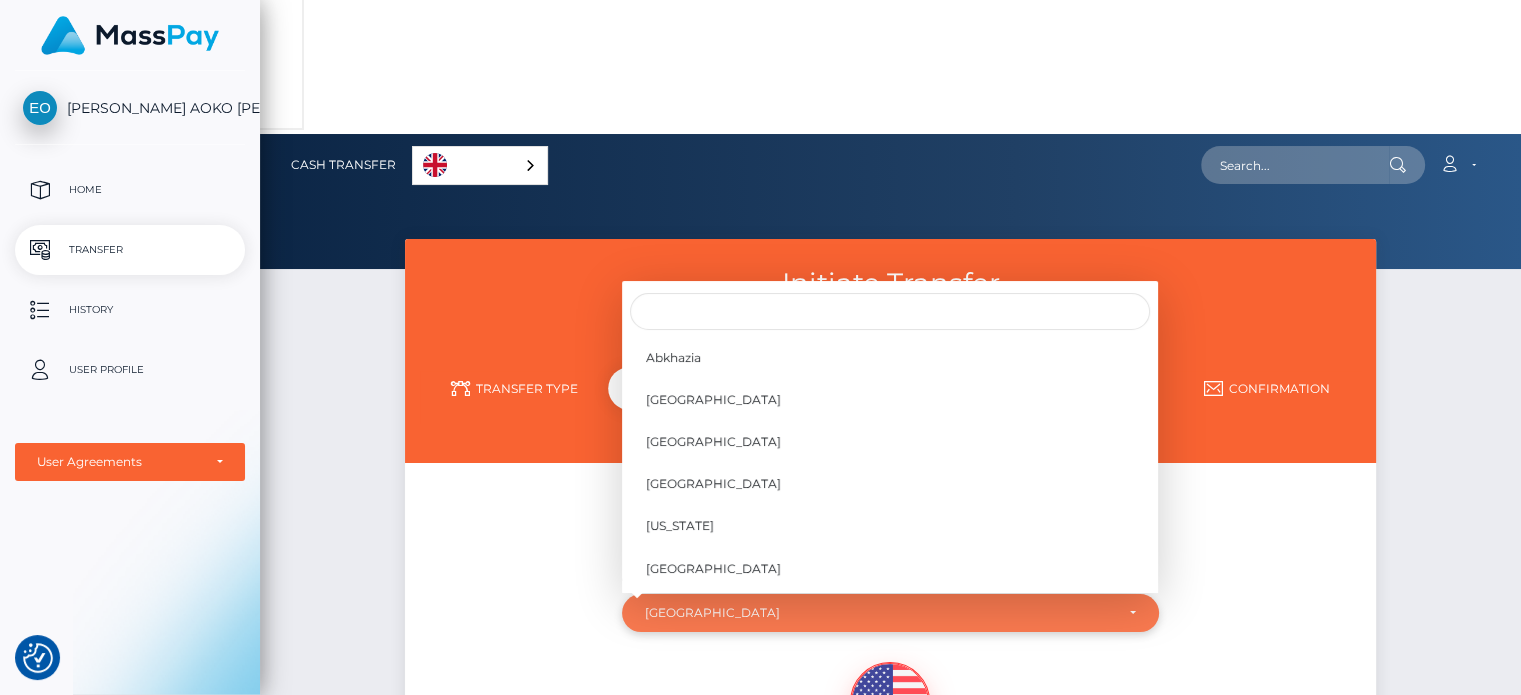 scroll, scrollTop: 3959, scrollLeft: 0, axis: vertical 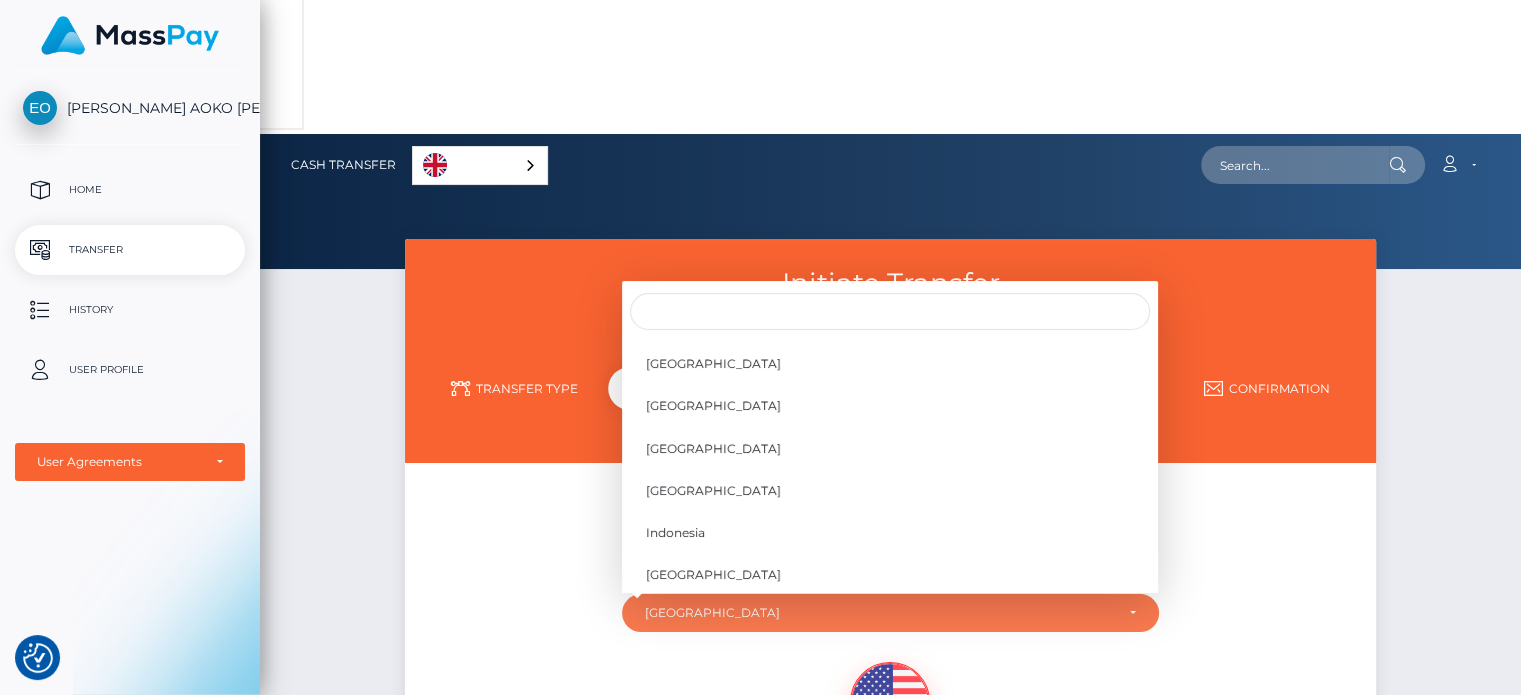 type 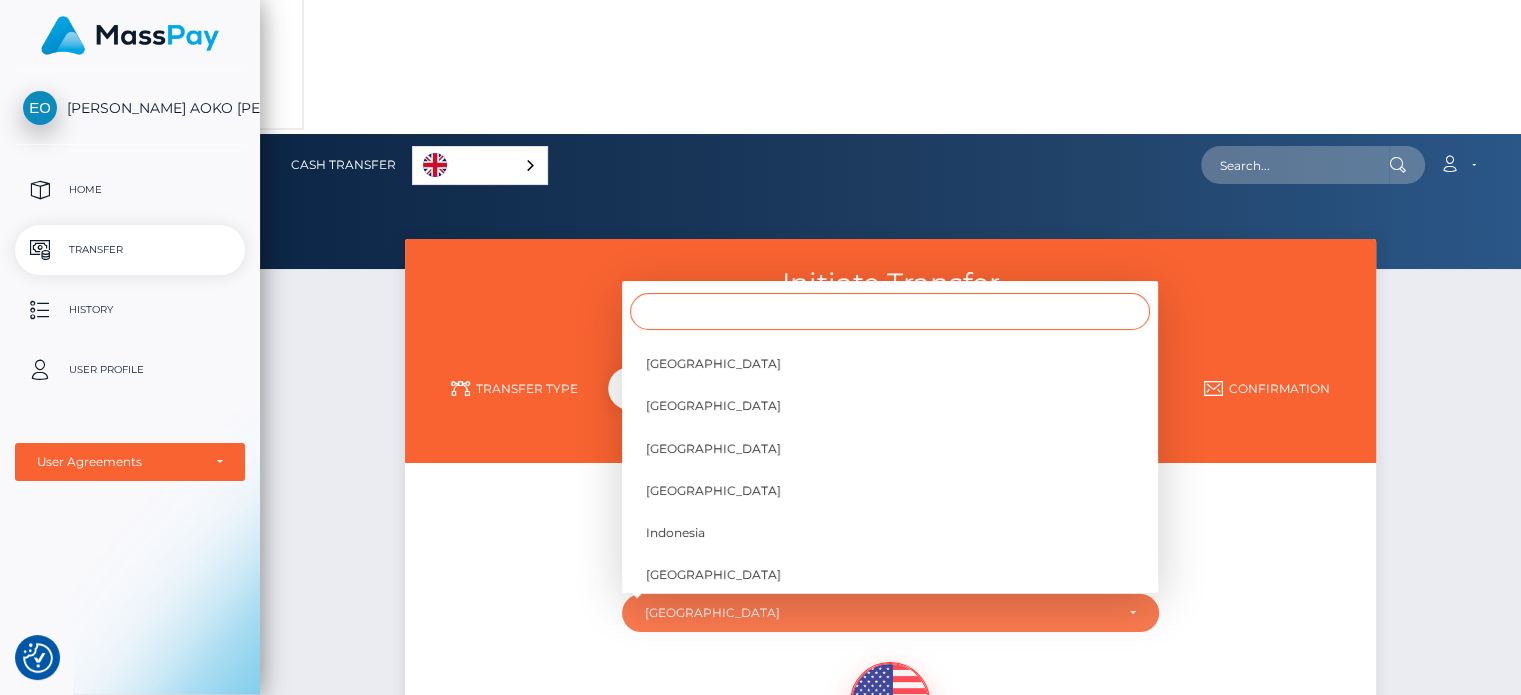 click at bounding box center [890, 311] 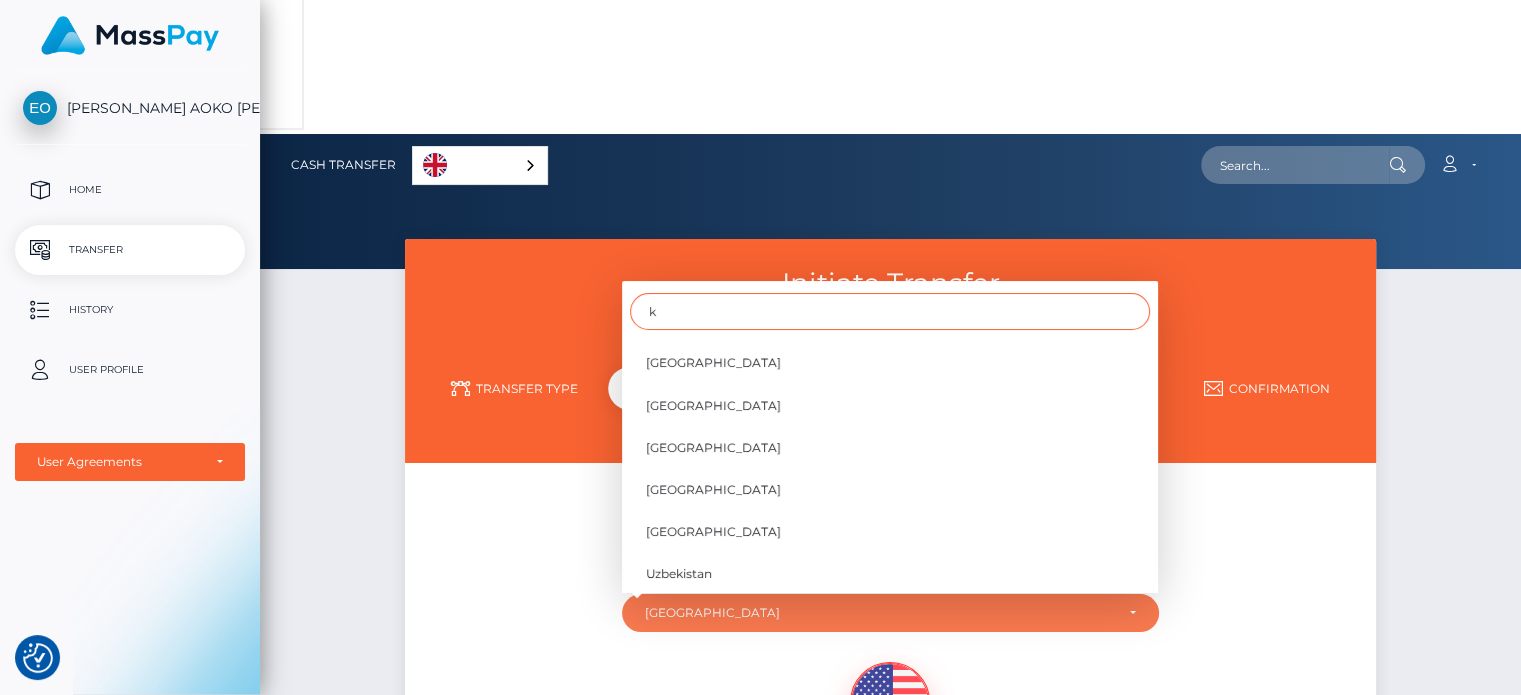 scroll, scrollTop: 0, scrollLeft: 0, axis: both 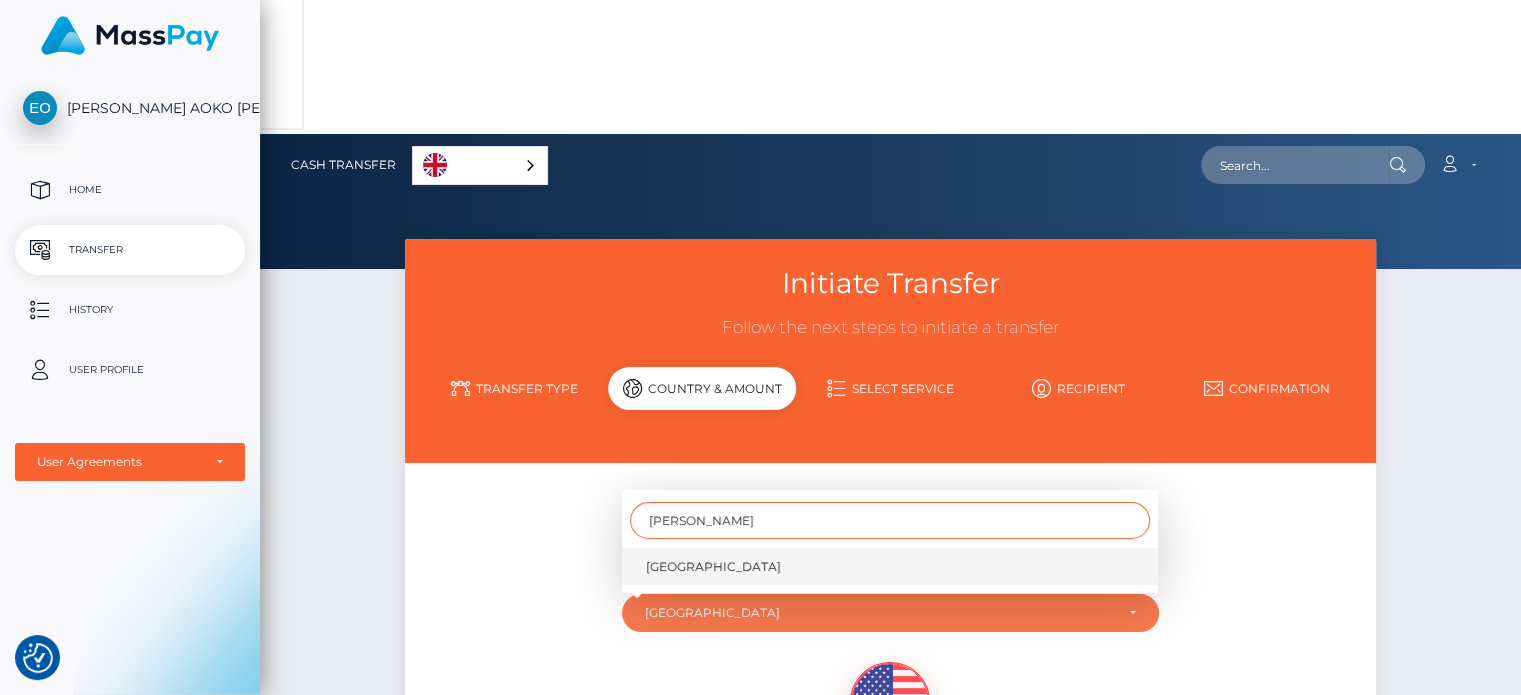 type on "ken" 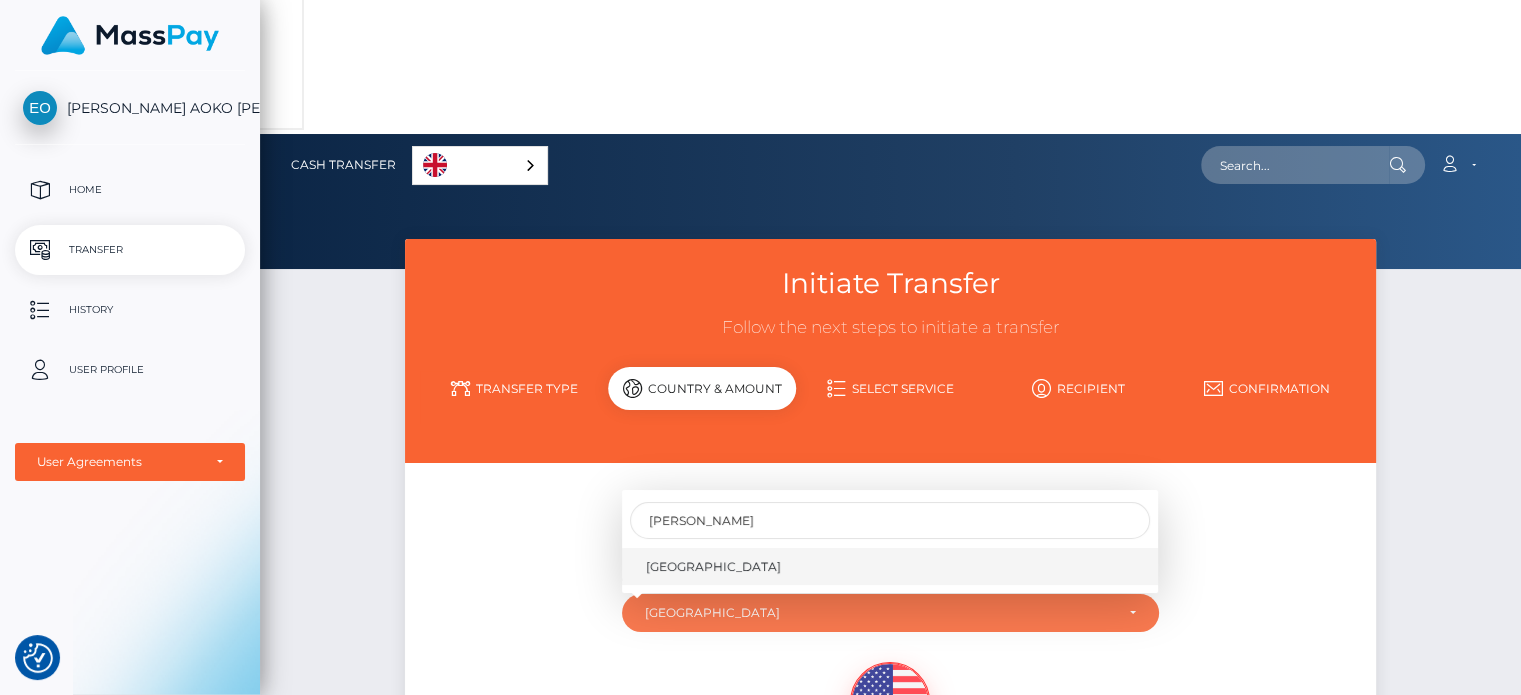 click on "[GEOGRAPHIC_DATA]" at bounding box center [713, 567] 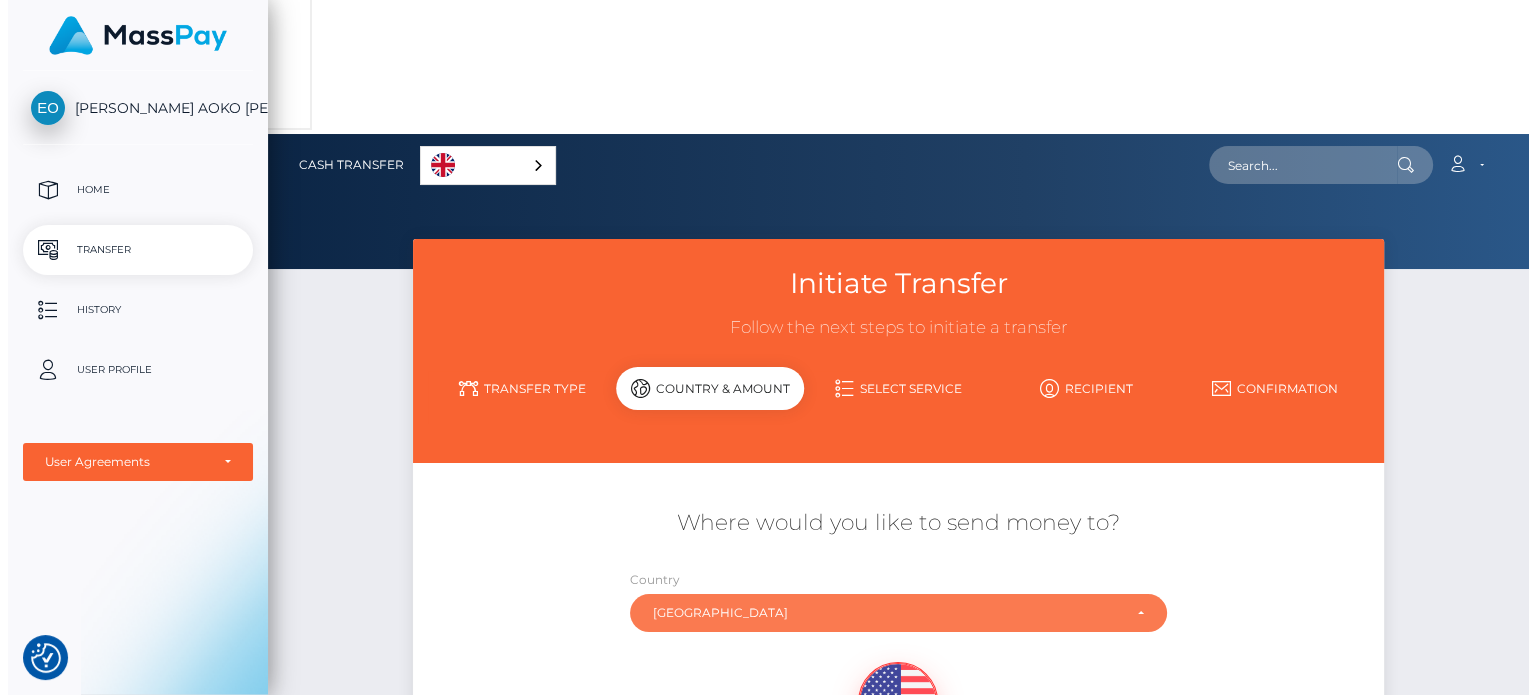 scroll, scrollTop: 0, scrollLeft: 0, axis: both 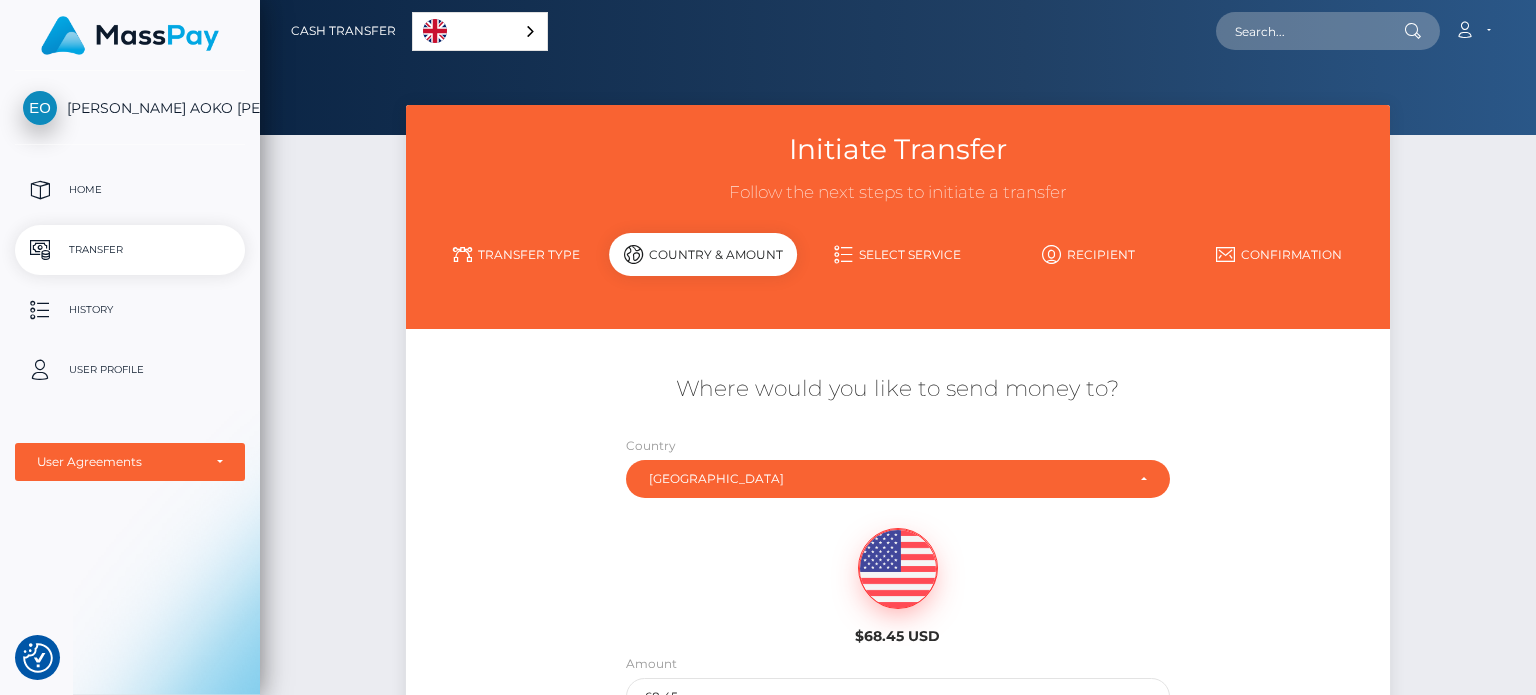 click on "Initiate Transfer
Follow the next steps to initiate a transfer
Transfer Type
Country & Amount
Select Service
Kenya" at bounding box center [898, 486] 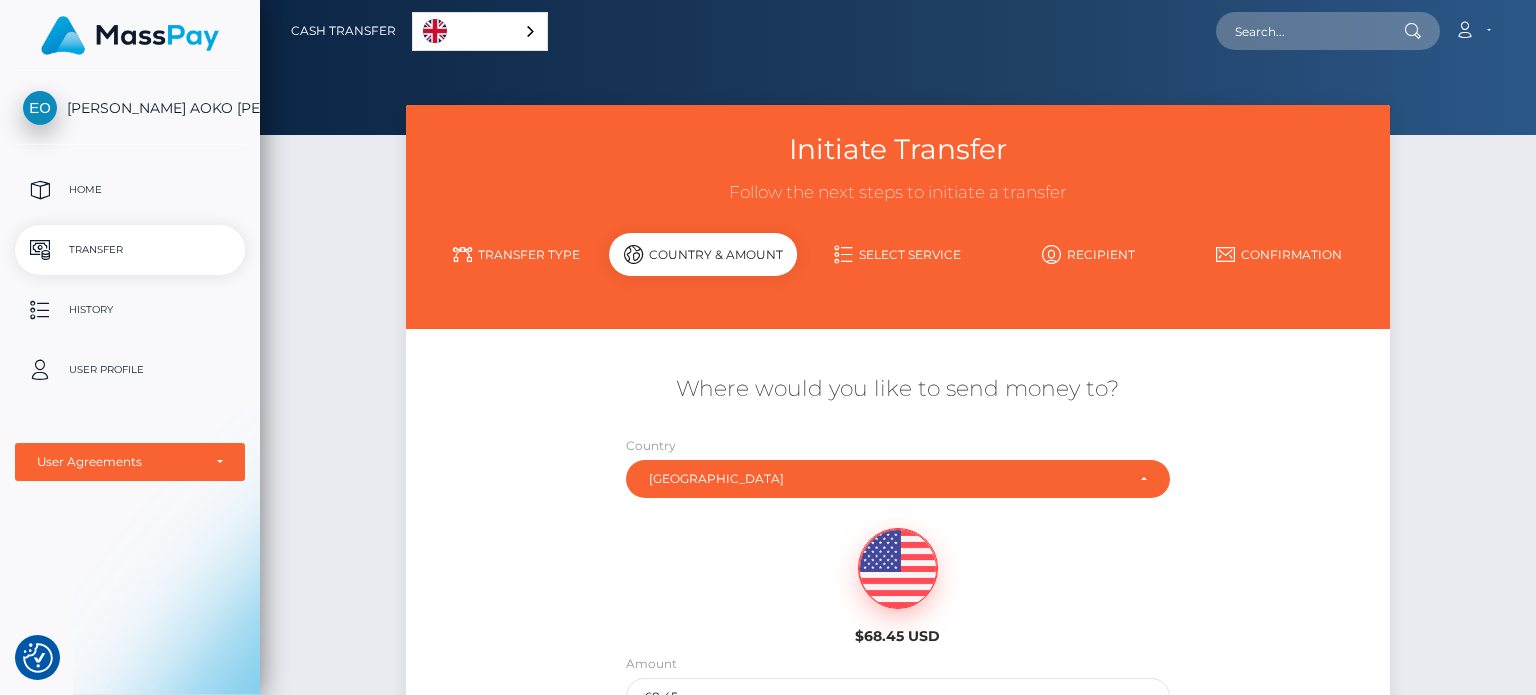 click on "Where would you like to send money to?
Country
Abkhazia
Afghanistan
Albania
Algeria
American Samoa
Andorra" at bounding box center [897, 544] 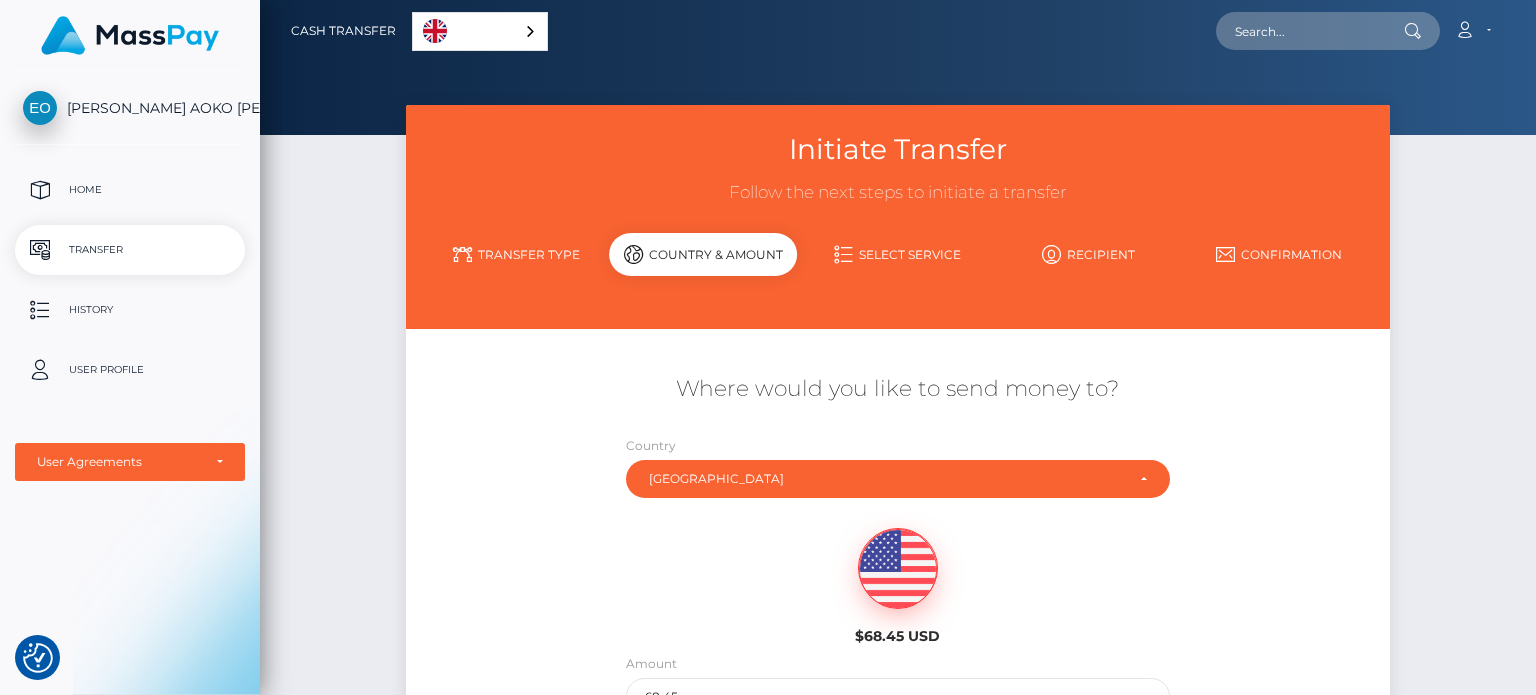click on "$68.45 USD" at bounding box center (897, 586) 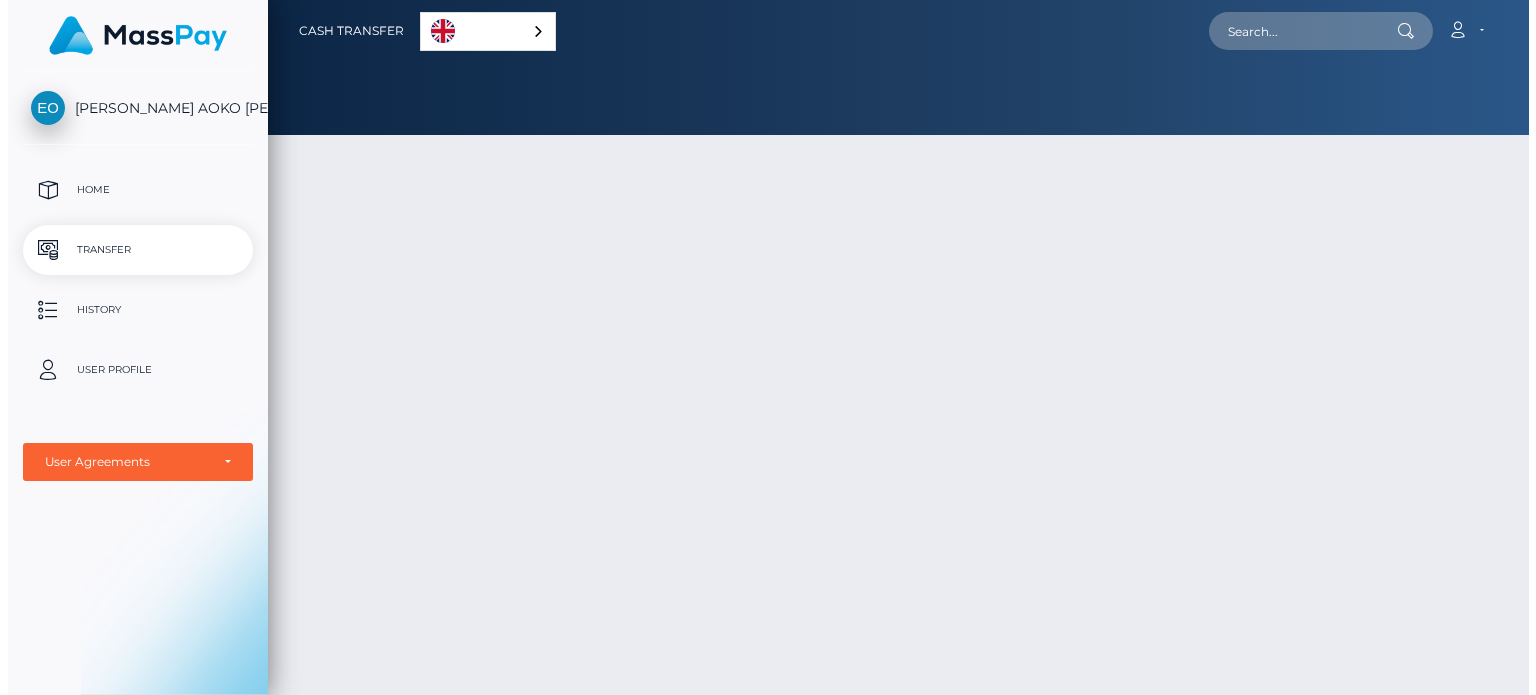scroll, scrollTop: 0, scrollLeft: 0, axis: both 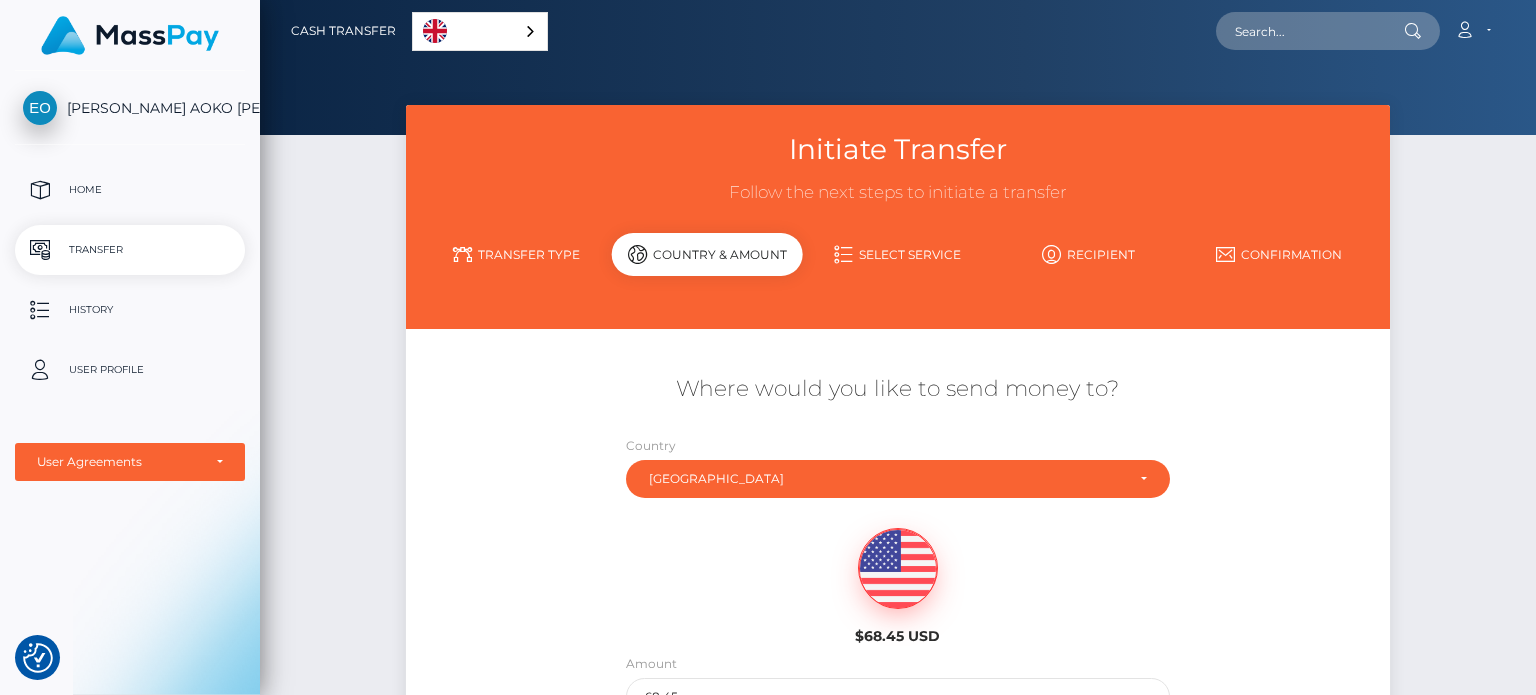 click on "Select Service" at bounding box center (898, 254) 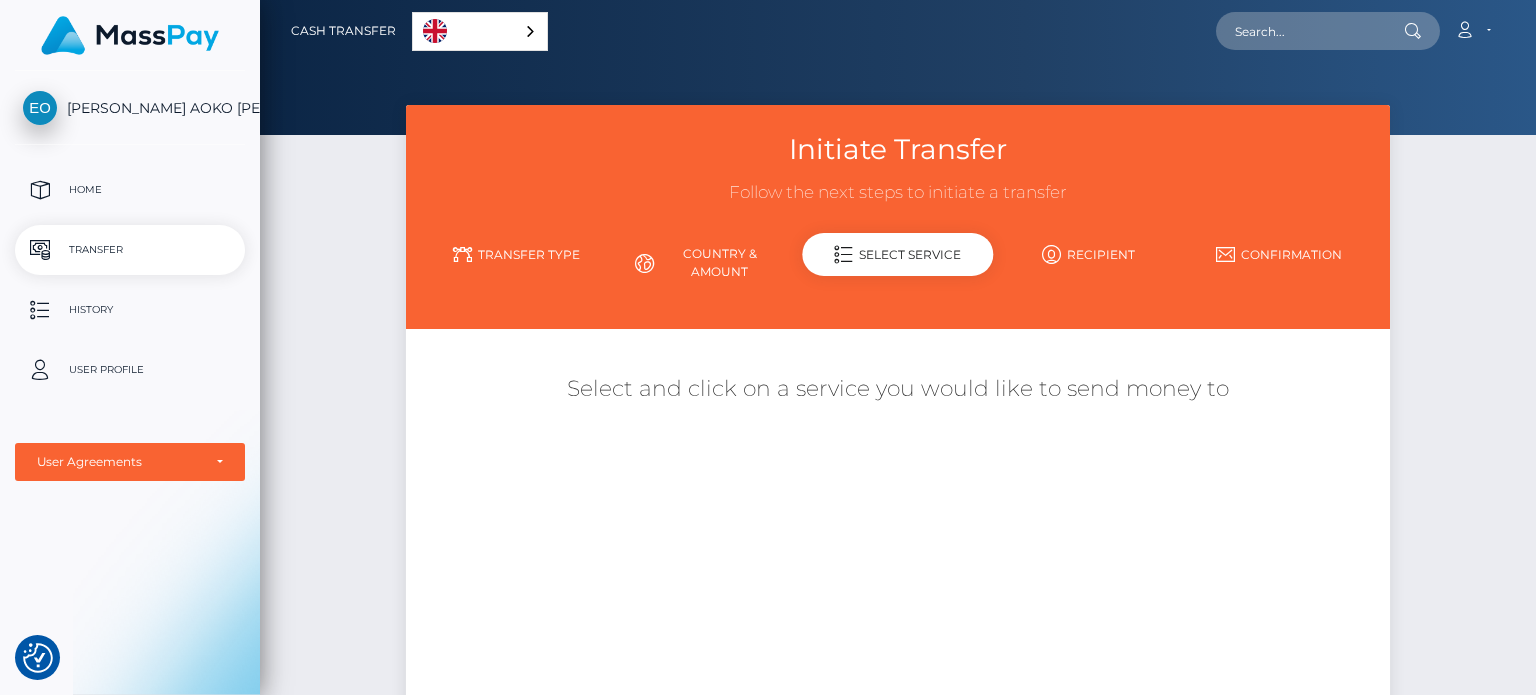 click on "Recipient" at bounding box center (1088, 254) 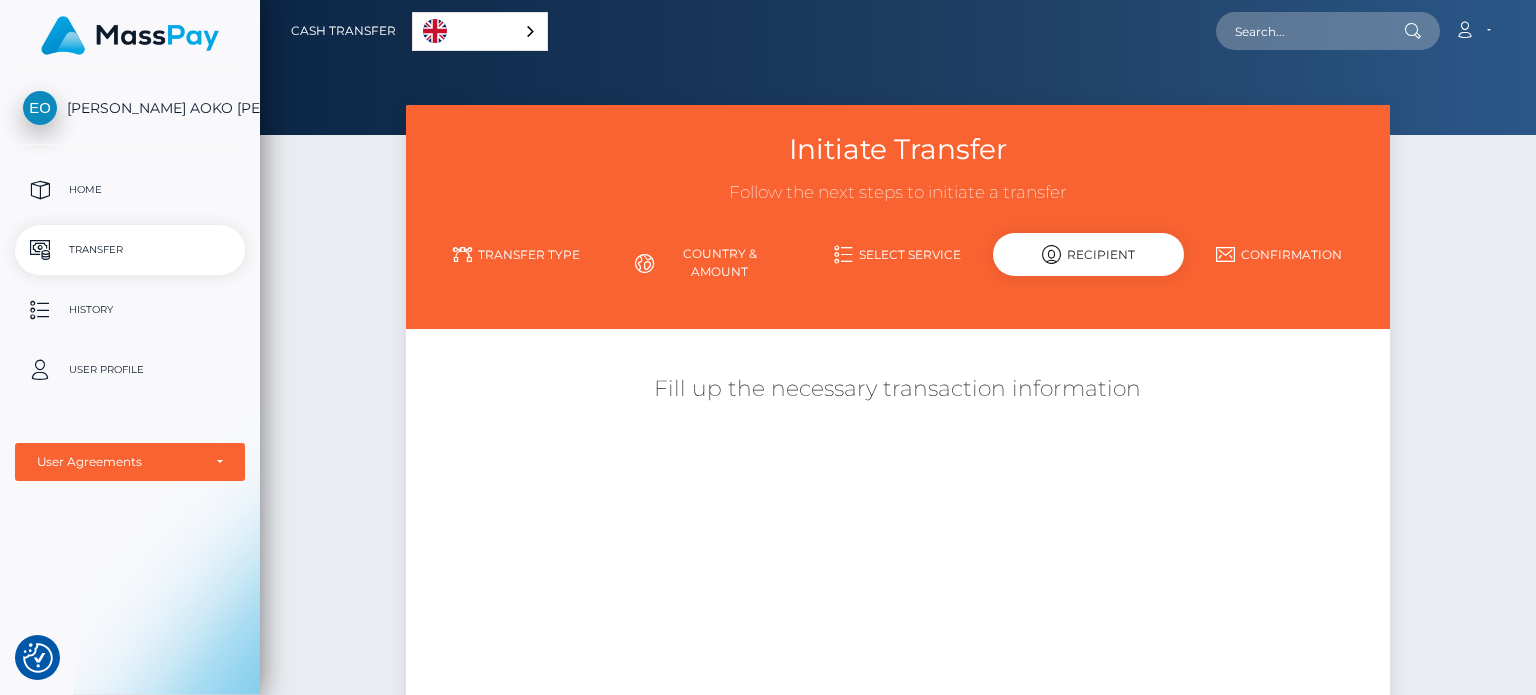 click on "Country & Amount" at bounding box center (707, 263) 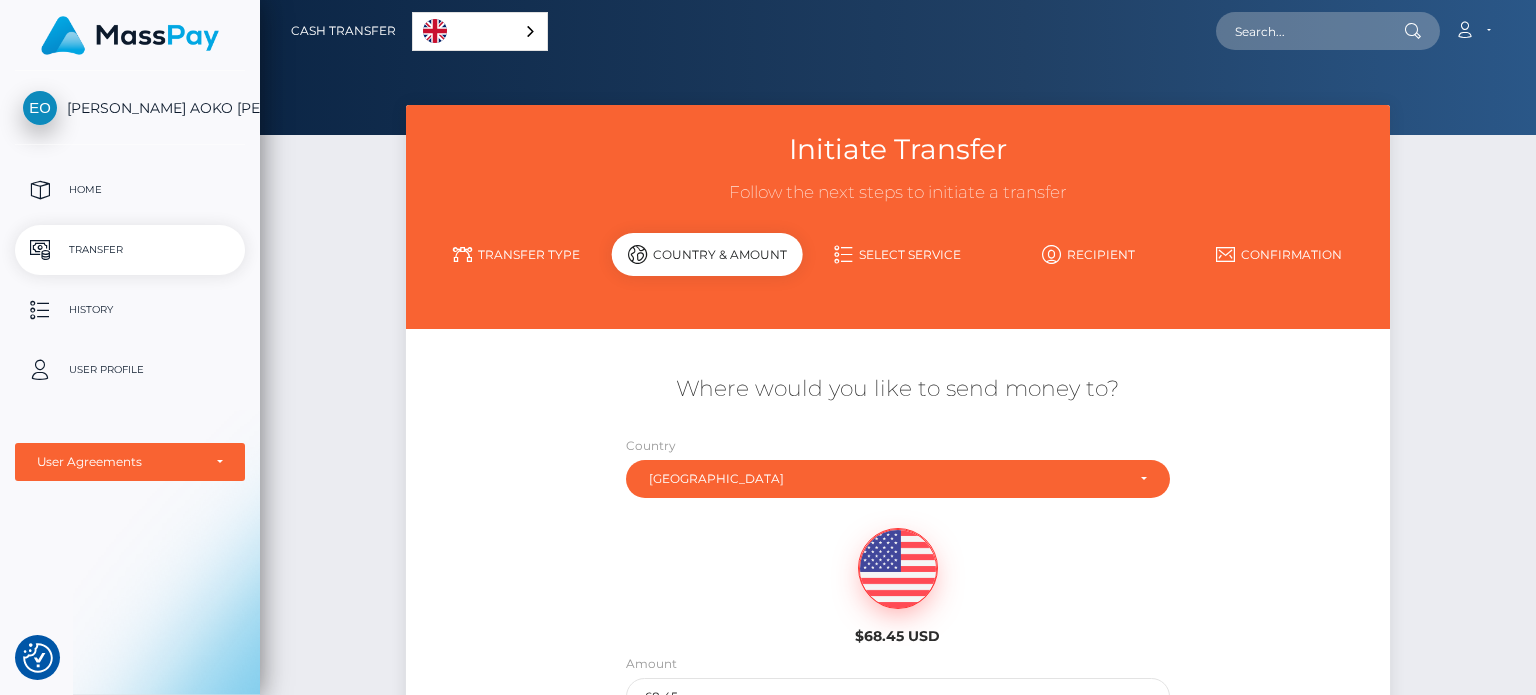 click on "Initiate Transfer
Follow the next steps to initiate a transfer
Transfer Type
Country & Amount
Select Service
Kenya" at bounding box center (898, 486) 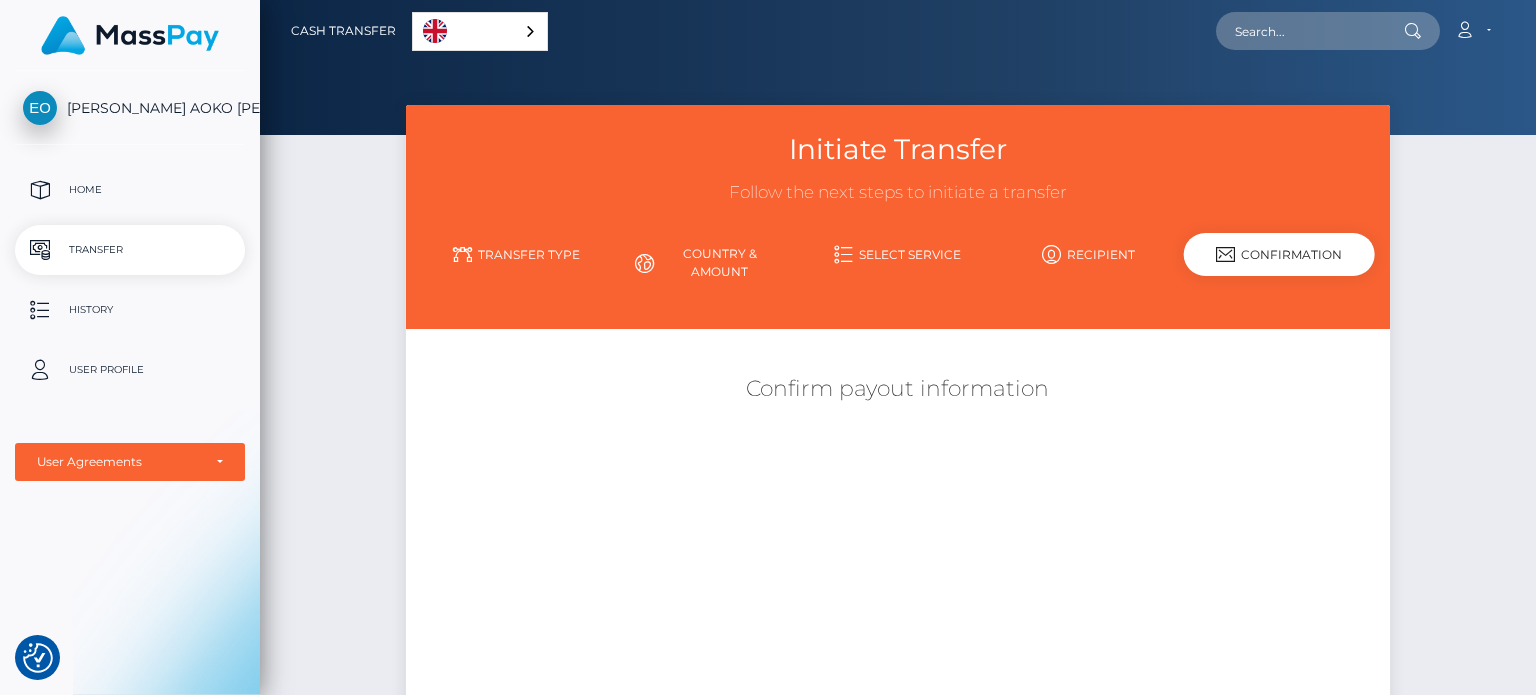 click at bounding box center (1051, 254) 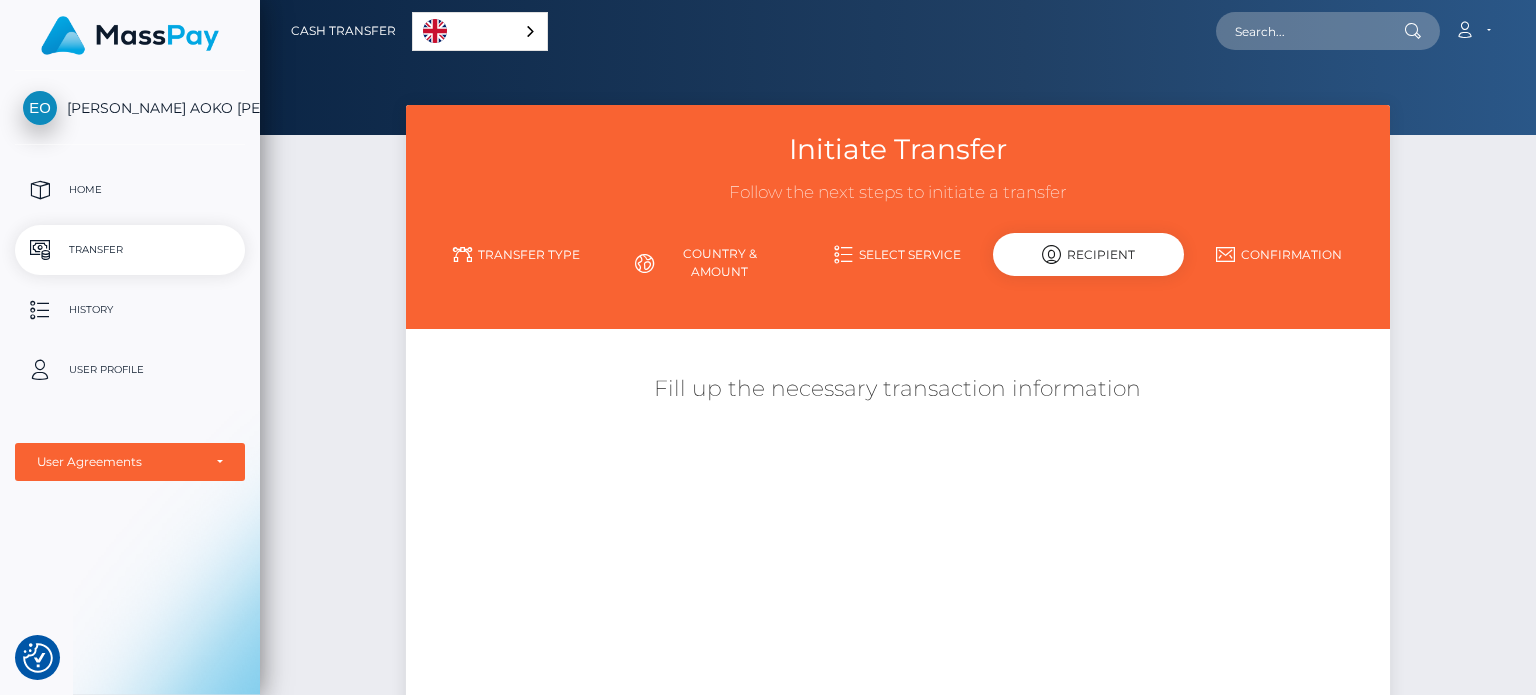 click on "Select Service" at bounding box center [898, 254] 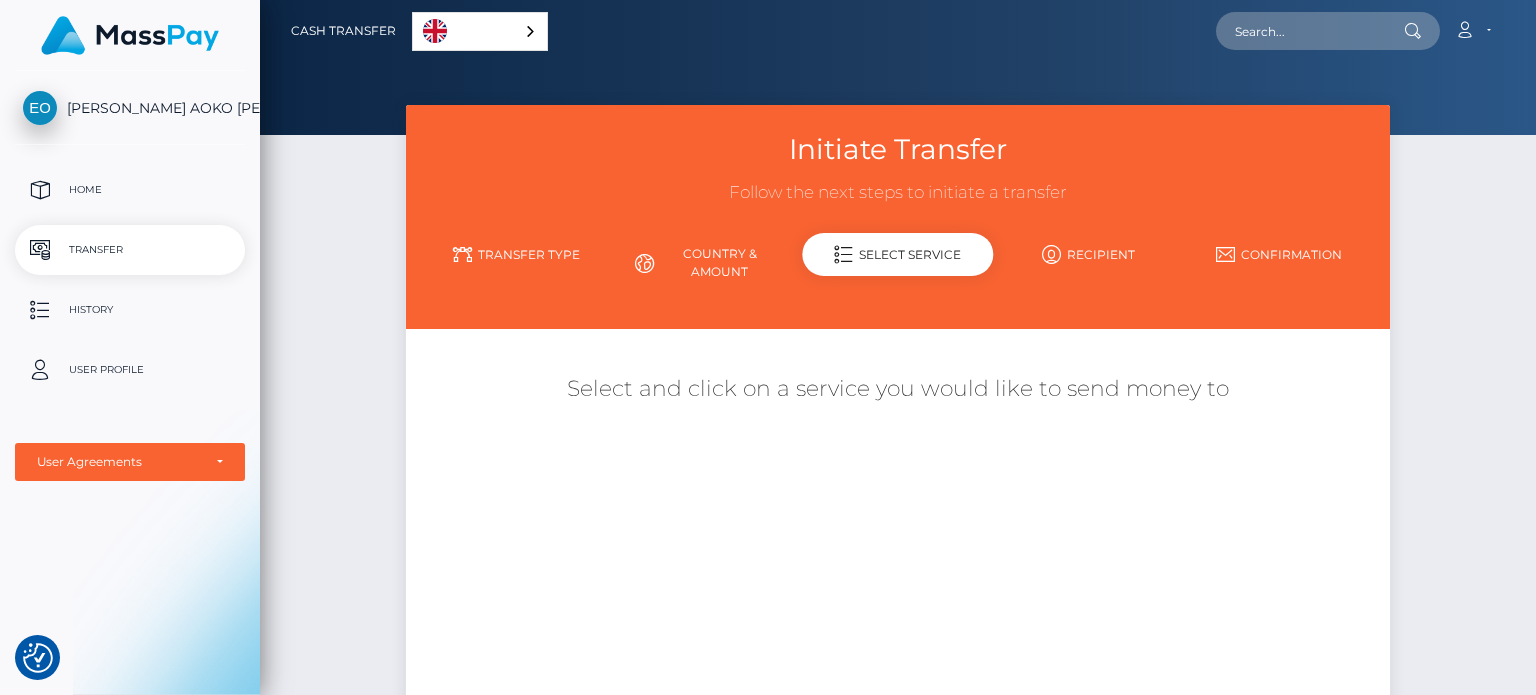 click on "Country & Amount" at bounding box center (707, 263) 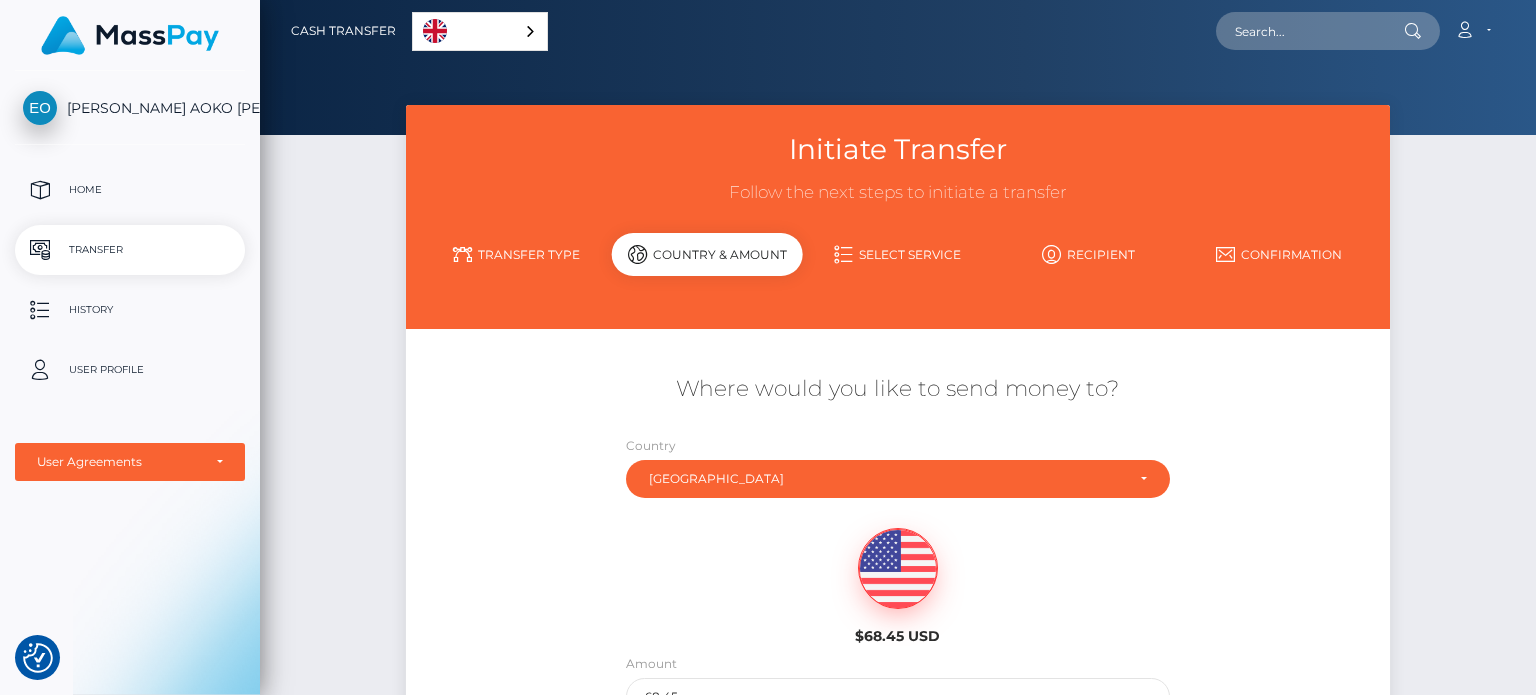 click on "Transfer Type" at bounding box center [516, 254] 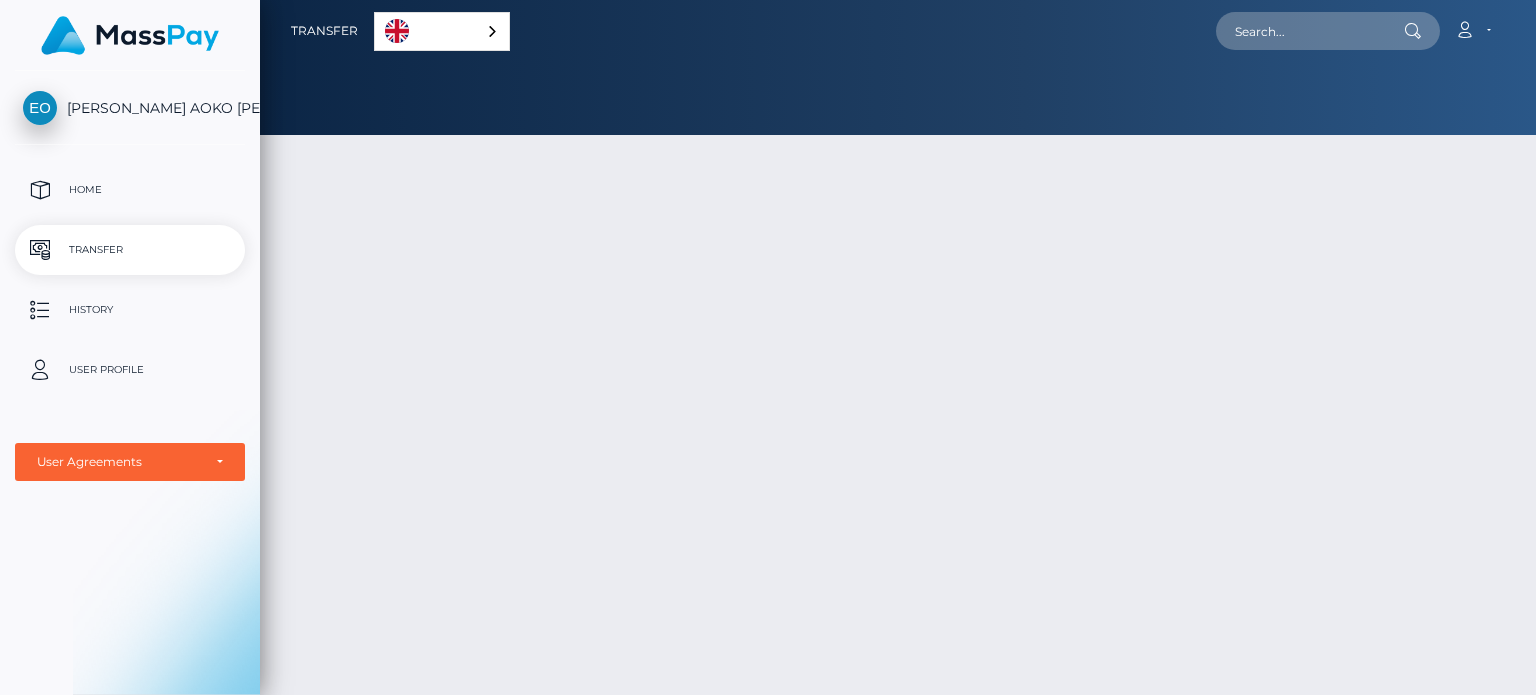 scroll, scrollTop: 0, scrollLeft: 0, axis: both 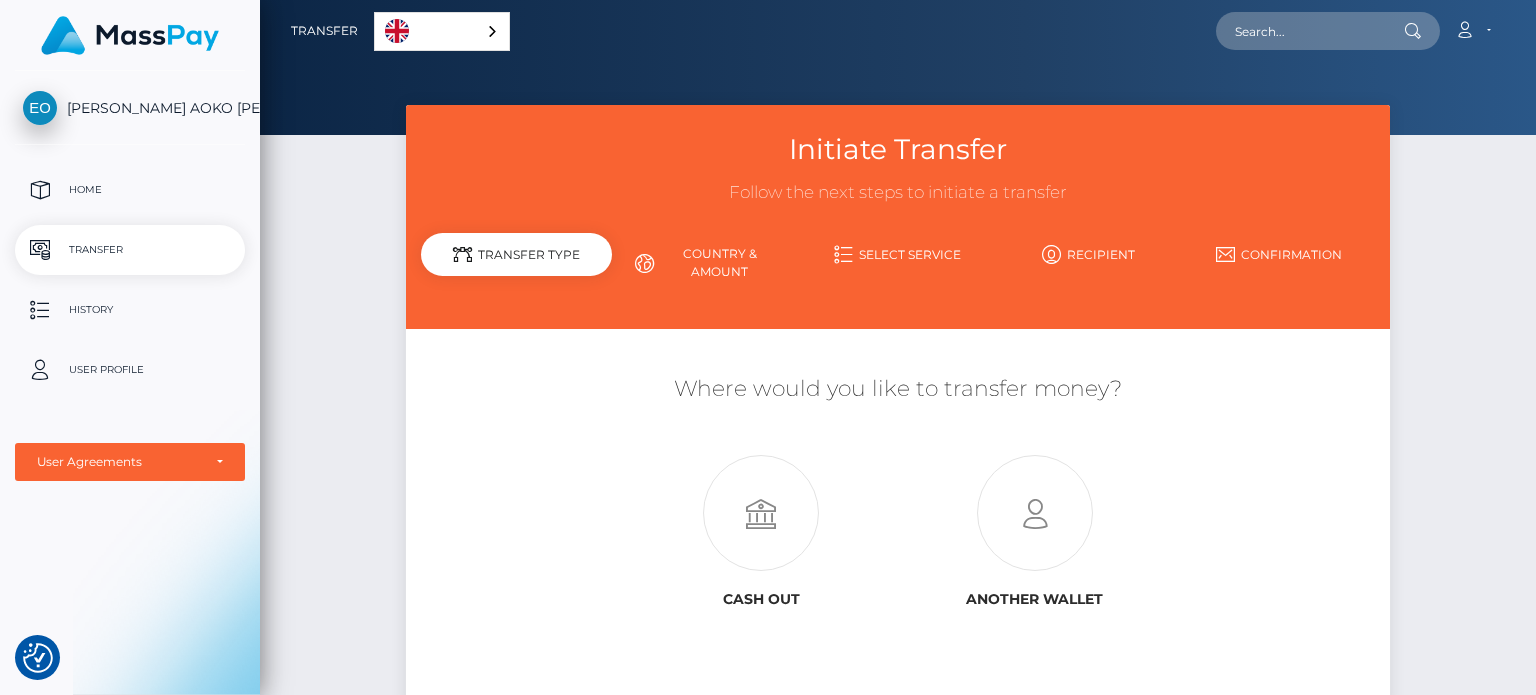 click on "Country & Amount" at bounding box center [707, 263] 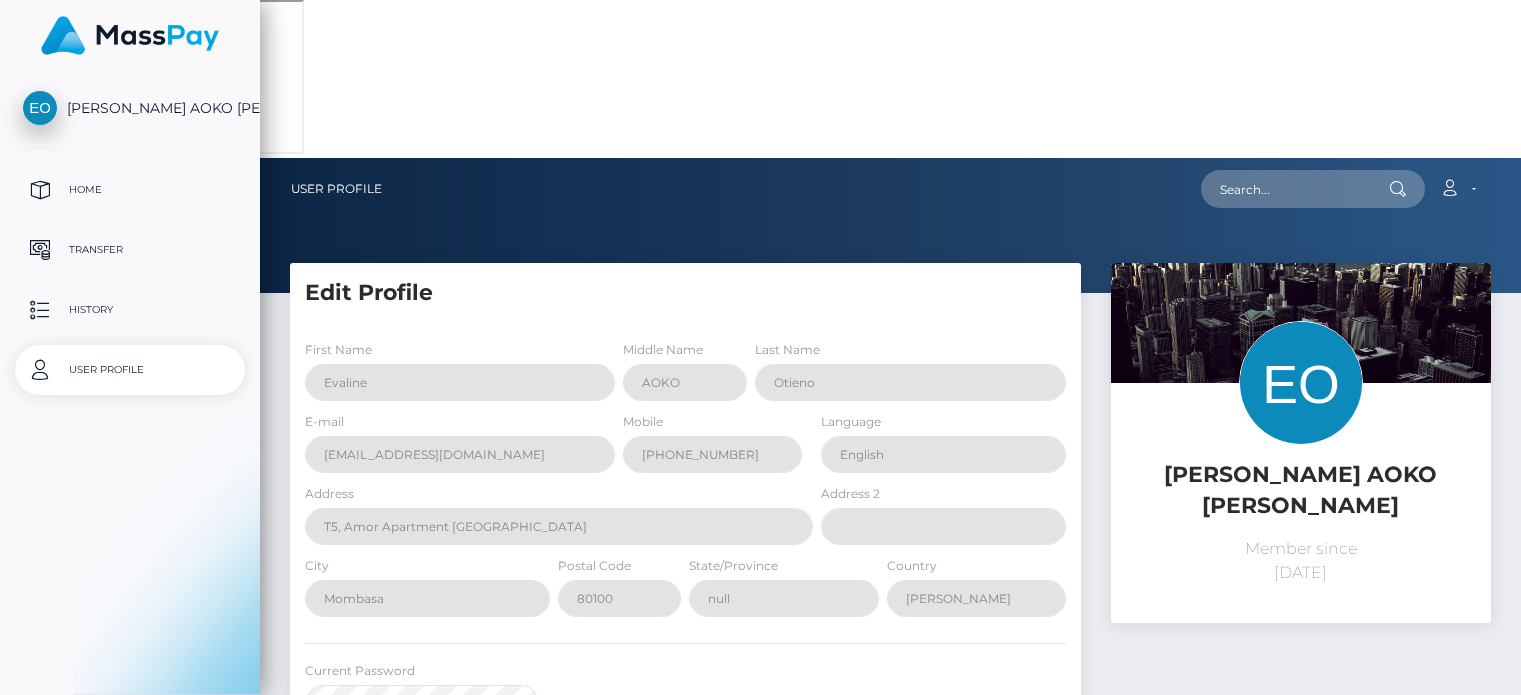 scroll, scrollTop: 0, scrollLeft: 0, axis: both 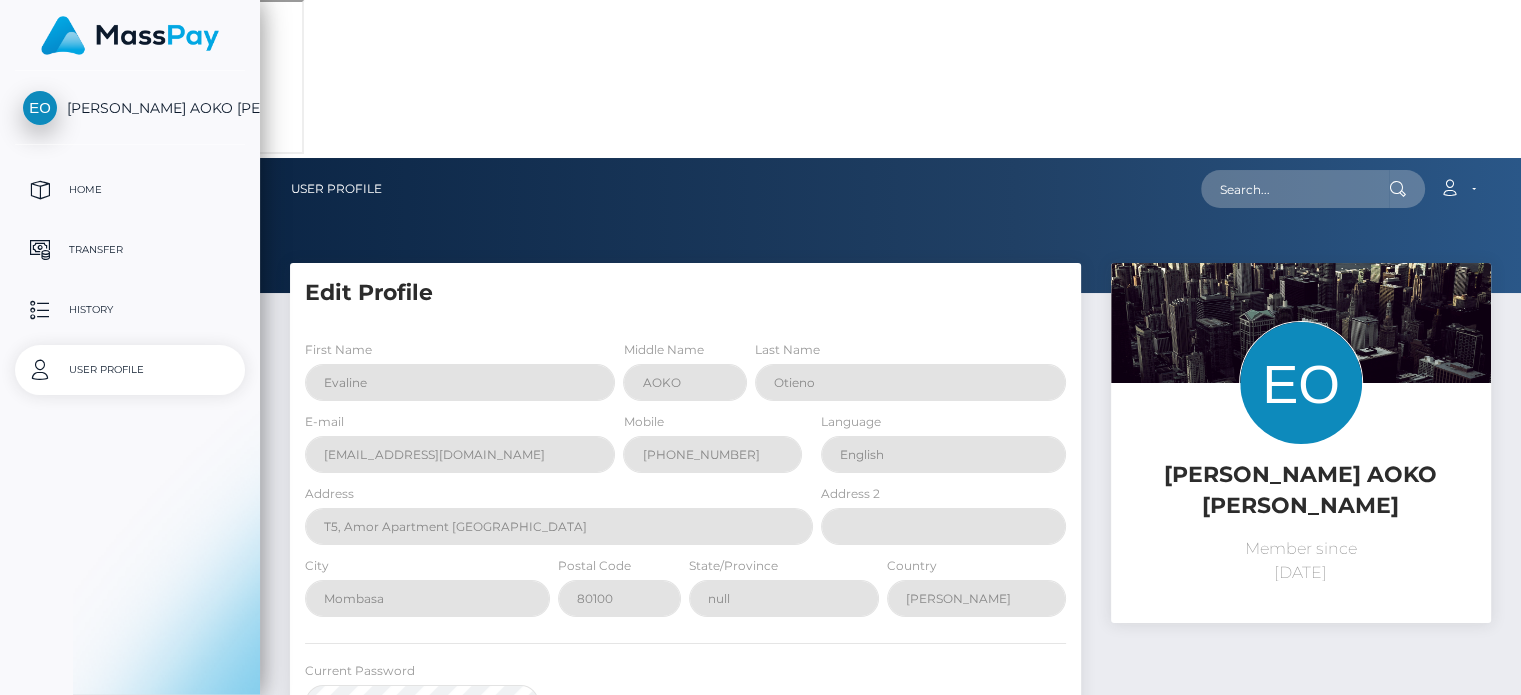 select 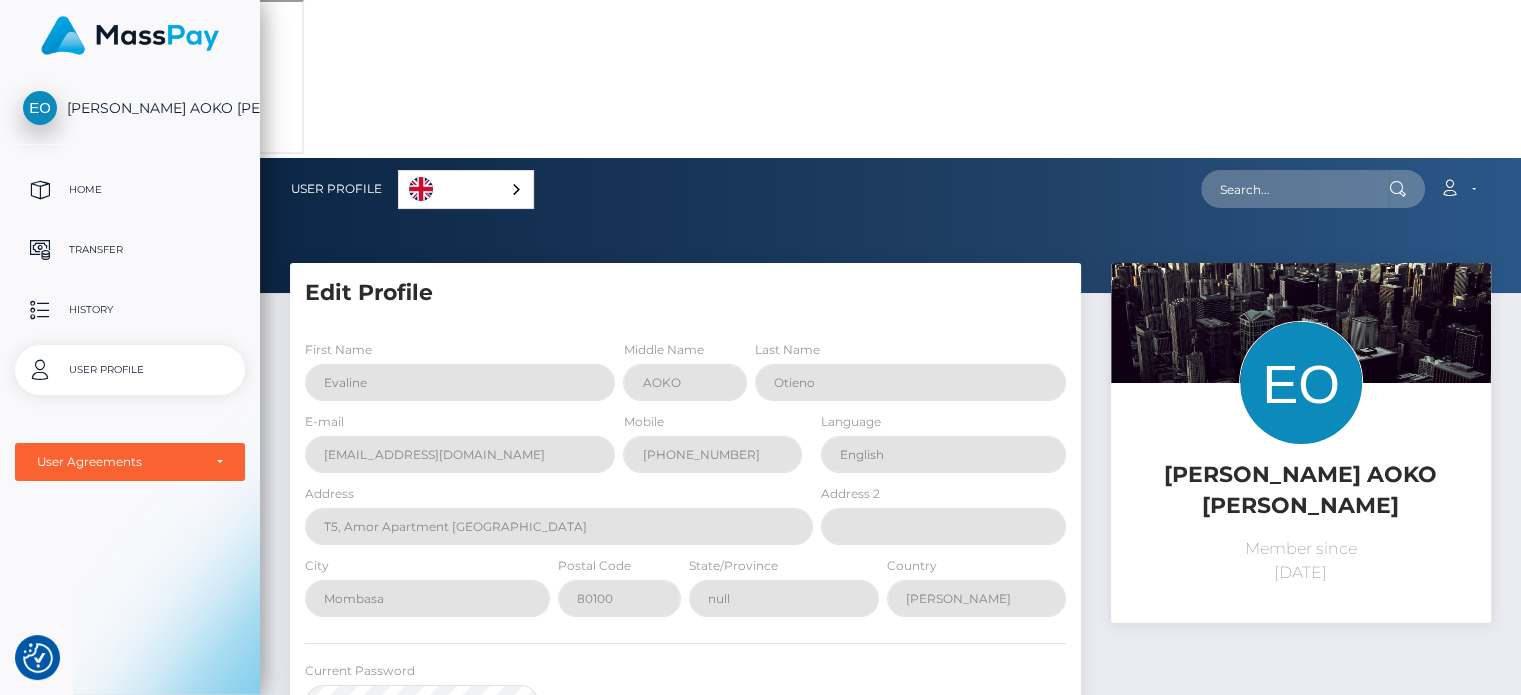 click on "Home" at bounding box center [130, 190] 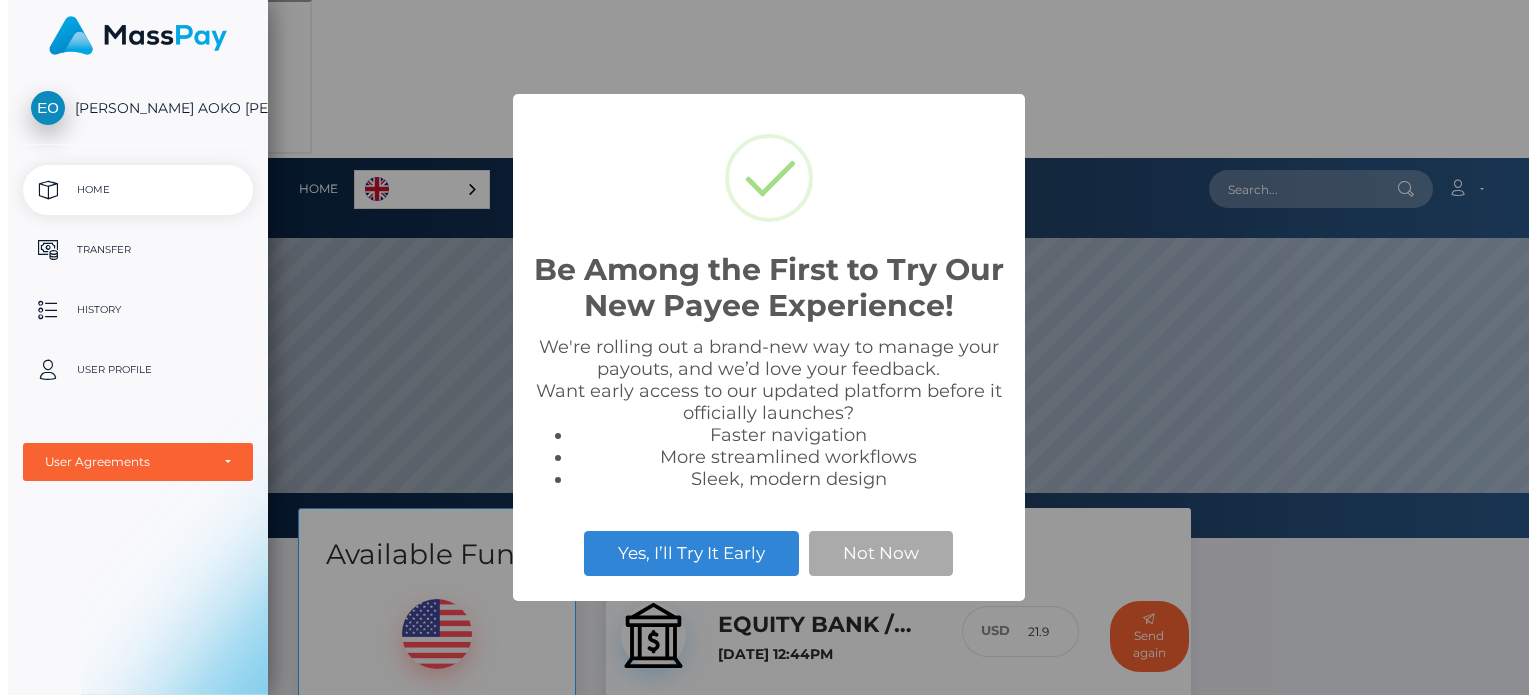 scroll, scrollTop: 0, scrollLeft: 0, axis: both 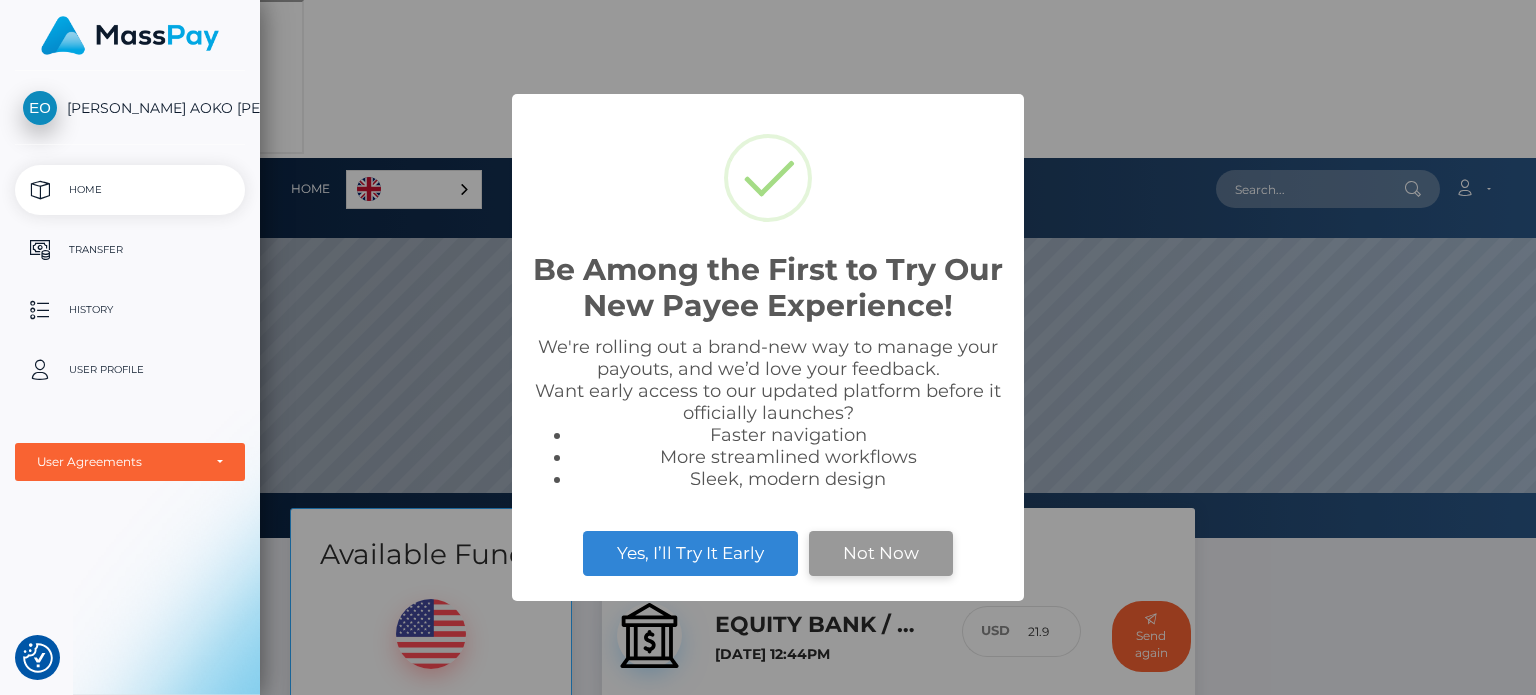 click on "Not Now" at bounding box center [881, 553] 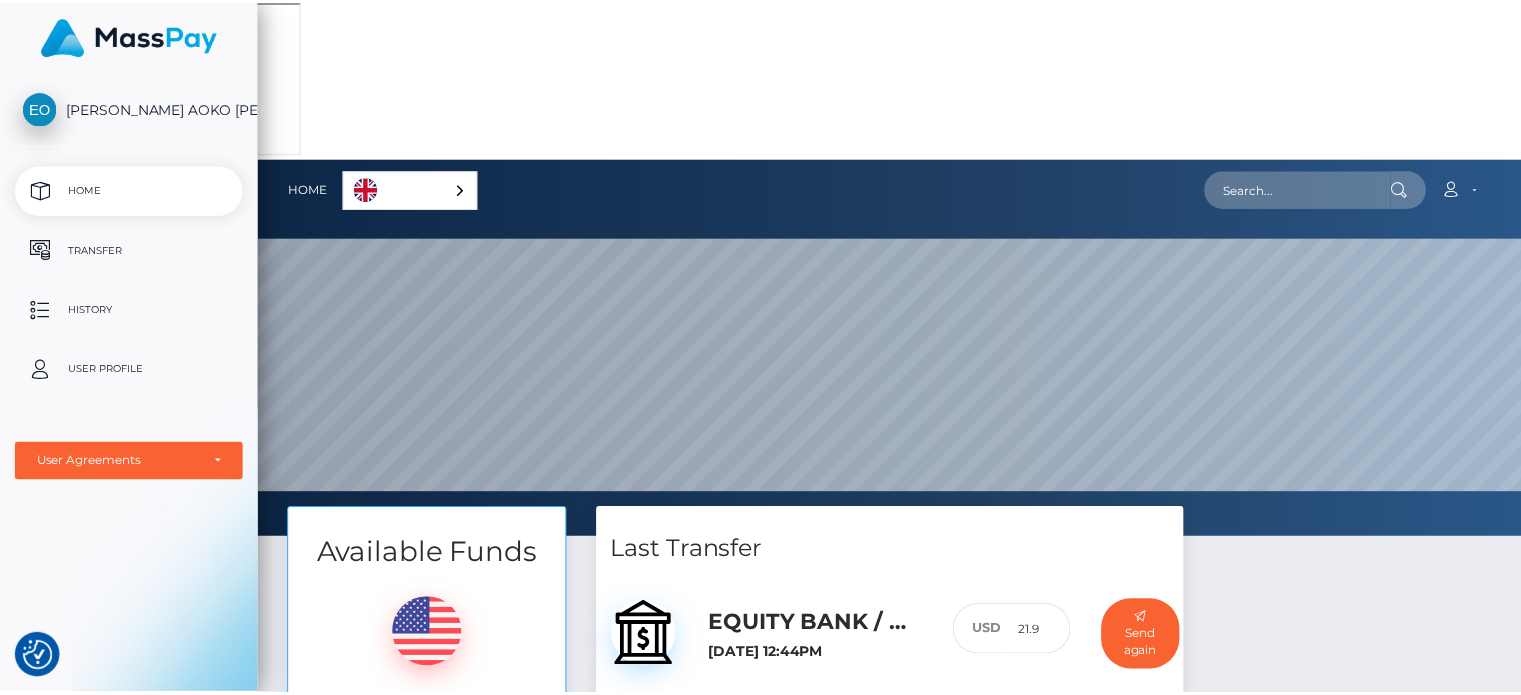 scroll, scrollTop: 380, scrollLeft: 1260, axis: both 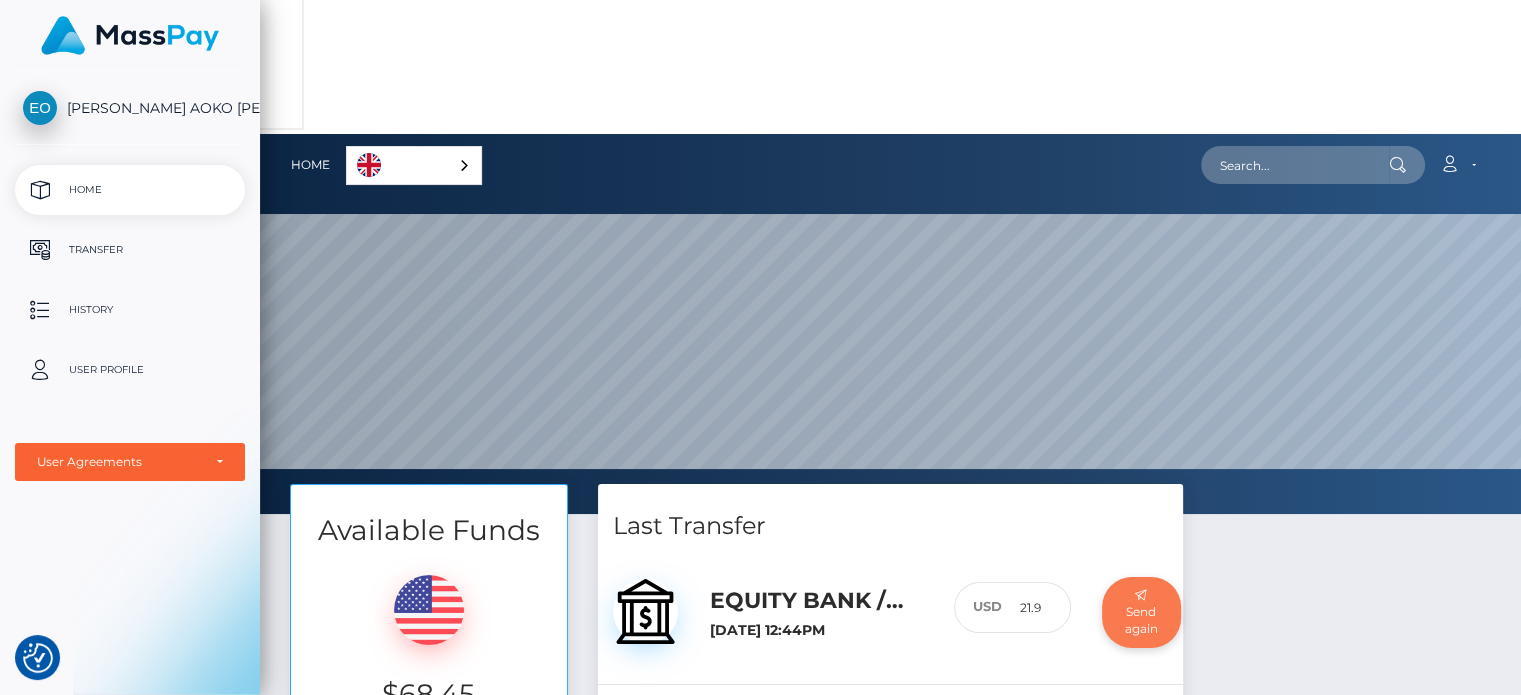 click on "Send again" at bounding box center (1141, 612) 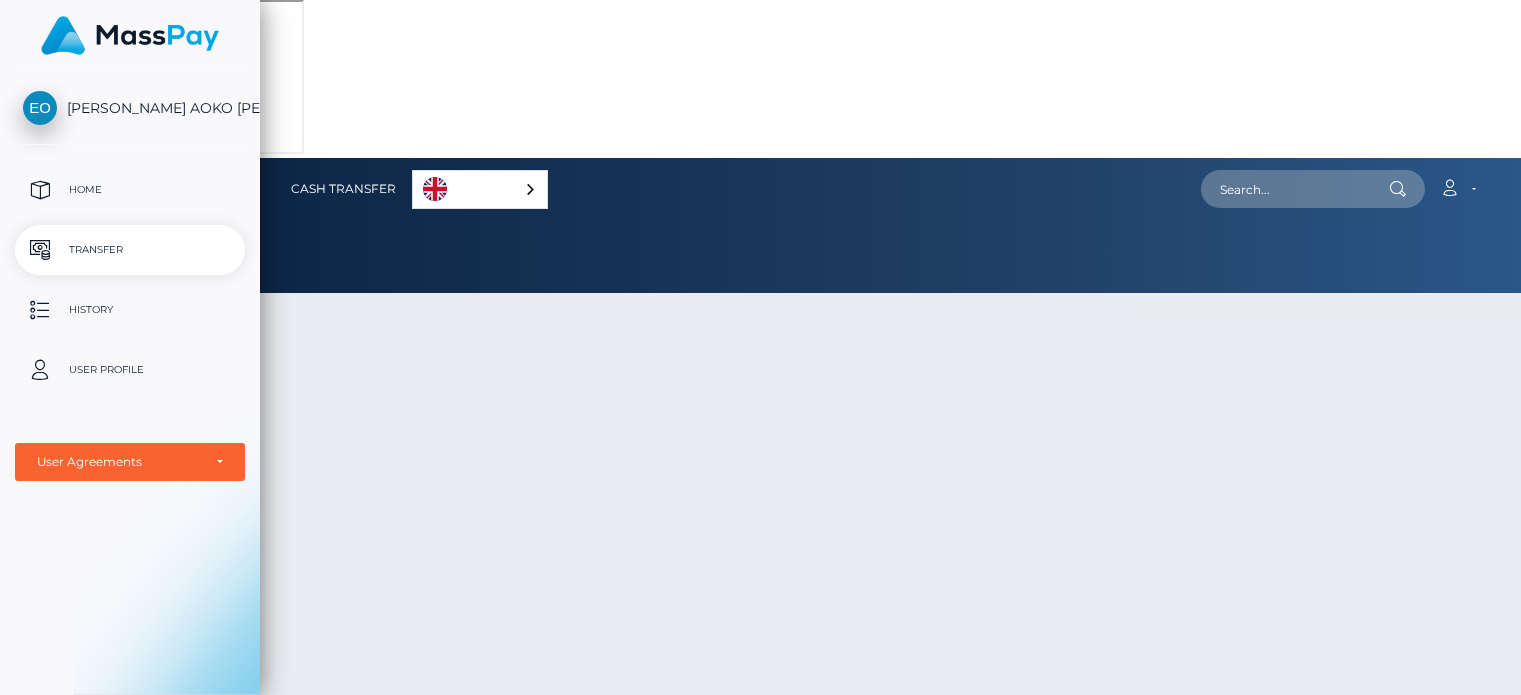 scroll, scrollTop: 0, scrollLeft: 0, axis: both 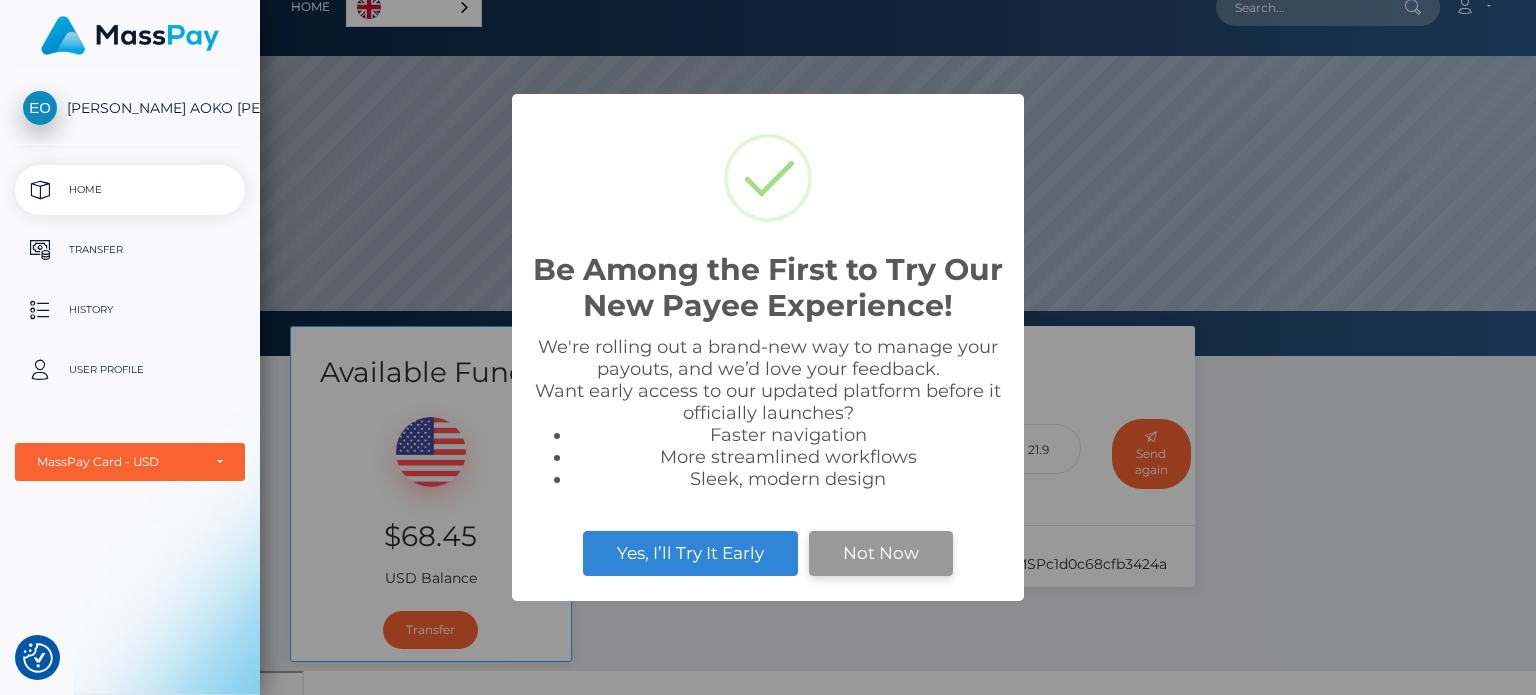click on "Not Now" at bounding box center (881, 553) 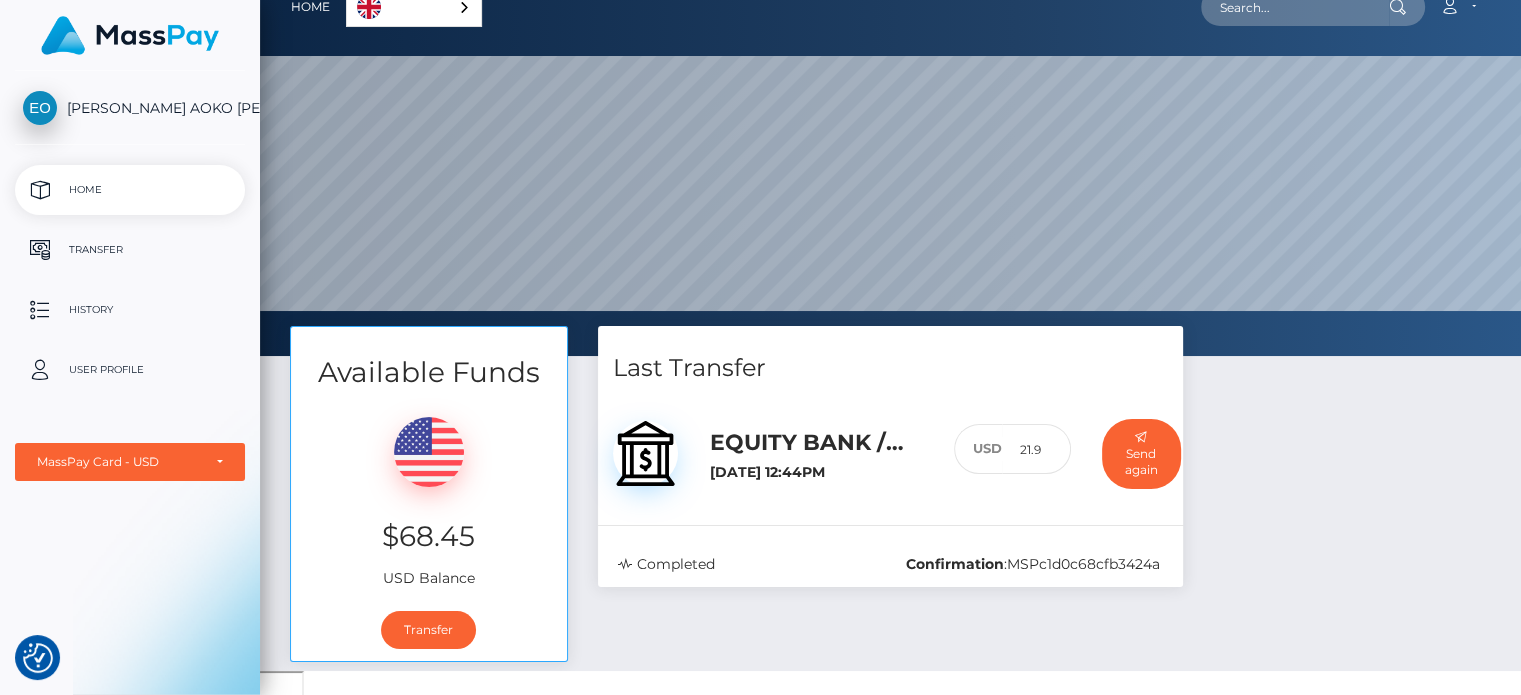 scroll, scrollTop: 380, scrollLeft: 1260, axis: both 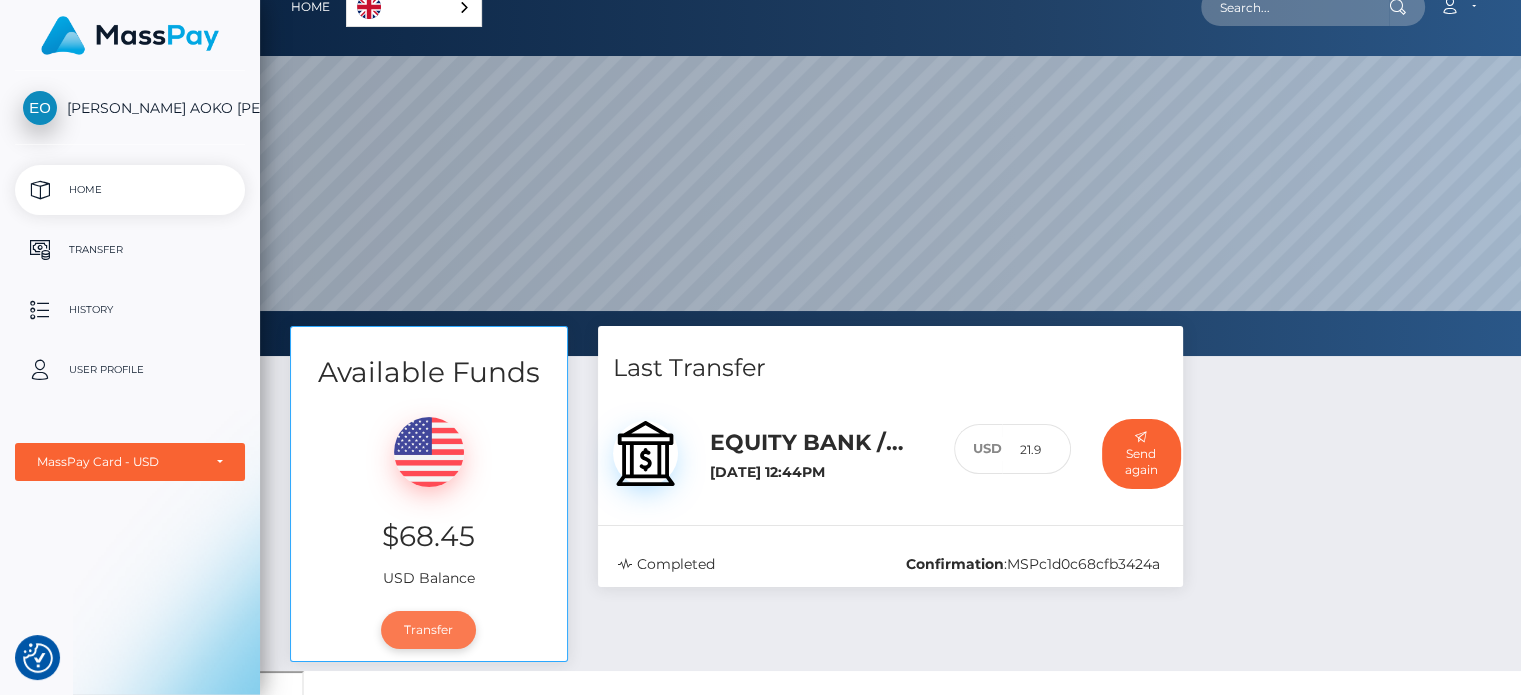 click on "Transfer" at bounding box center [428, 630] 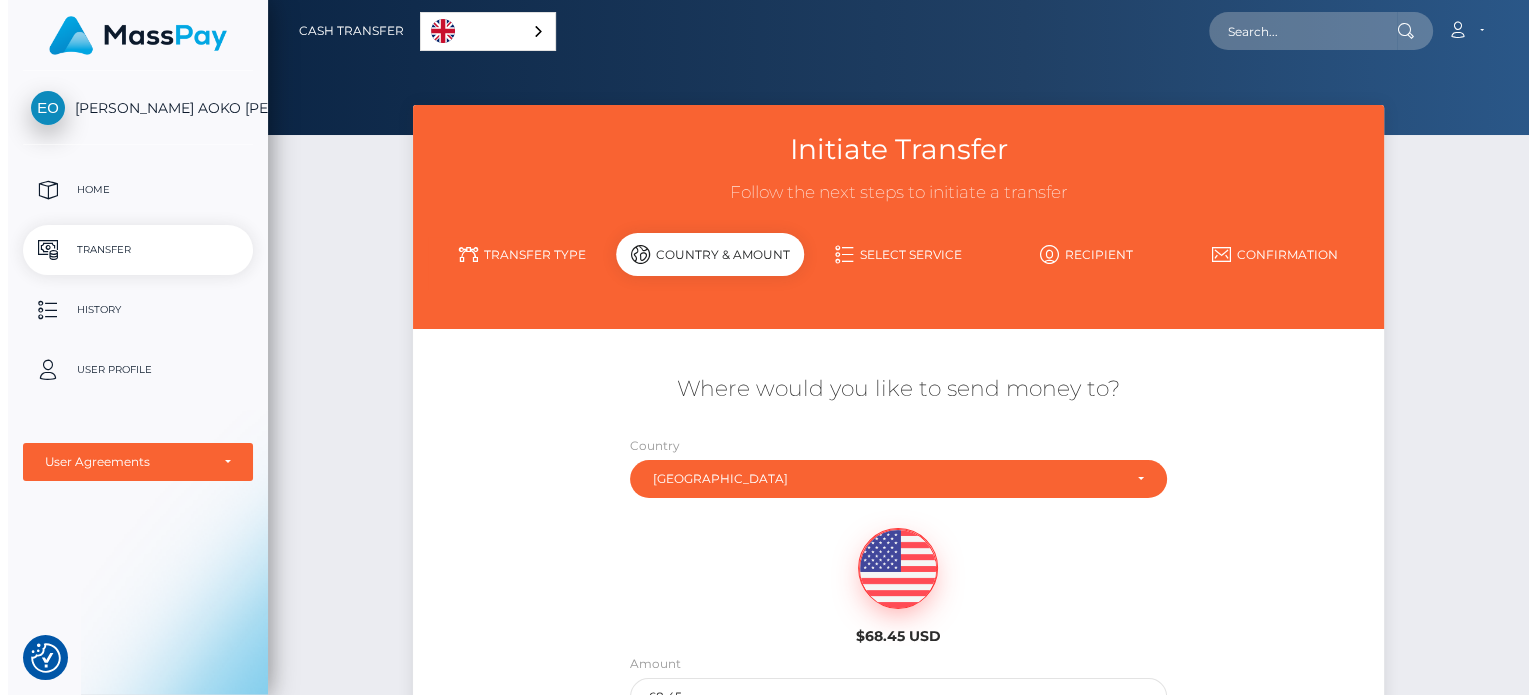 scroll, scrollTop: 0, scrollLeft: 0, axis: both 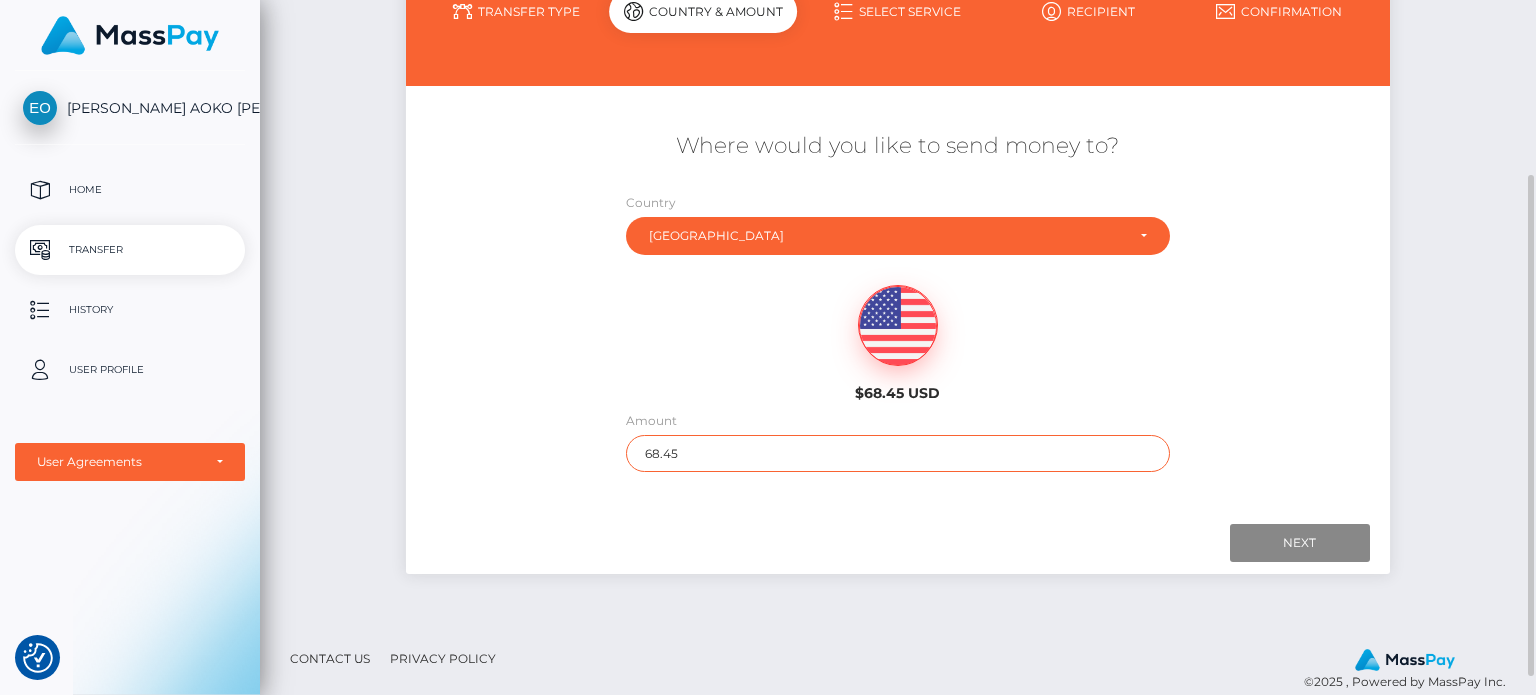 click on "68.45" at bounding box center [898, 453] 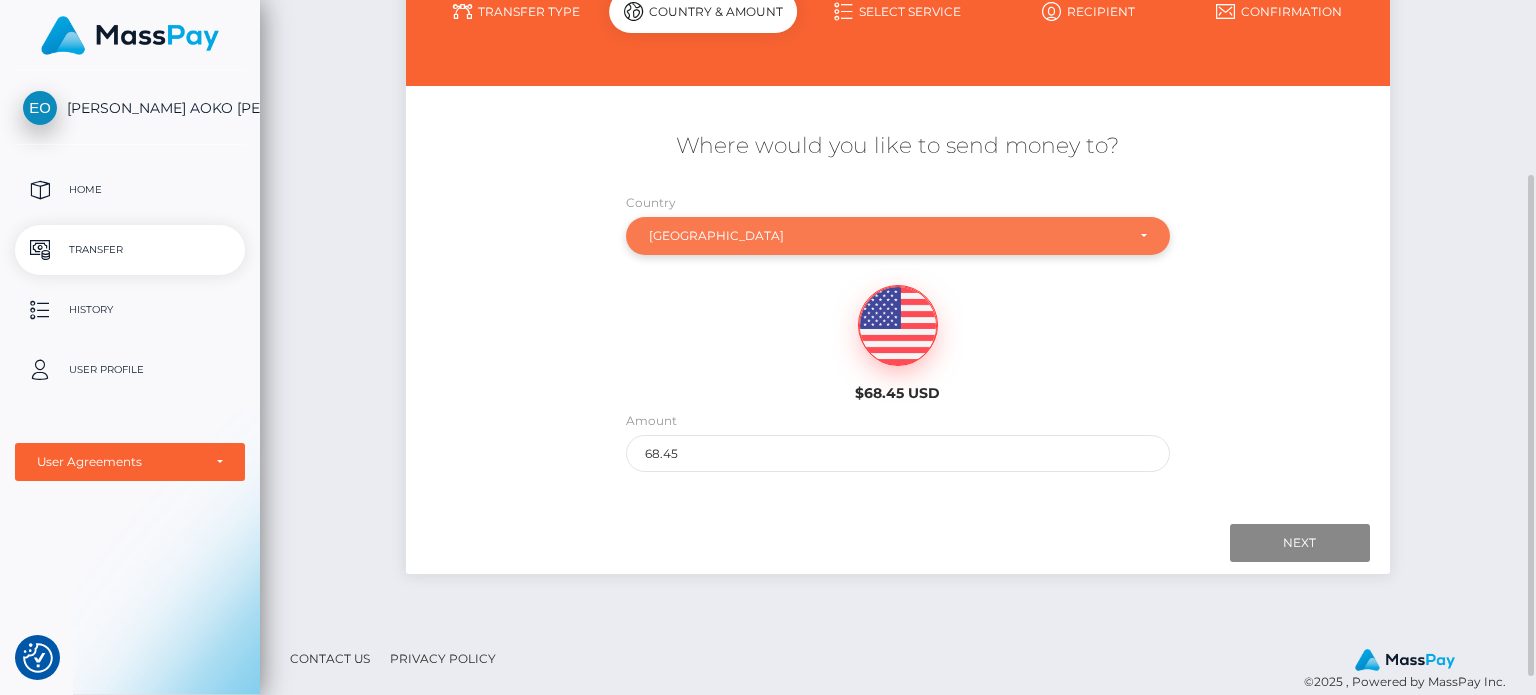 click on "Kenya" at bounding box center (898, 236) 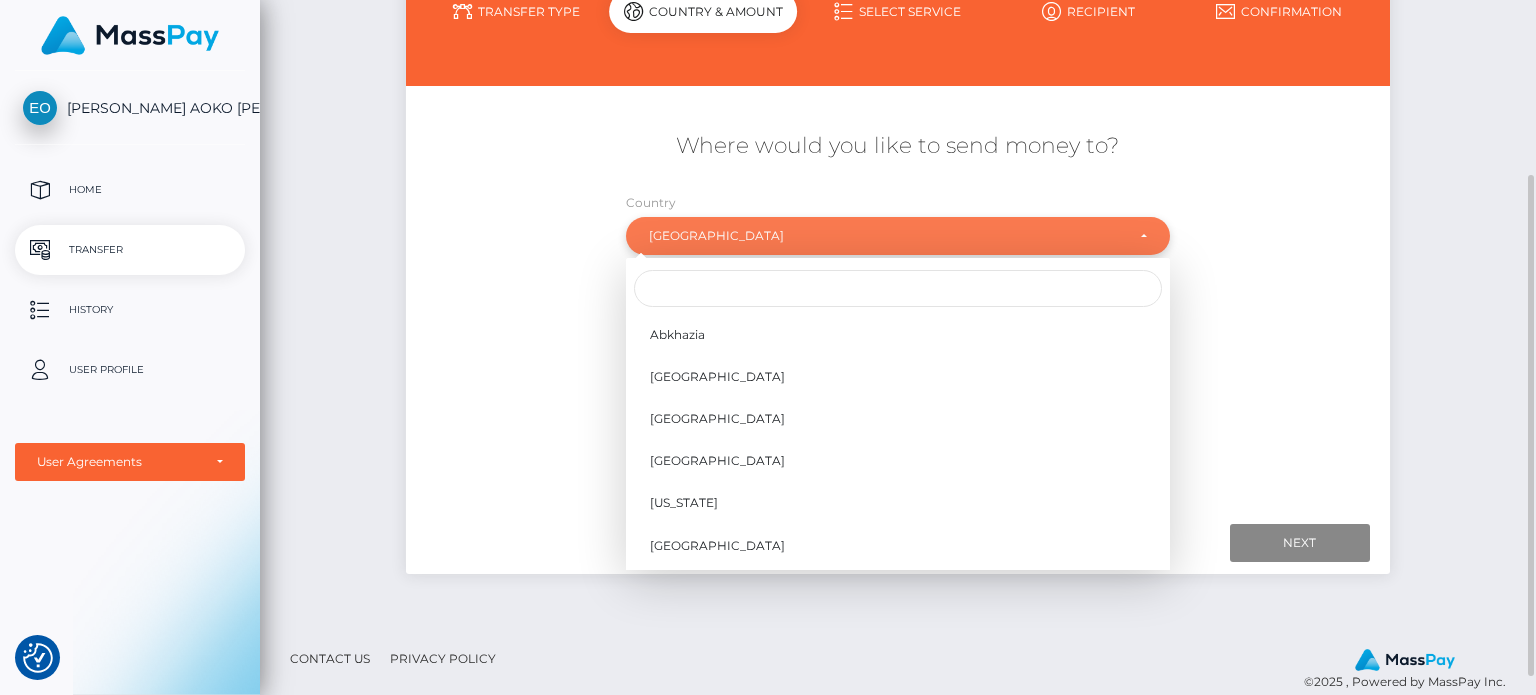 scroll, scrollTop: 3959, scrollLeft: 0, axis: vertical 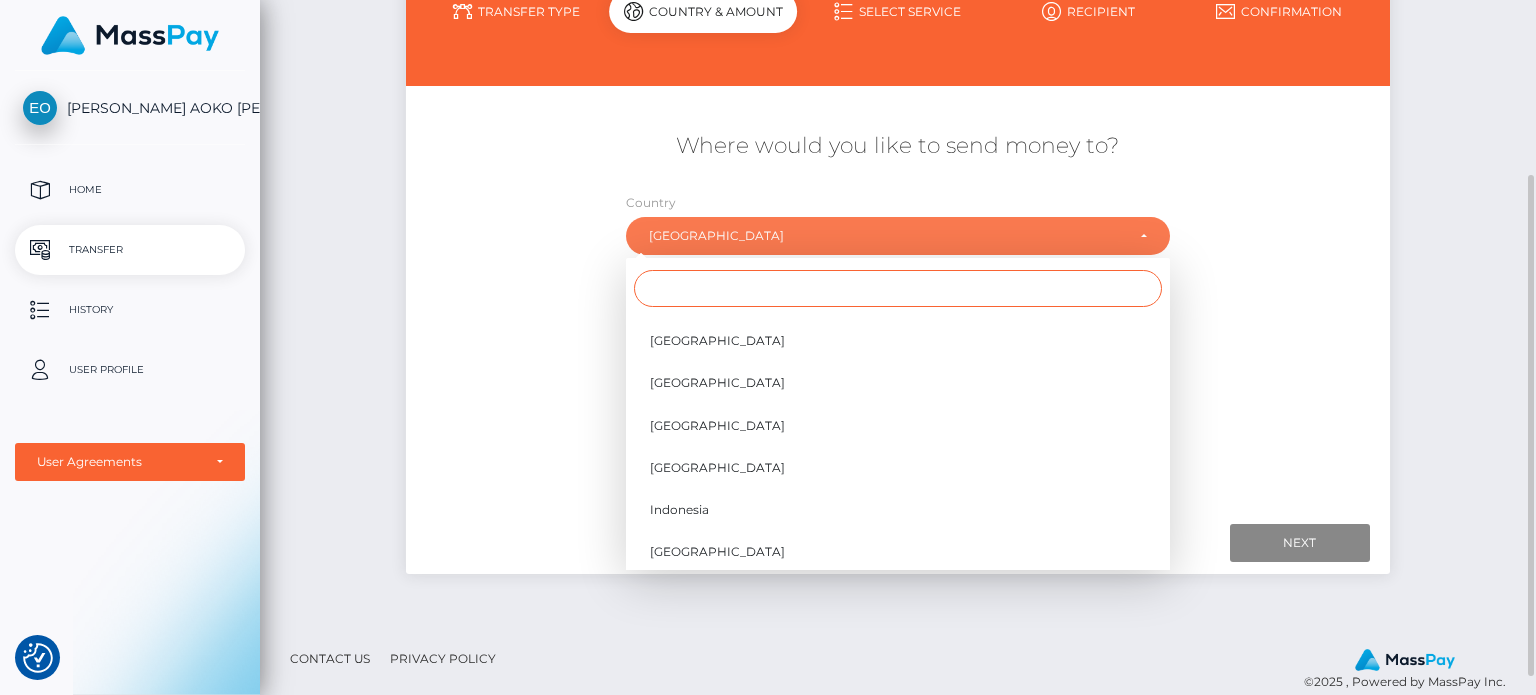 click at bounding box center [898, 288] 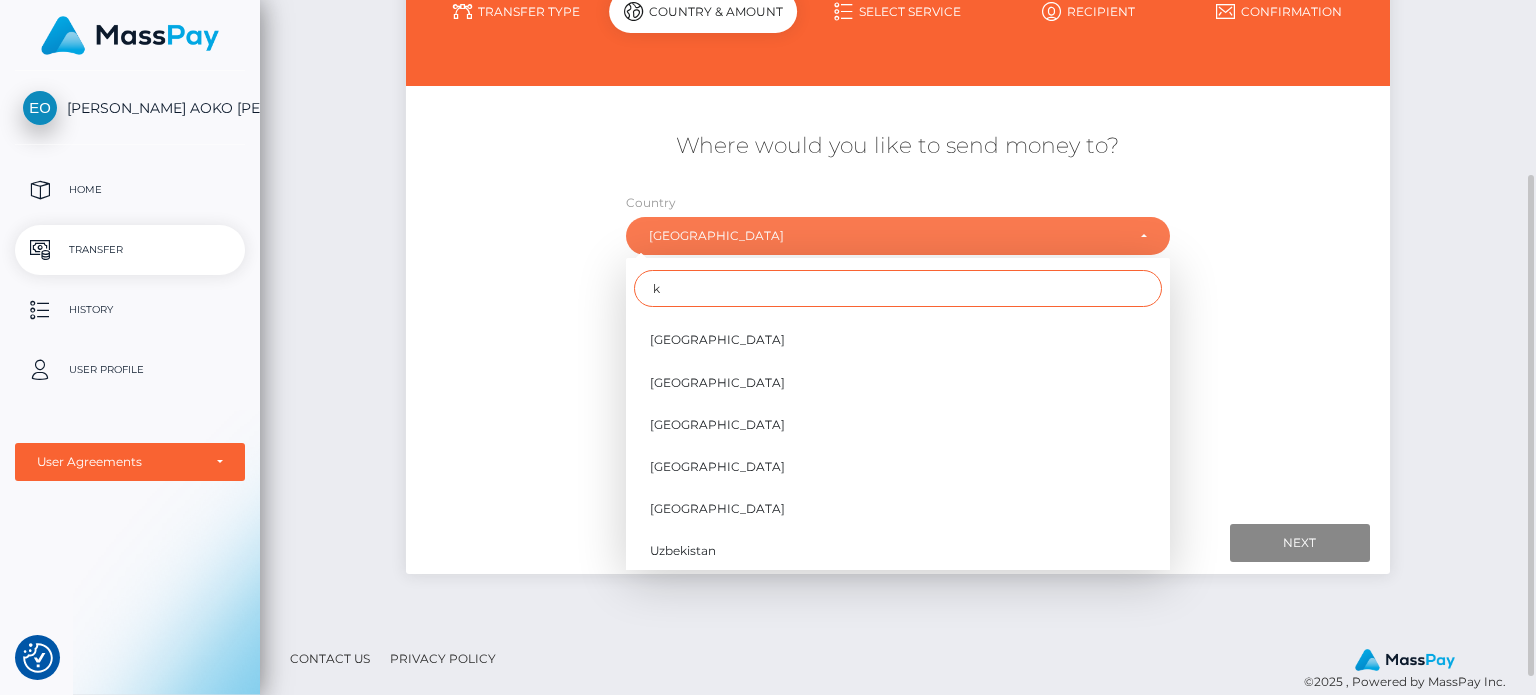 scroll, scrollTop: 0, scrollLeft: 0, axis: both 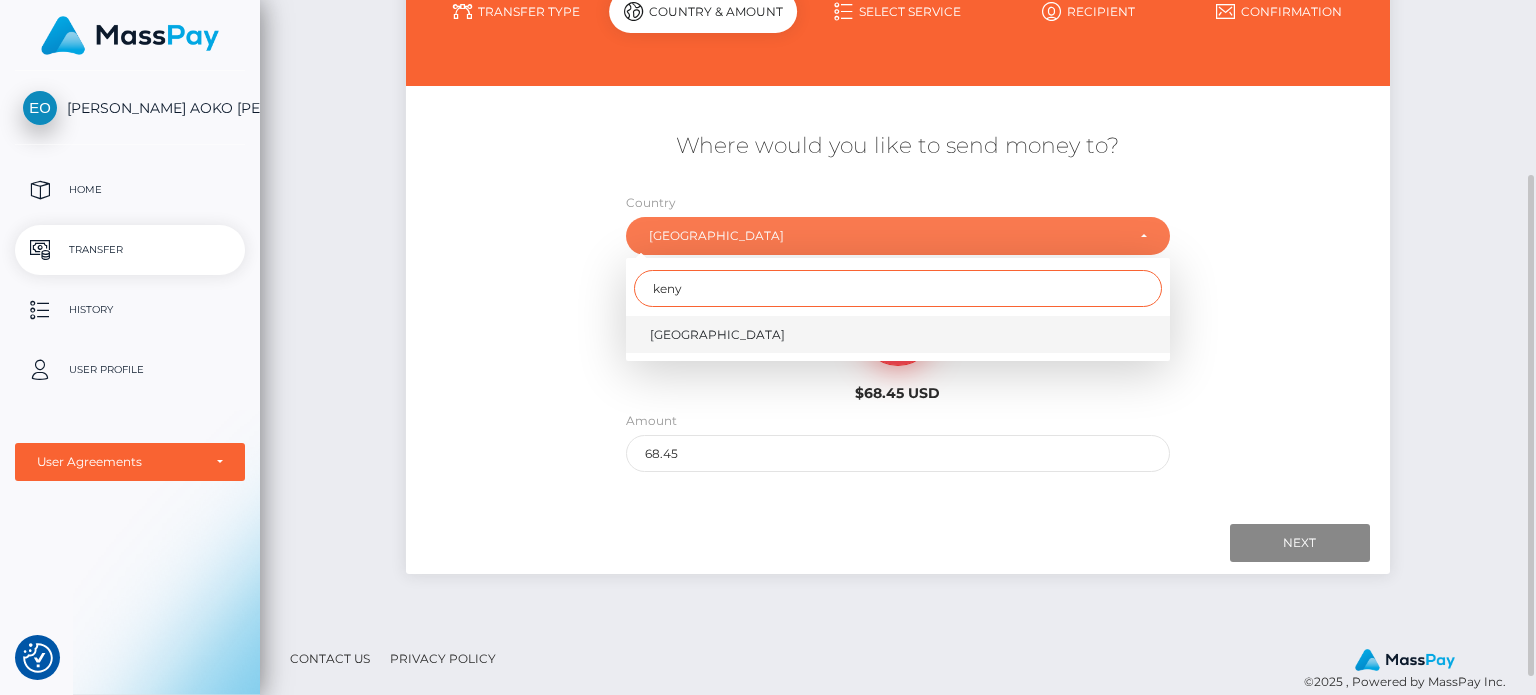 type on "keny" 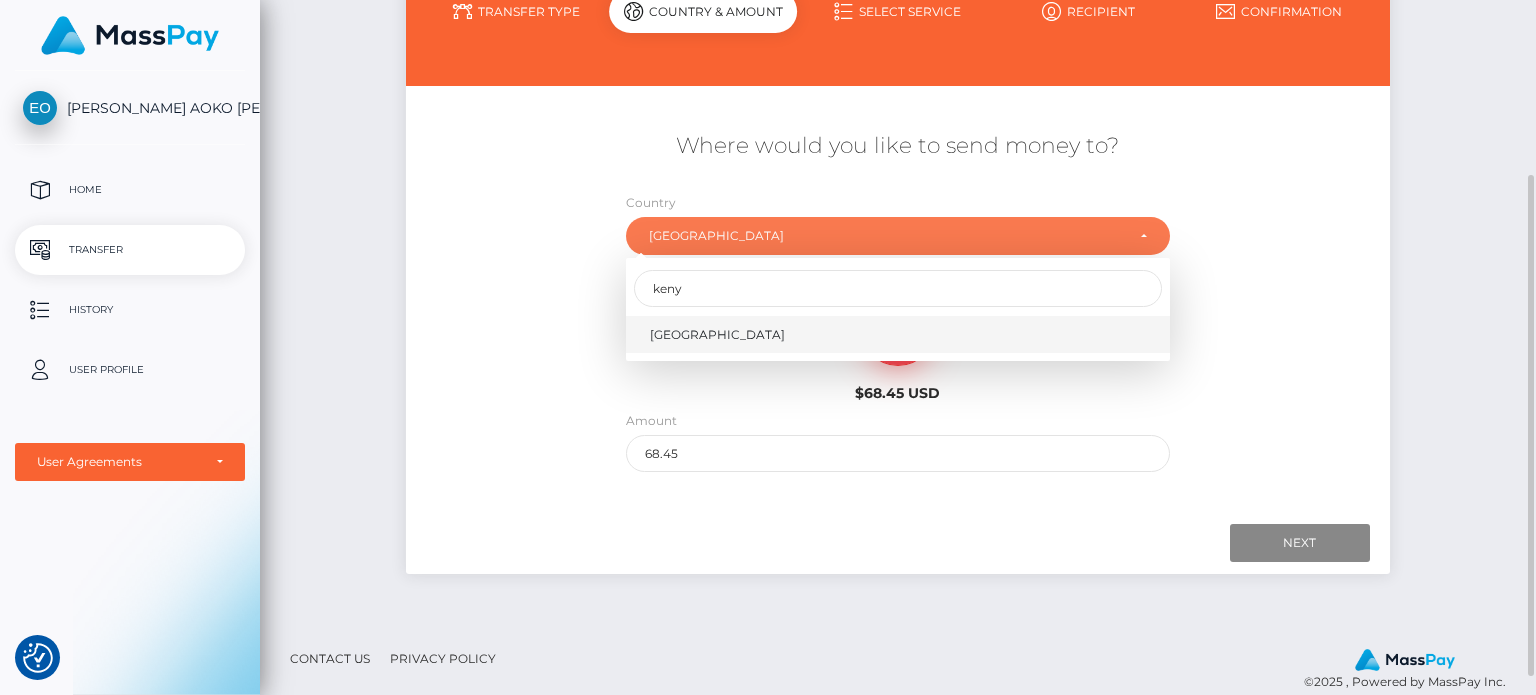 click on "Kenya" at bounding box center [898, 334] 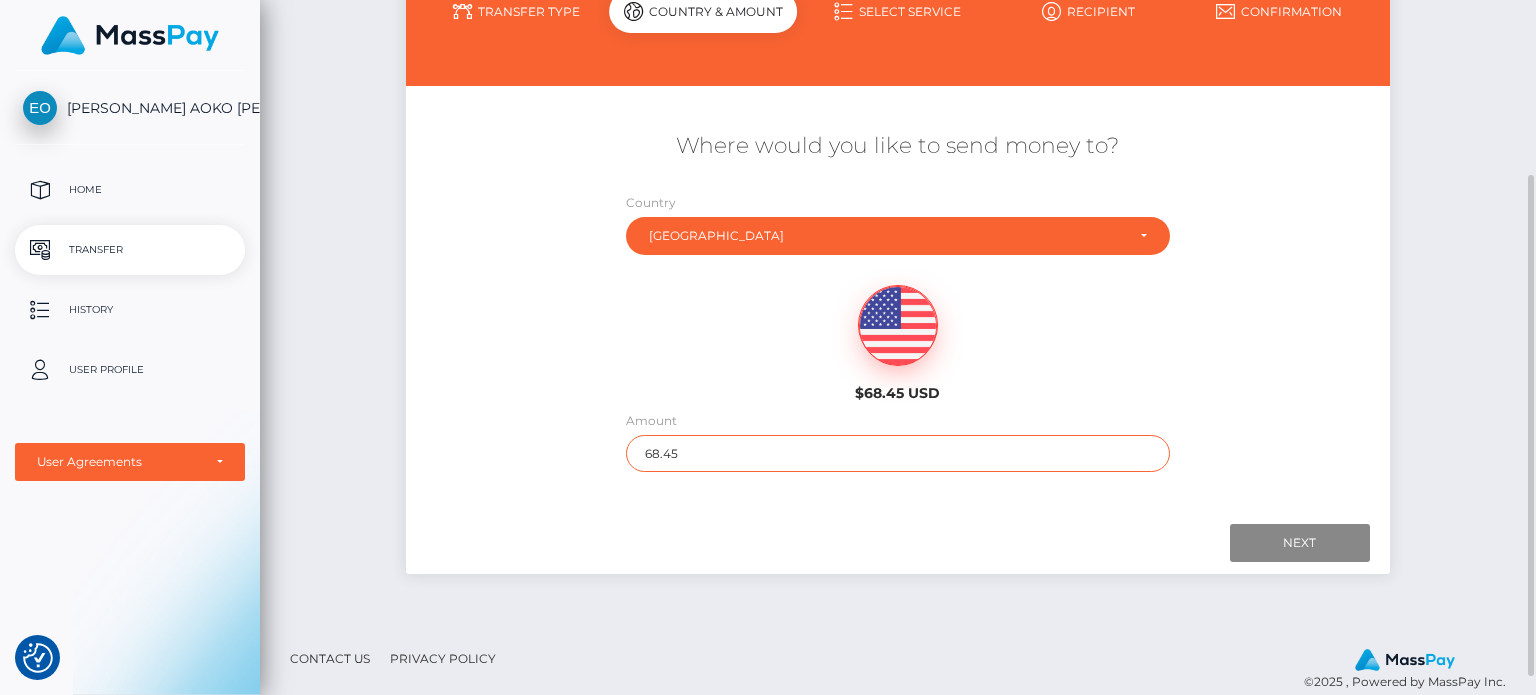 click on "68.45" at bounding box center (898, 453) 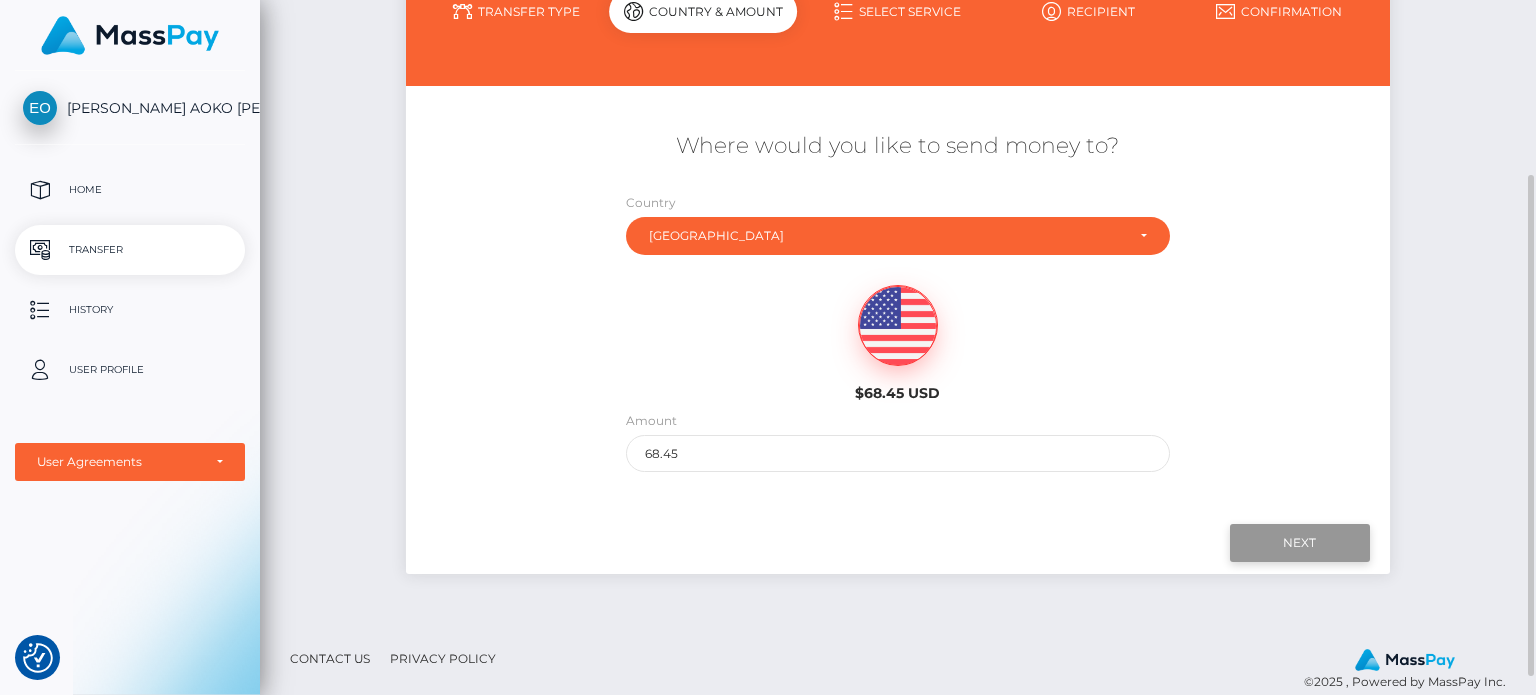 click on "Next" at bounding box center (1300, 543) 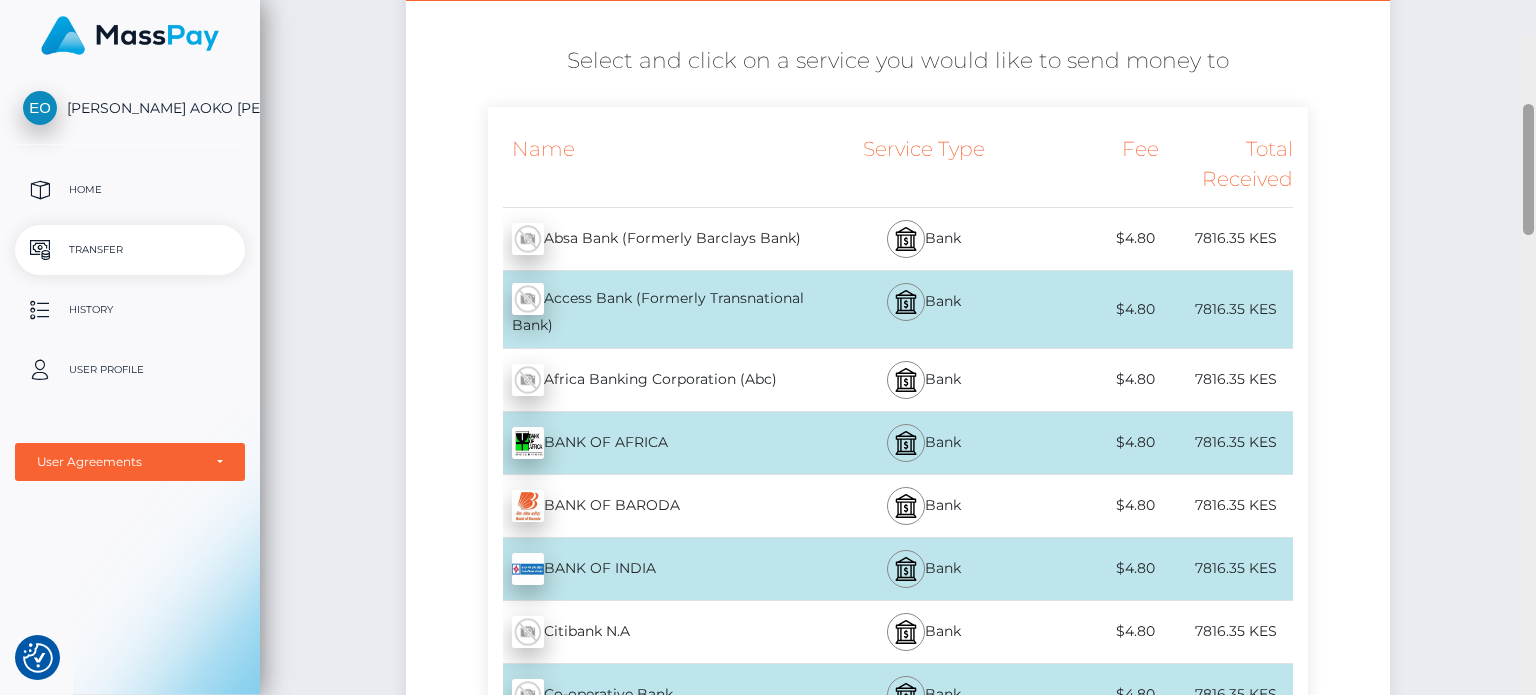 scroll, scrollTop: 364, scrollLeft: 0, axis: vertical 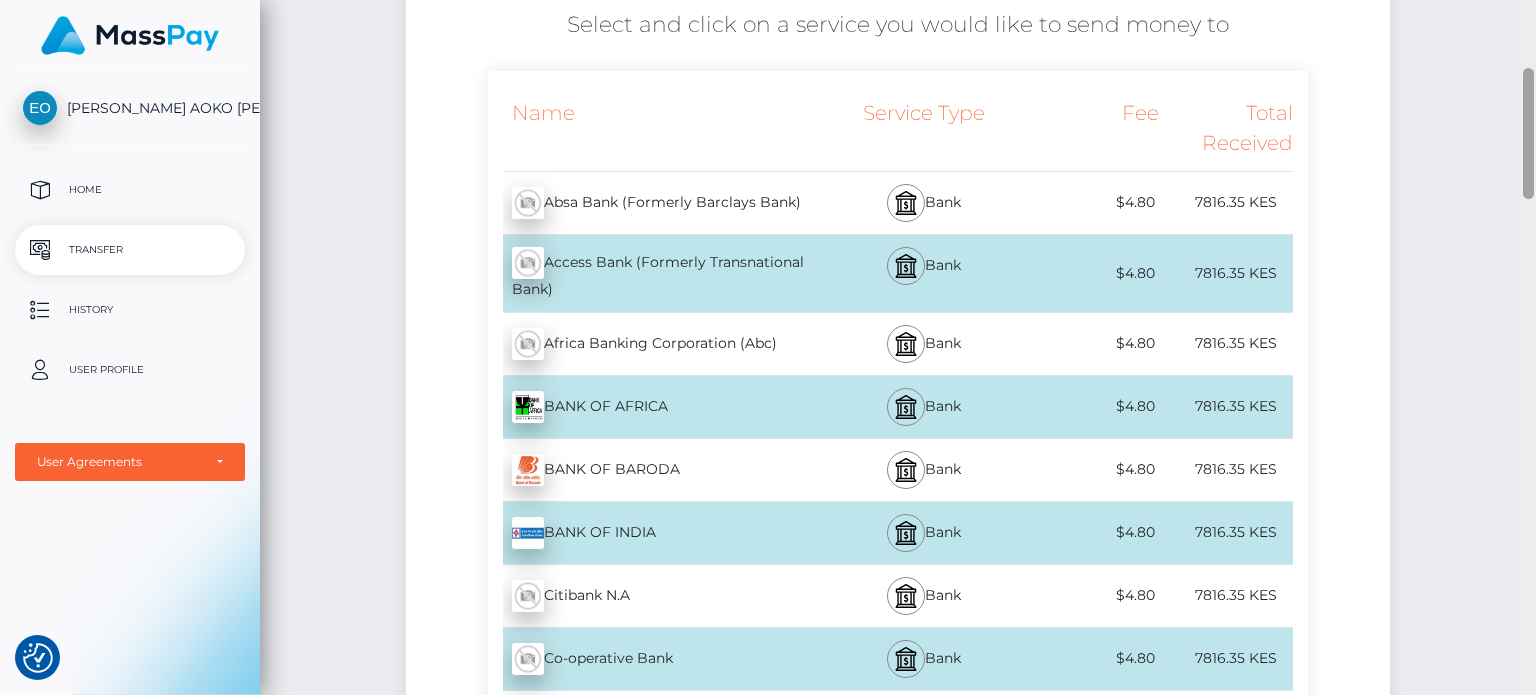 drag, startPoint x: 1532, startPoint y: 622, endPoint x: 1499, endPoint y: 709, distance: 93.04838 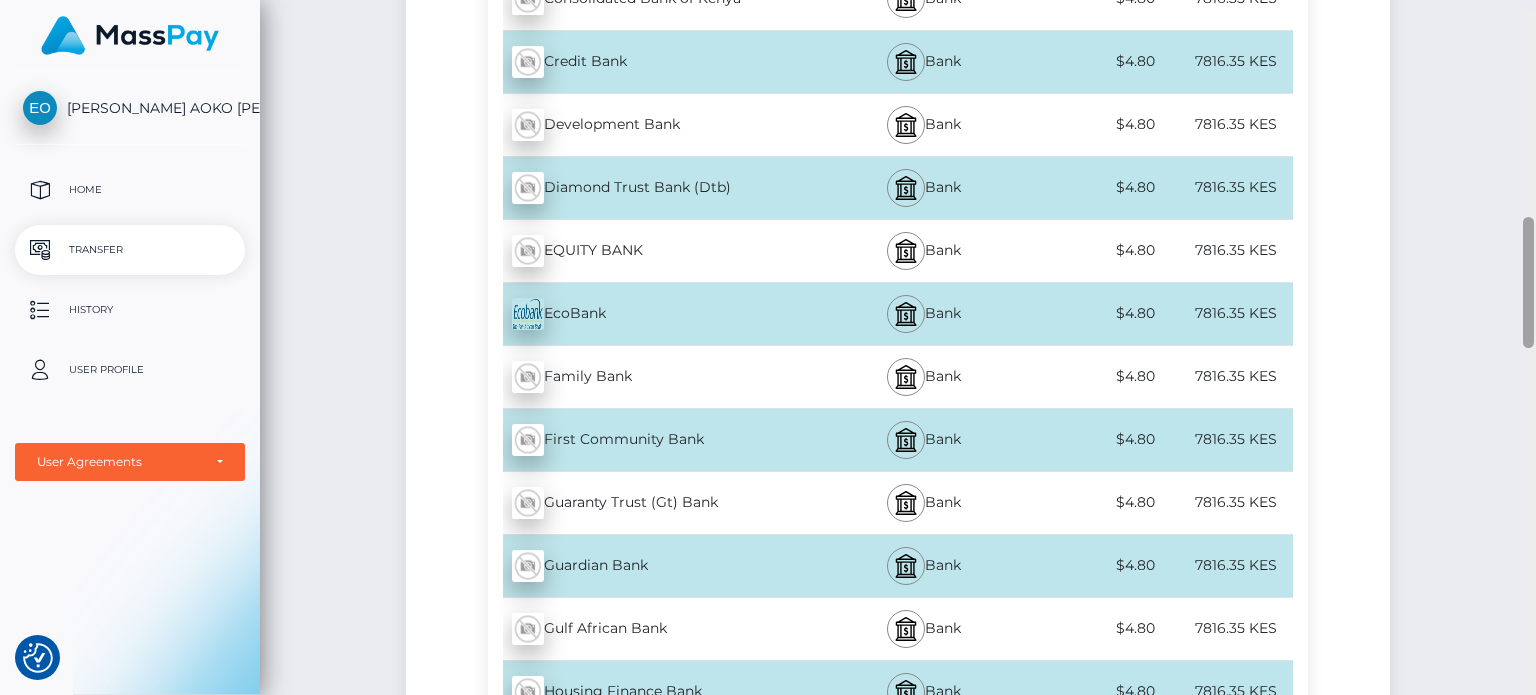 drag, startPoint x: 1526, startPoint y: 156, endPoint x: 1495, endPoint y: 295, distance: 142.41489 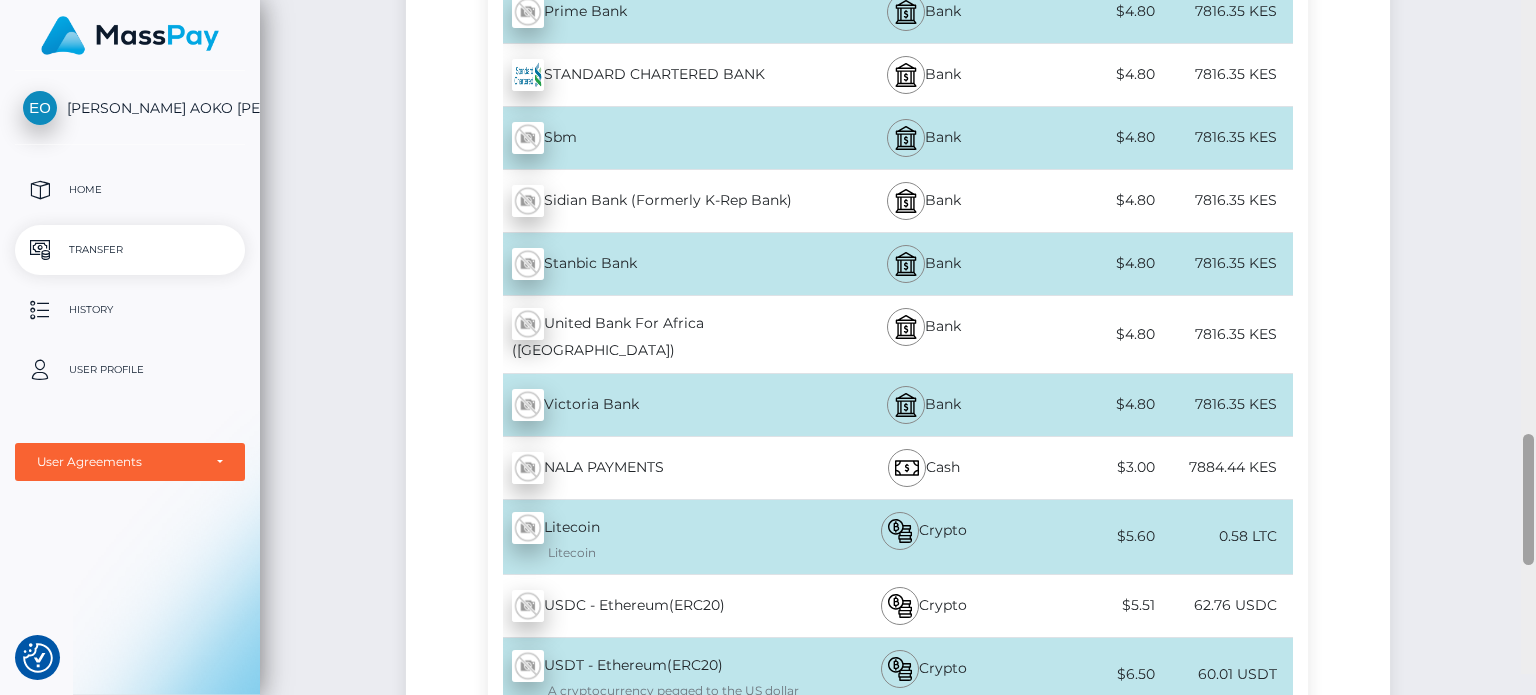 drag, startPoint x: 1532, startPoint y: 275, endPoint x: 1469, endPoint y: 523, distance: 255.87692 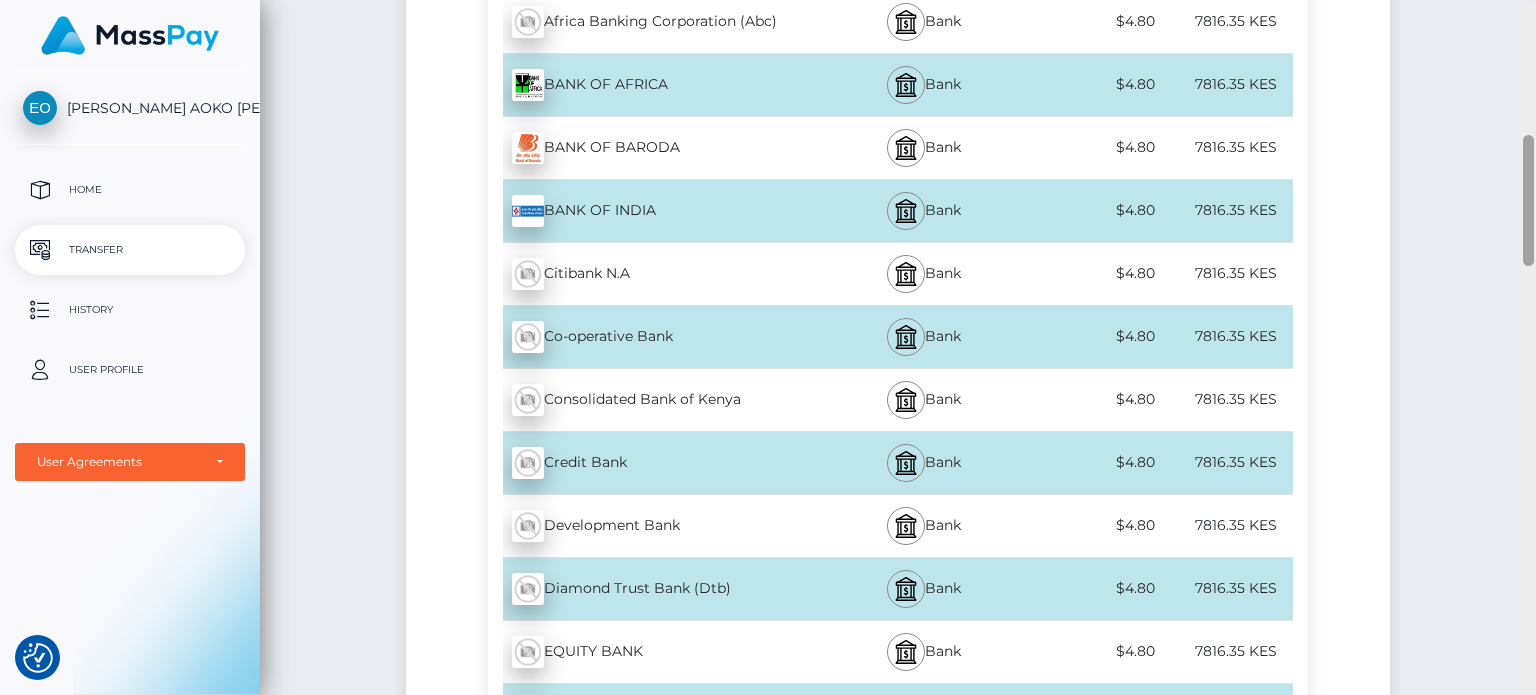 scroll, scrollTop: 691, scrollLeft: 0, axis: vertical 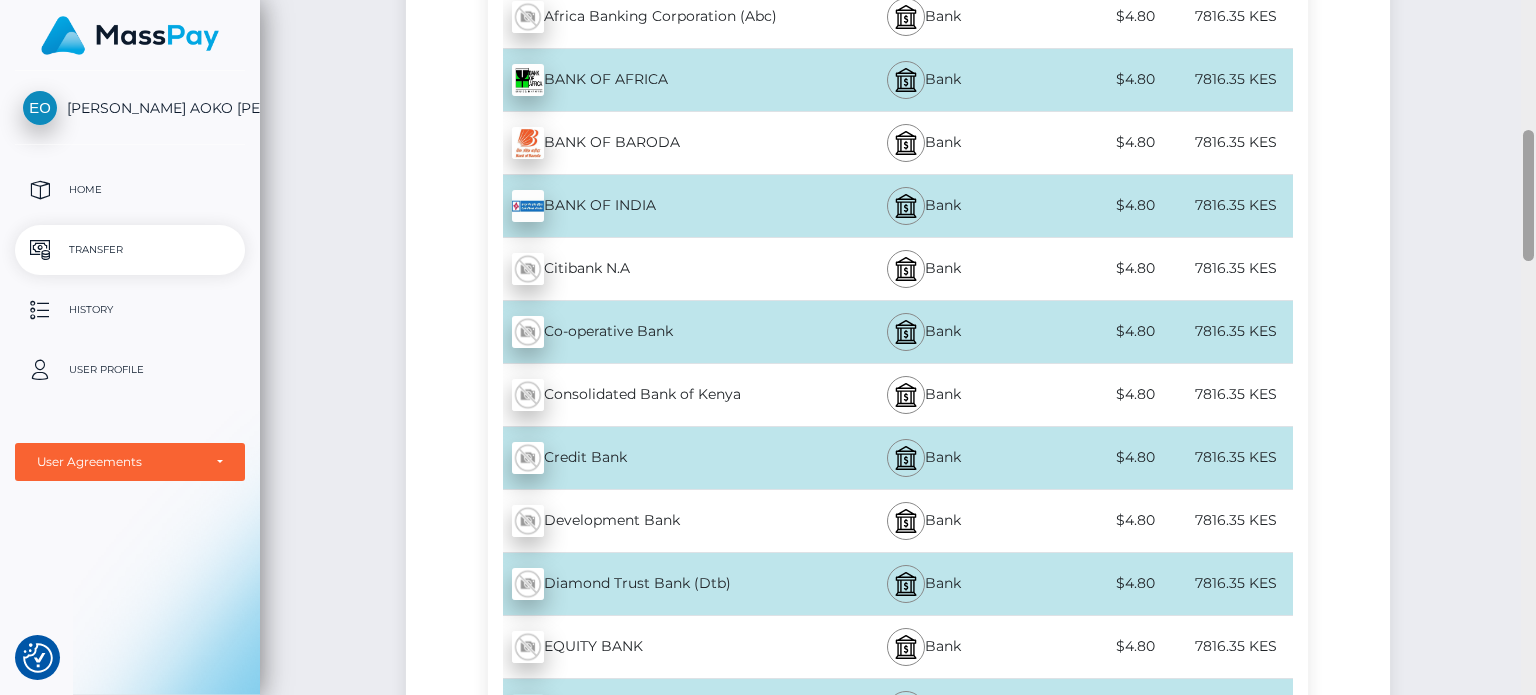 drag, startPoint x: 1528, startPoint y: 485, endPoint x: 1500, endPoint y: 160, distance: 326.20392 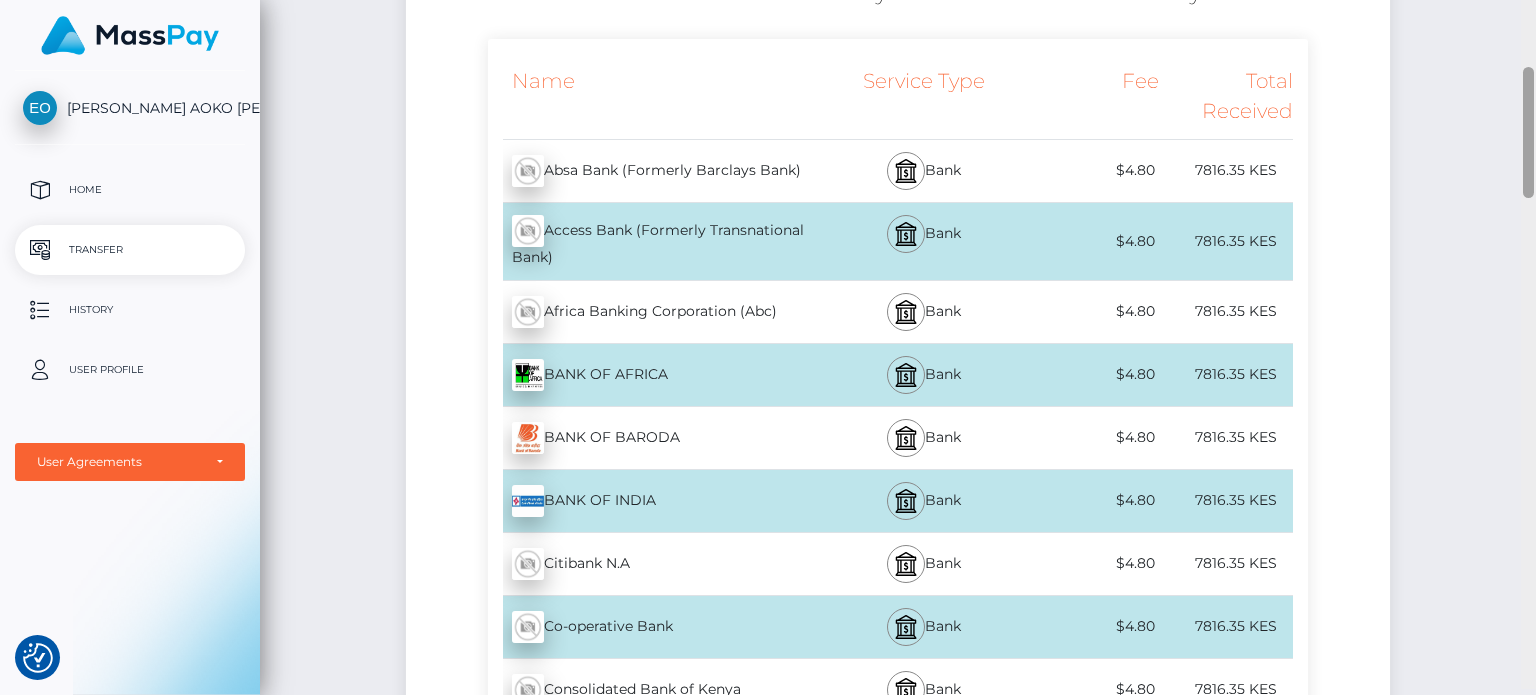 scroll, scrollTop: 390, scrollLeft: 0, axis: vertical 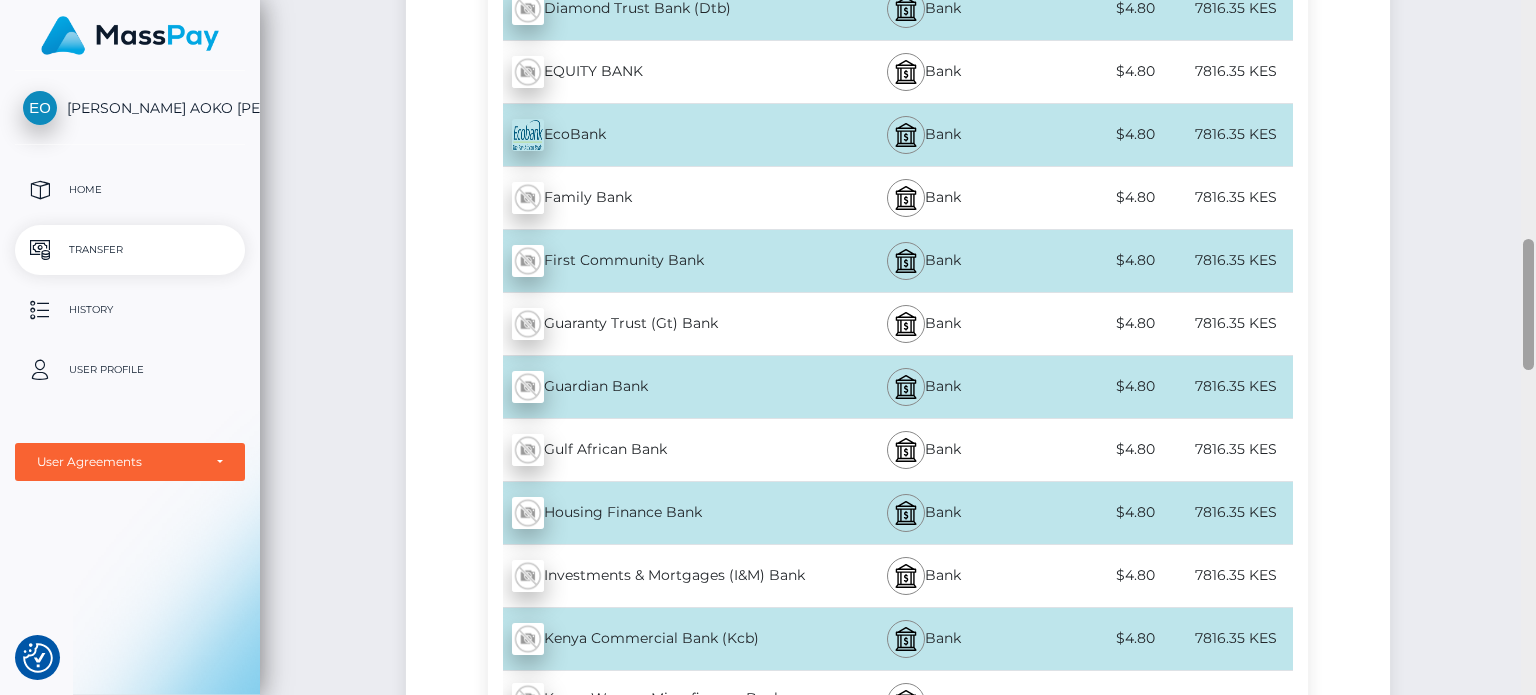 drag, startPoint x: 1528, startPoint y: 204, endPoint x: 1480, endPoint y: 308, distance: 114.54257 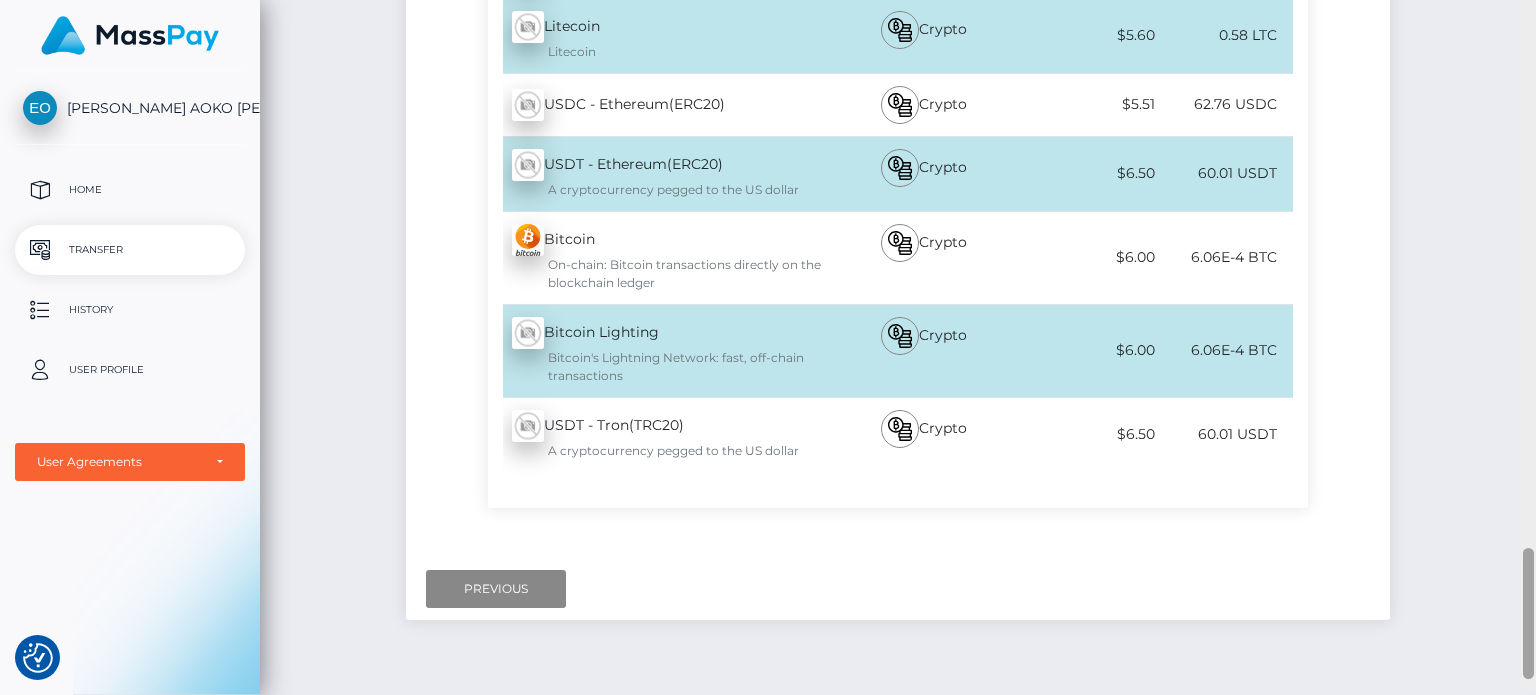 scroll, scrollTop: 2907, scrollLeft: 0, axis: vertical 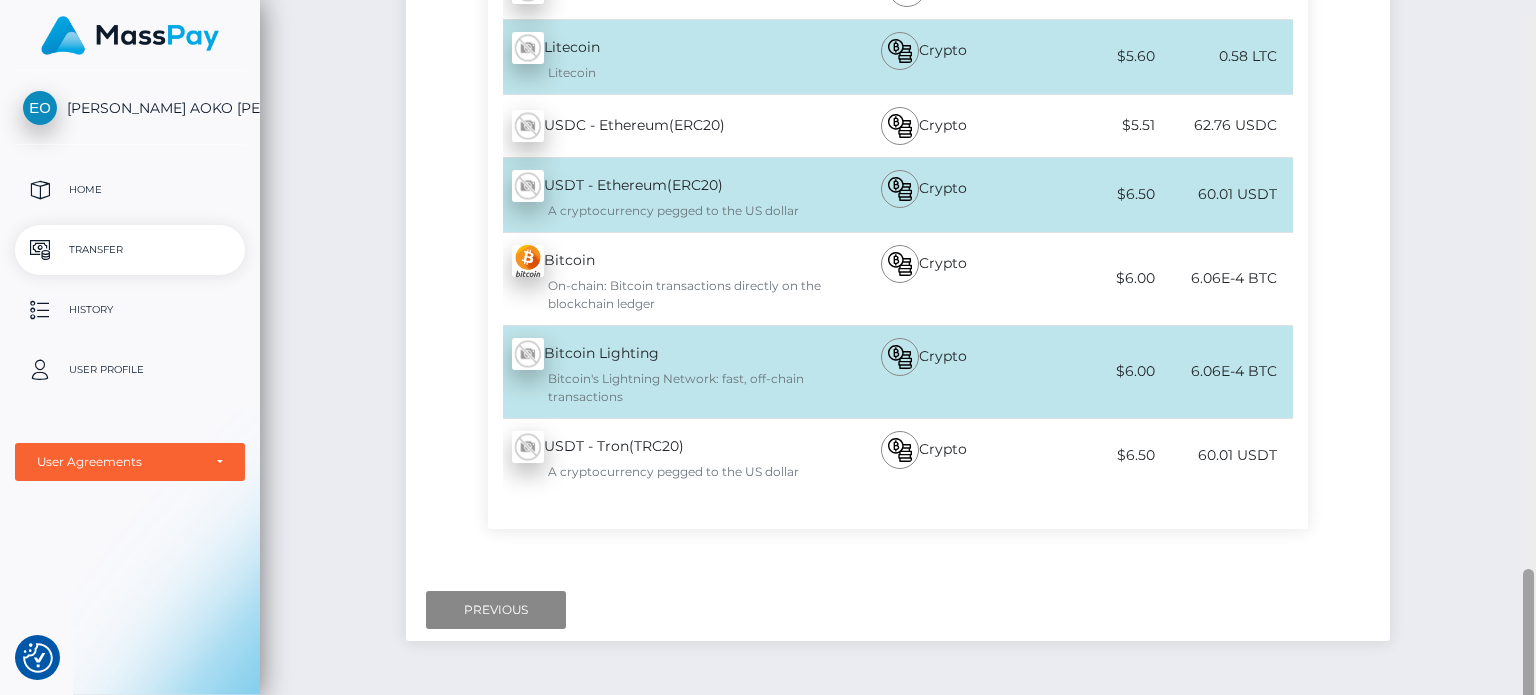 drag, startPoint x: 1526, startPoint y: 311, endPoint x: 1373, endPoint y: 627, distance: 351.09116 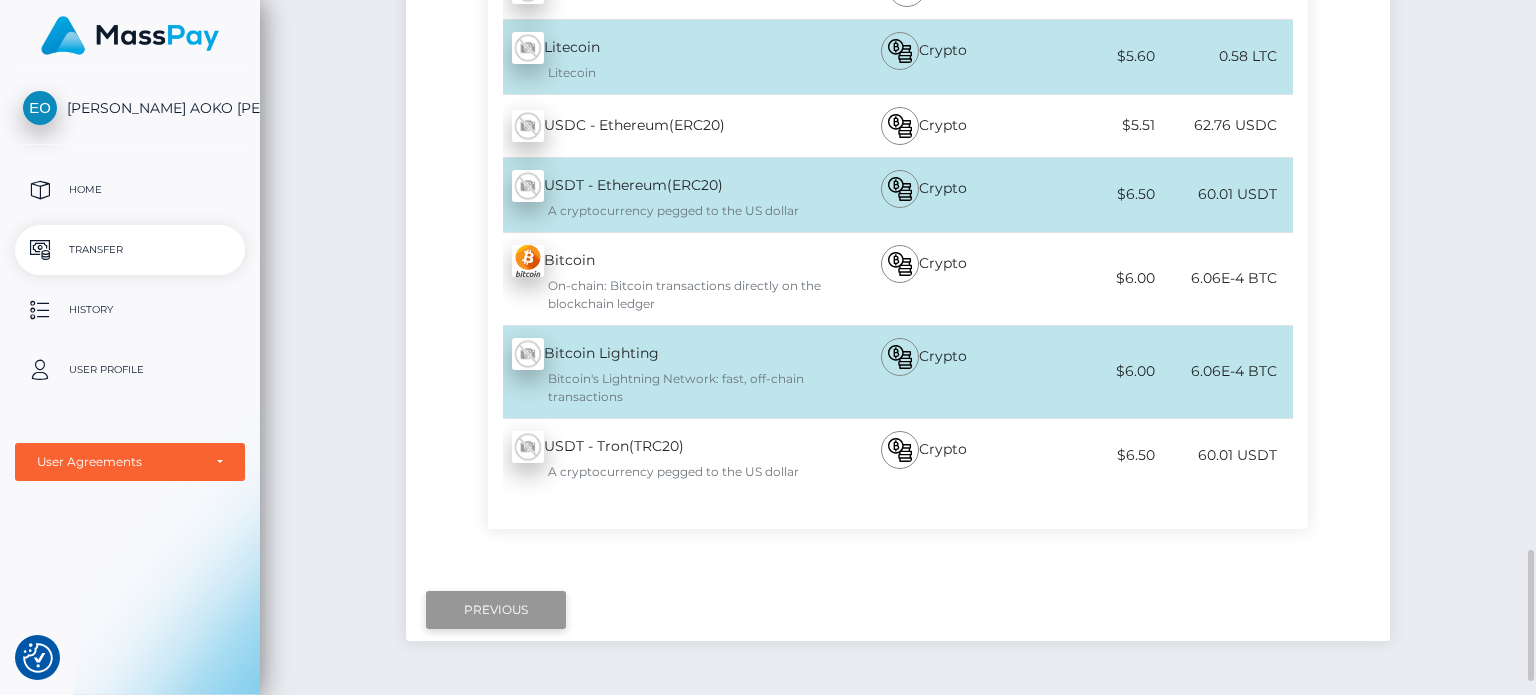 click on "Previous" at bounding box center (496, 610) 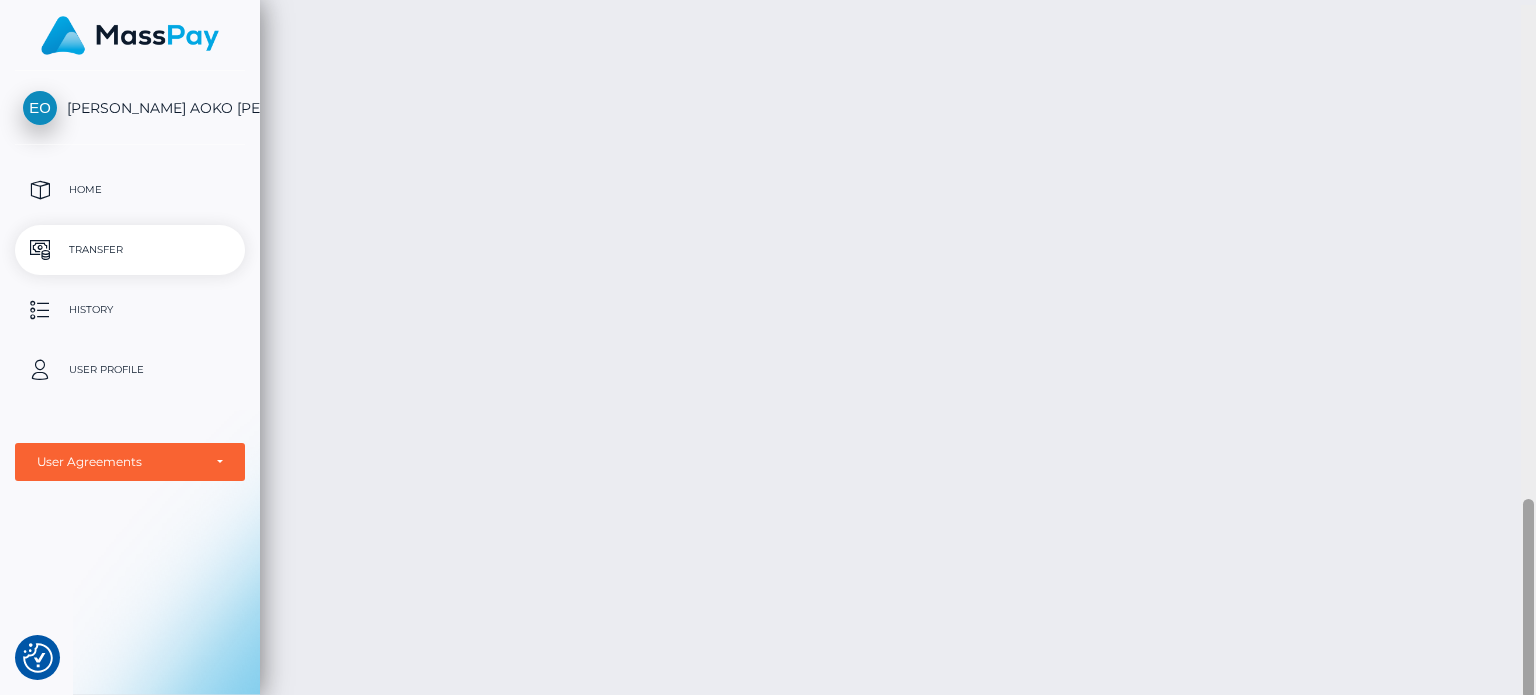 scroll, scrollTop: 1708, scrollLeft: 0, axis: vertical 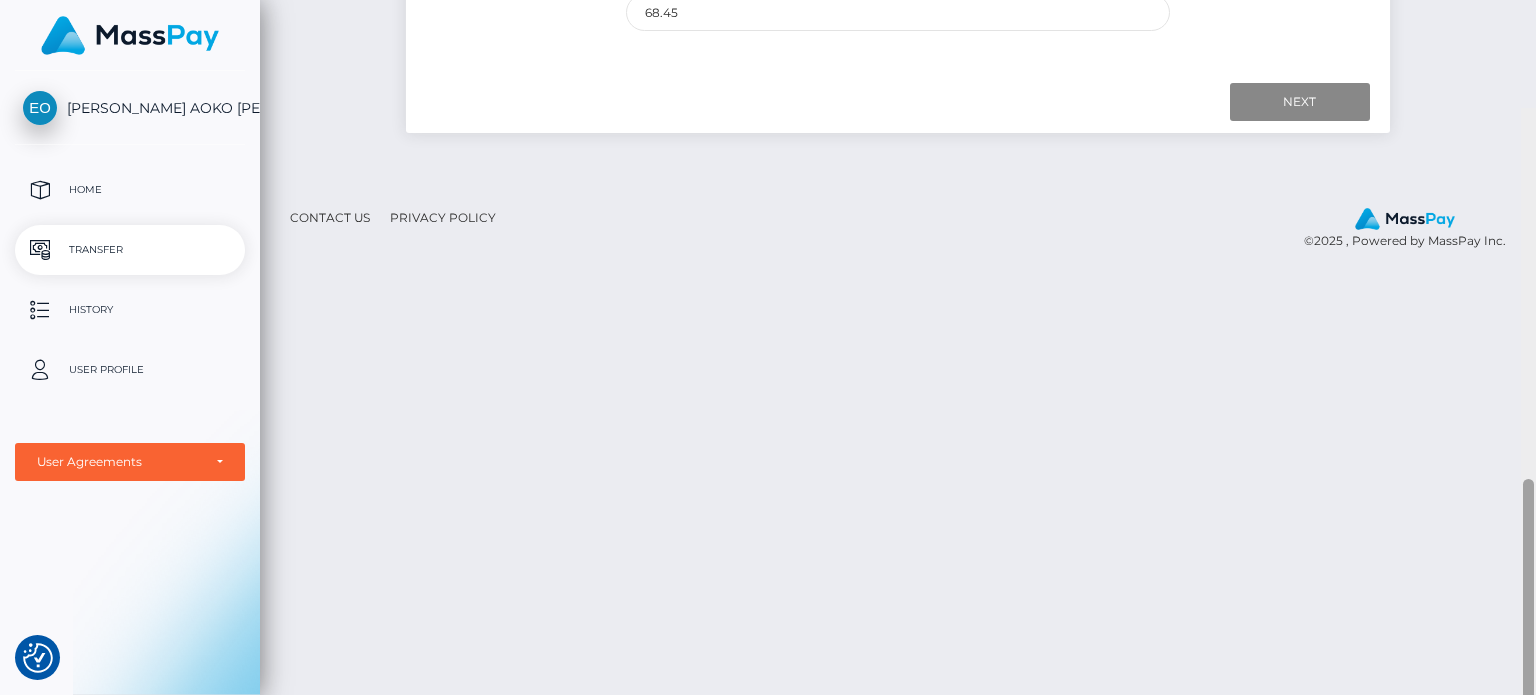 drag, startPoint x: 1530, startPoint y: 559, endPoint x: 1508, endPoint y: 263, distance: 296.81644 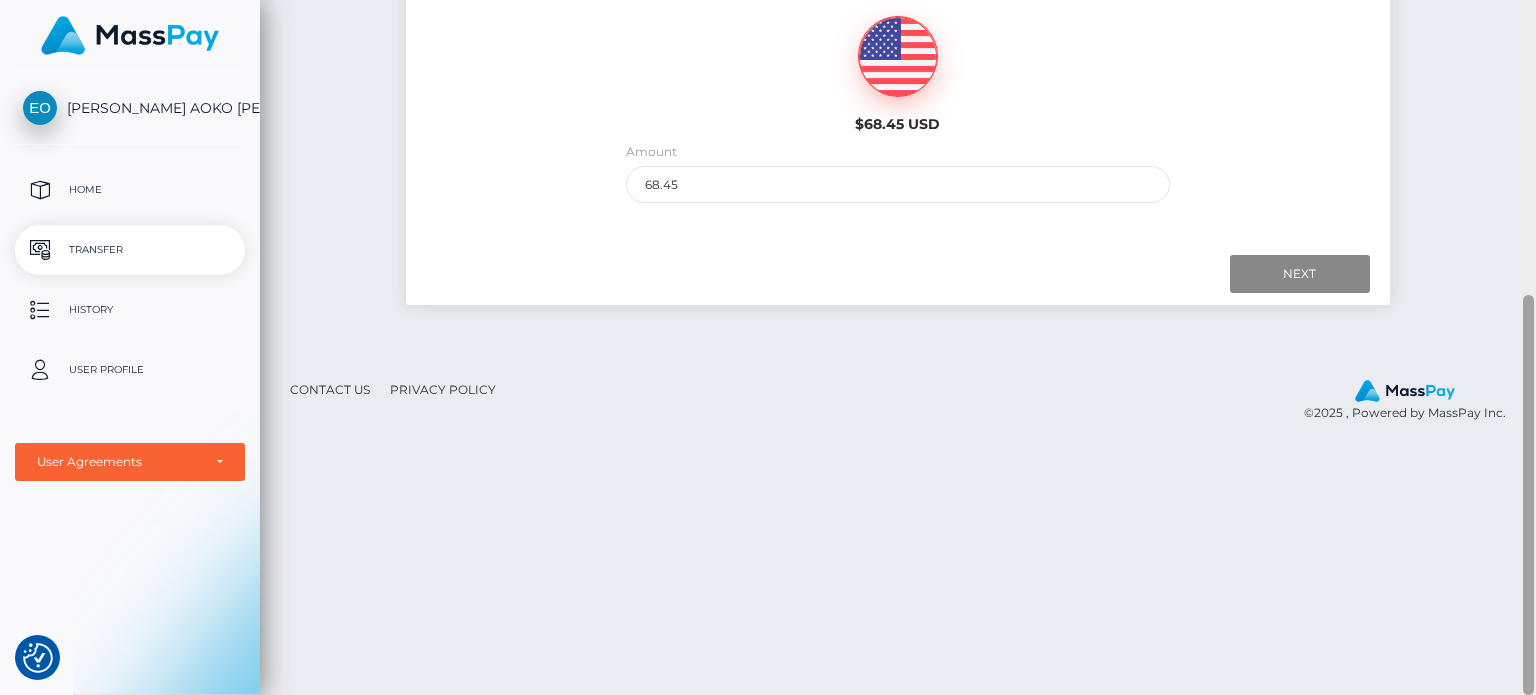 scroll, scrollTop: 512, scrollLeft: 0, axis: vertical 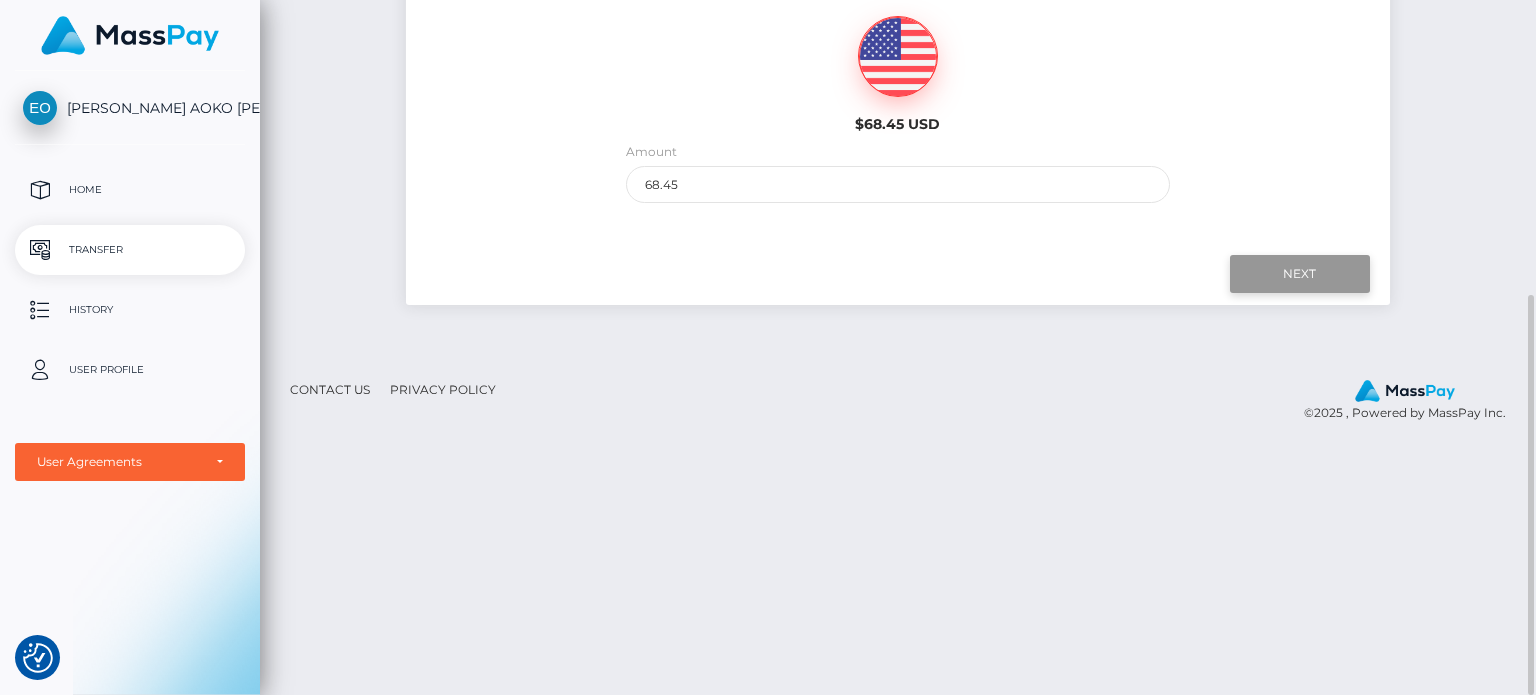 click on "Next" at bounding box center (1300, 274) 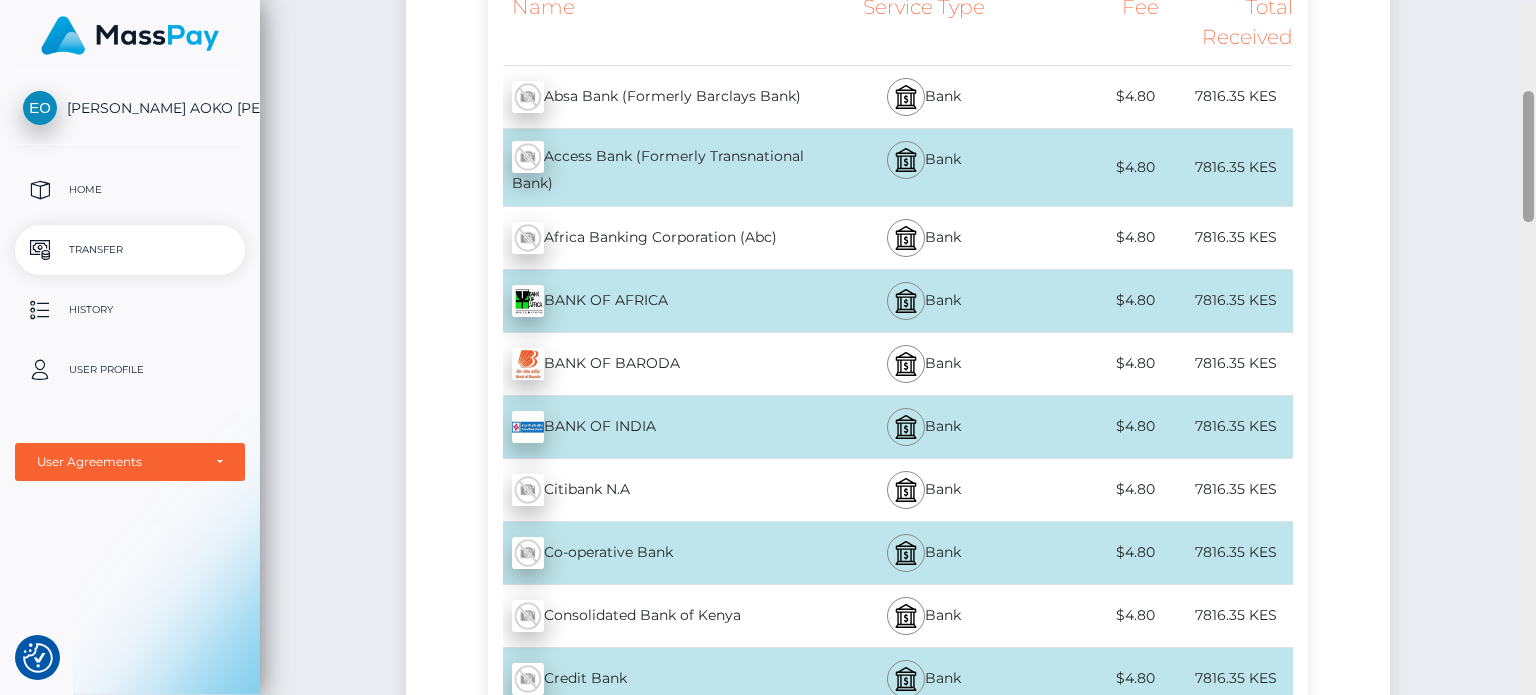 scroll, scrollTop: 492, scrollLeft: 0, axis: vertical 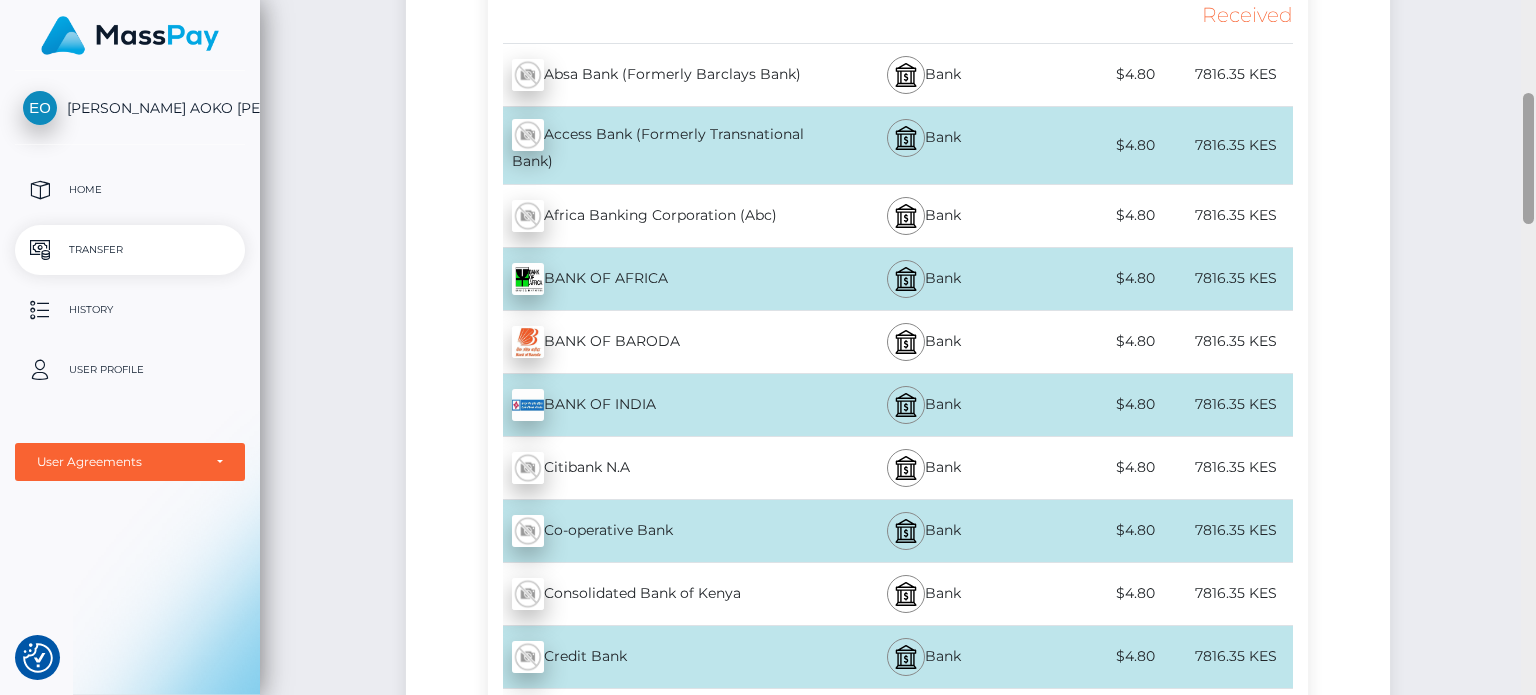 drag, startPoint x: 1532, startPoint y: 358, endPoint x: 1474, endPoint y: 347, distance: 59.03389 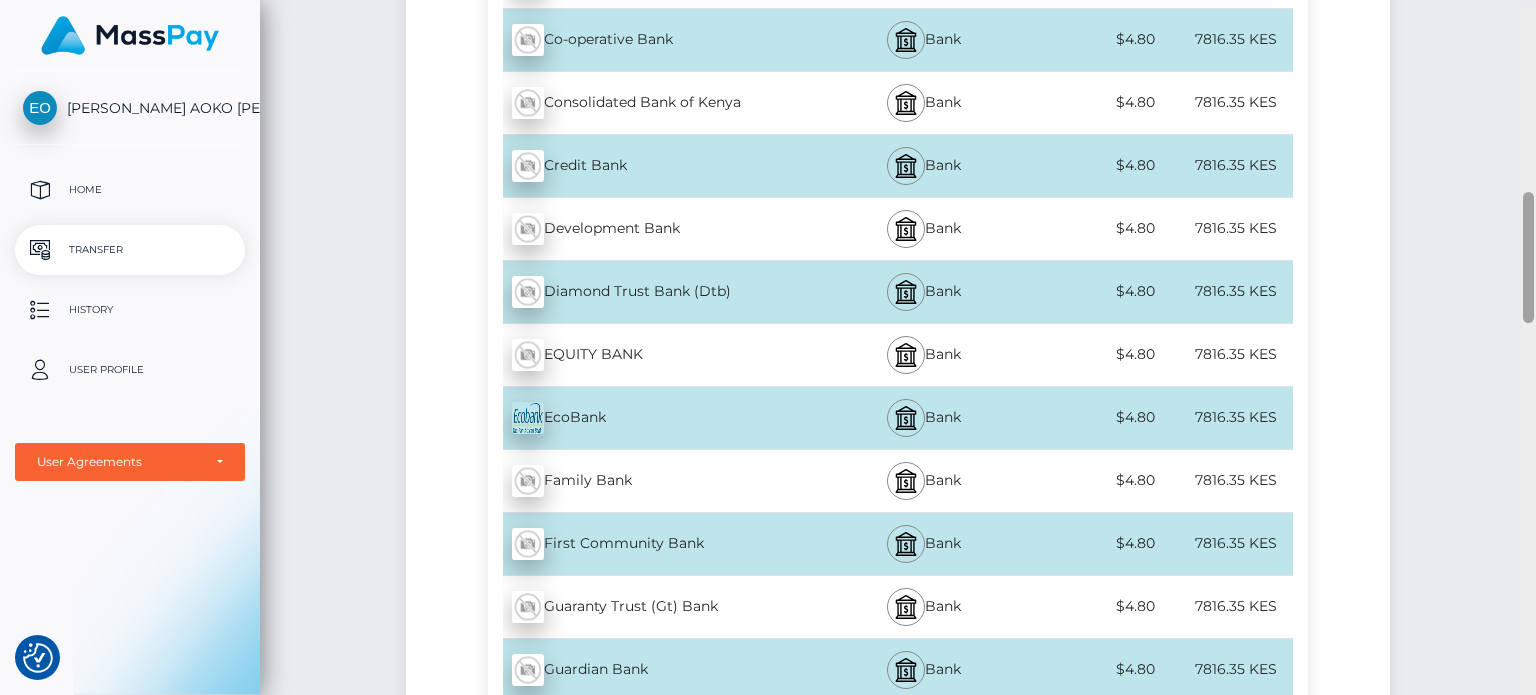 scroll, scrollTop: 994, scrollLeft: 0, axis: vertical 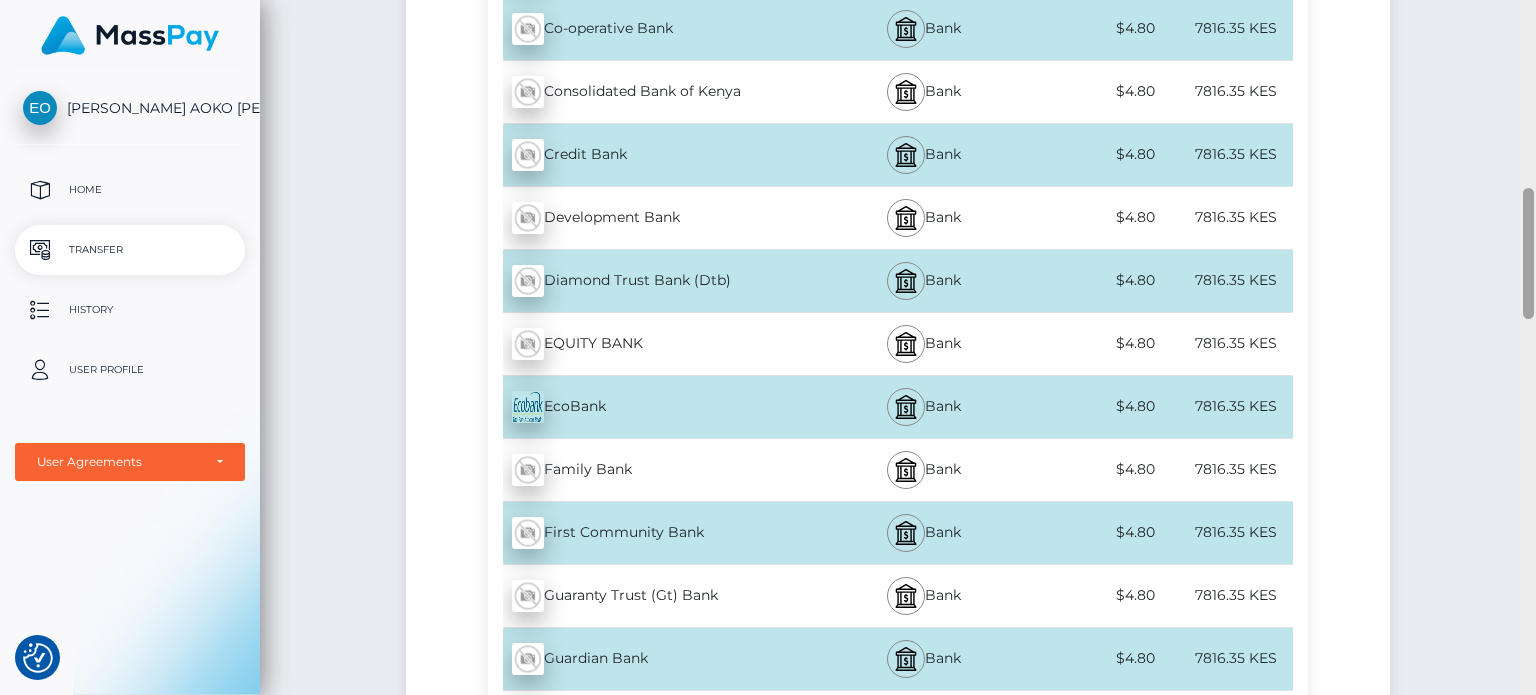 drag, startPoint x: 1527, startPoint y: 151, endPoint x: 1488, endPoint y: 245, distance: 101.76935 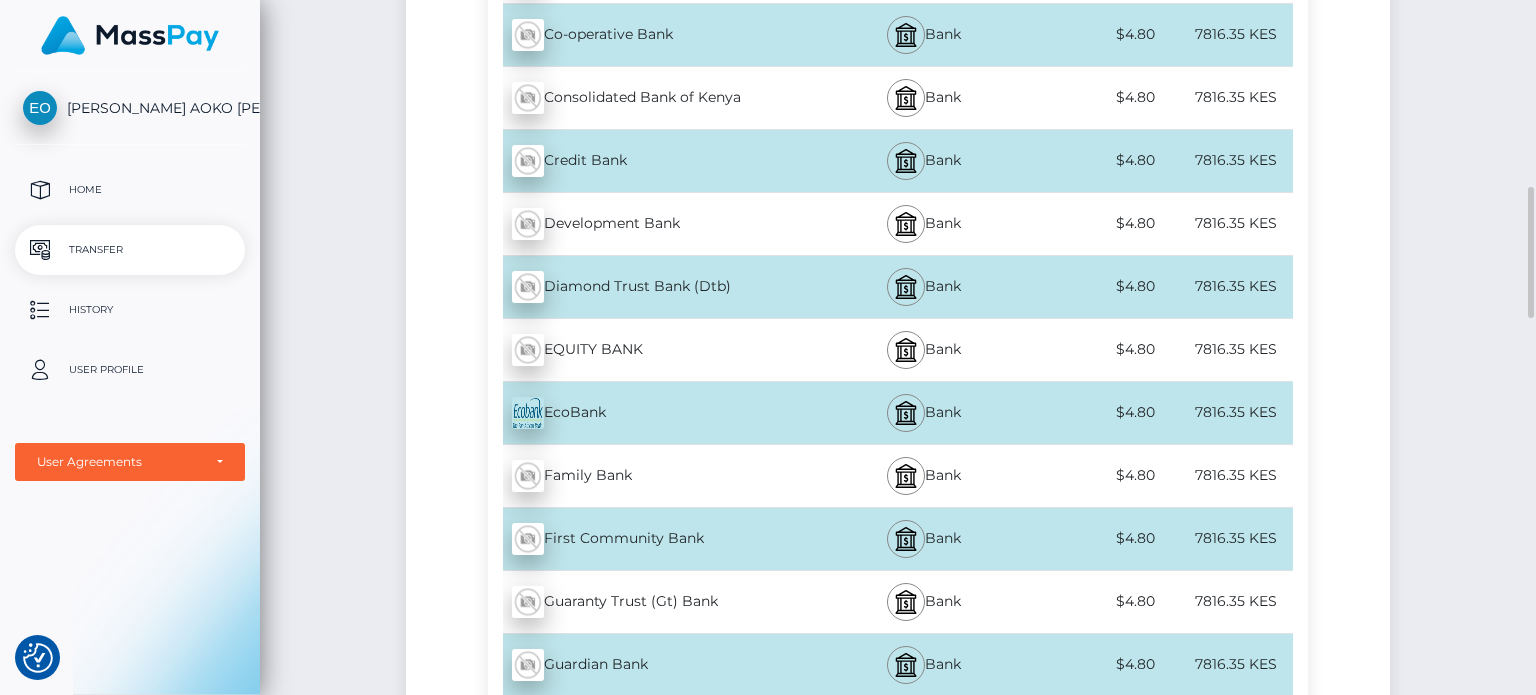 click on "EQUITY BANK  - KES" at bounding box center [655, 350] 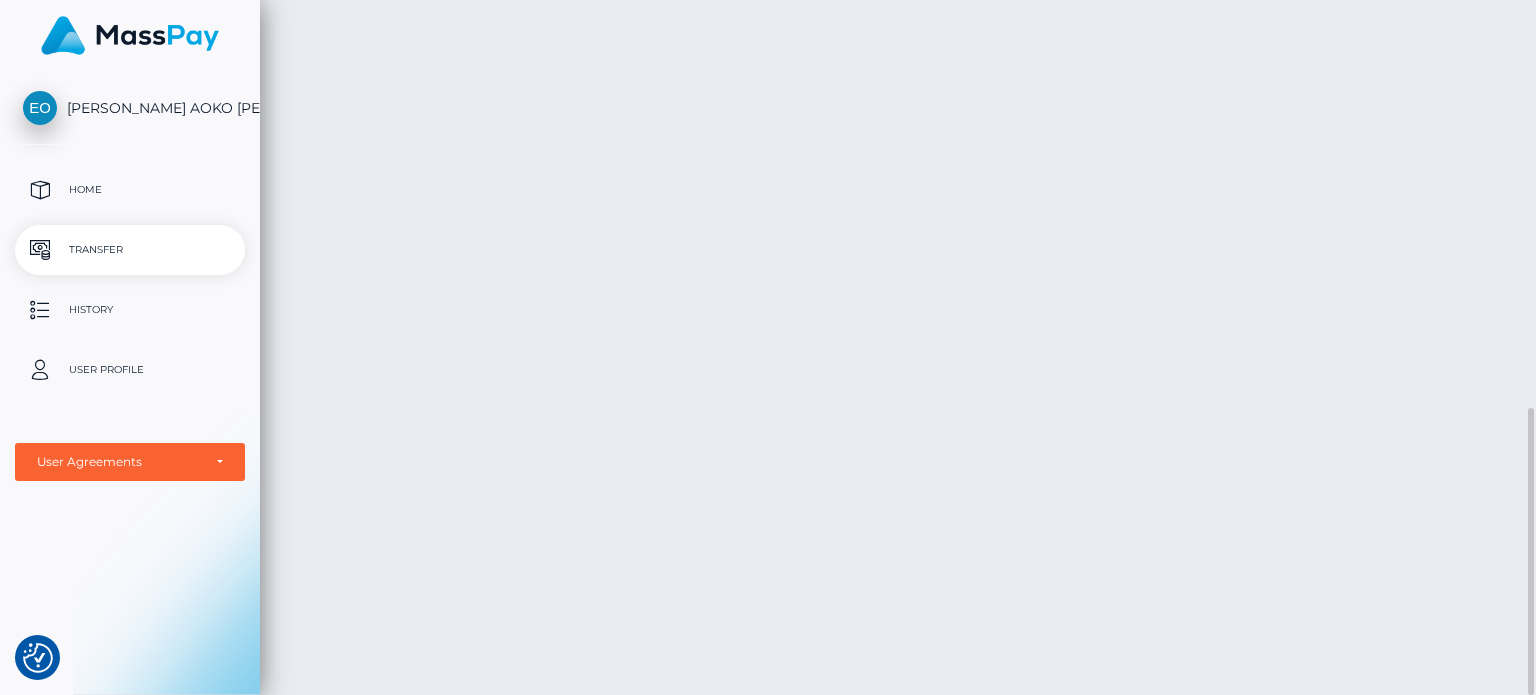 scroll, scrollTop: 988, scrollLeft: 0, axis: vertical 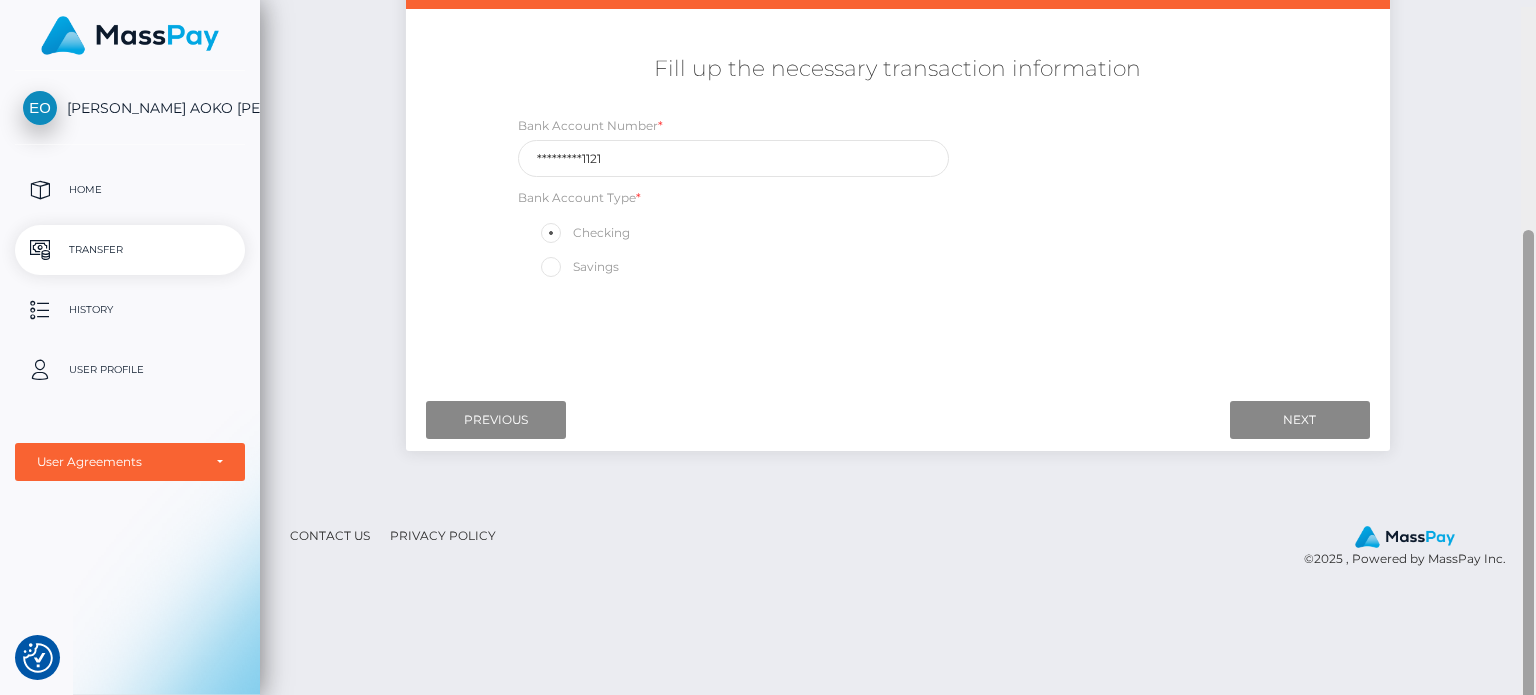 drag, startPoint x: 1524, startPoint y: 418, endPoint x: 1484, endPoint y: 141, distance: 279.8732 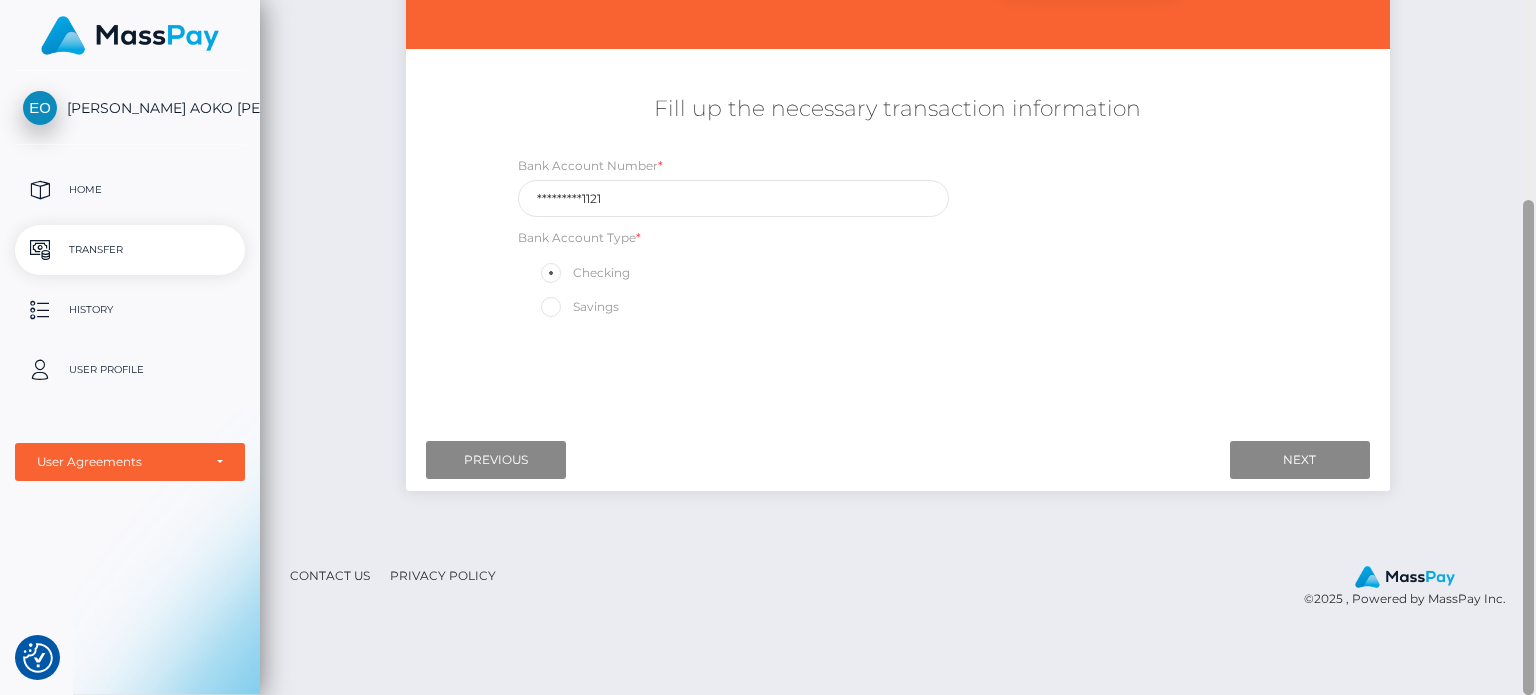 scroll, scrollTop: 280, scrollLeft: 0, axis: vertical 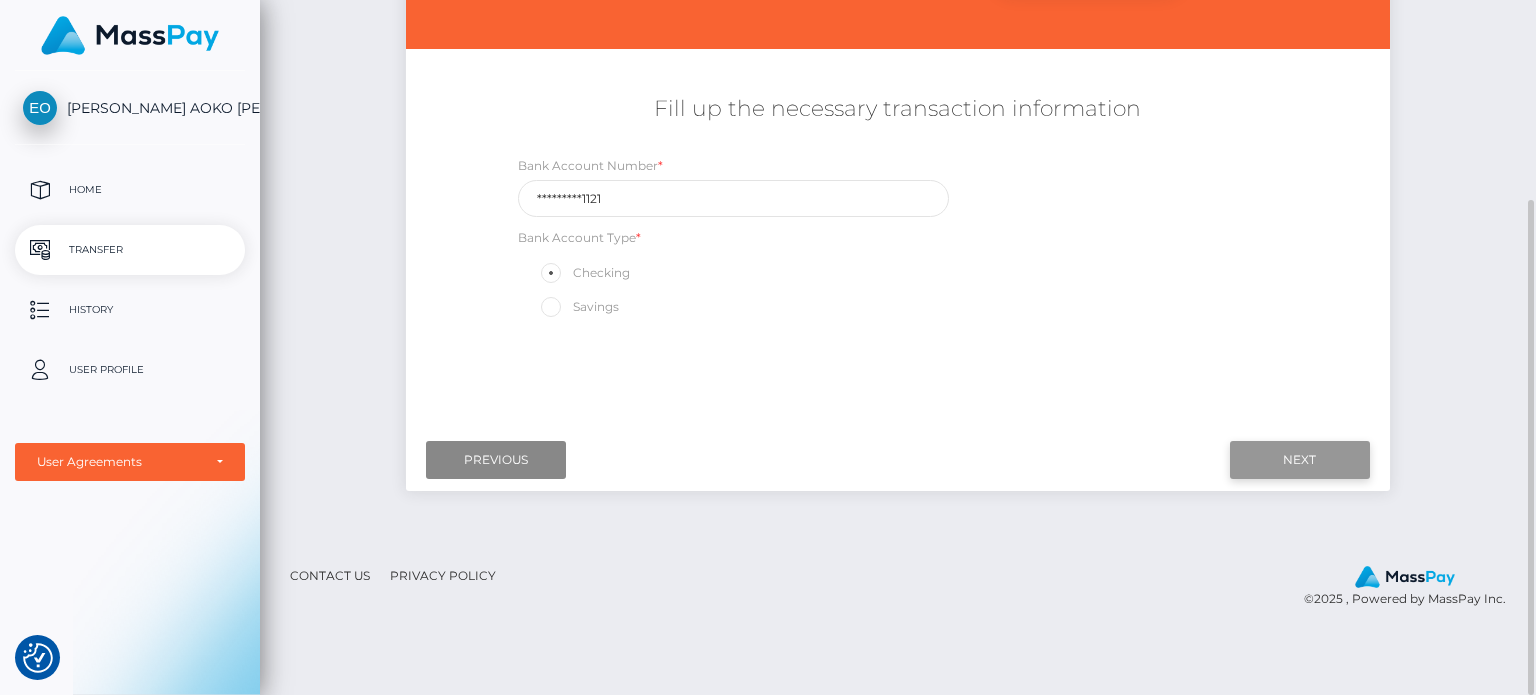 click on "Next" at bounding box center [1300, 460] 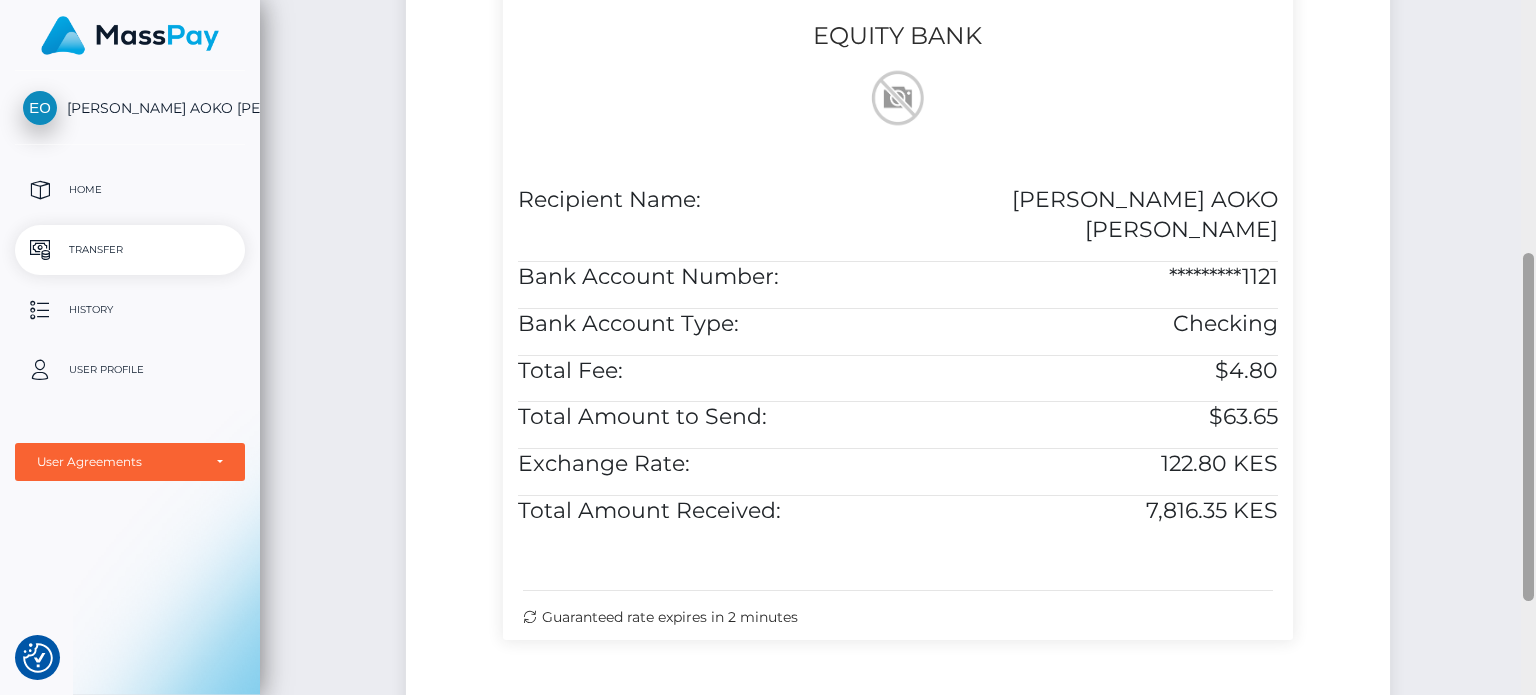 drag, startPoint x: 1527, startPoint y: 313, endPoint x: 1492, endPoint y: 470, distance: 160.85397 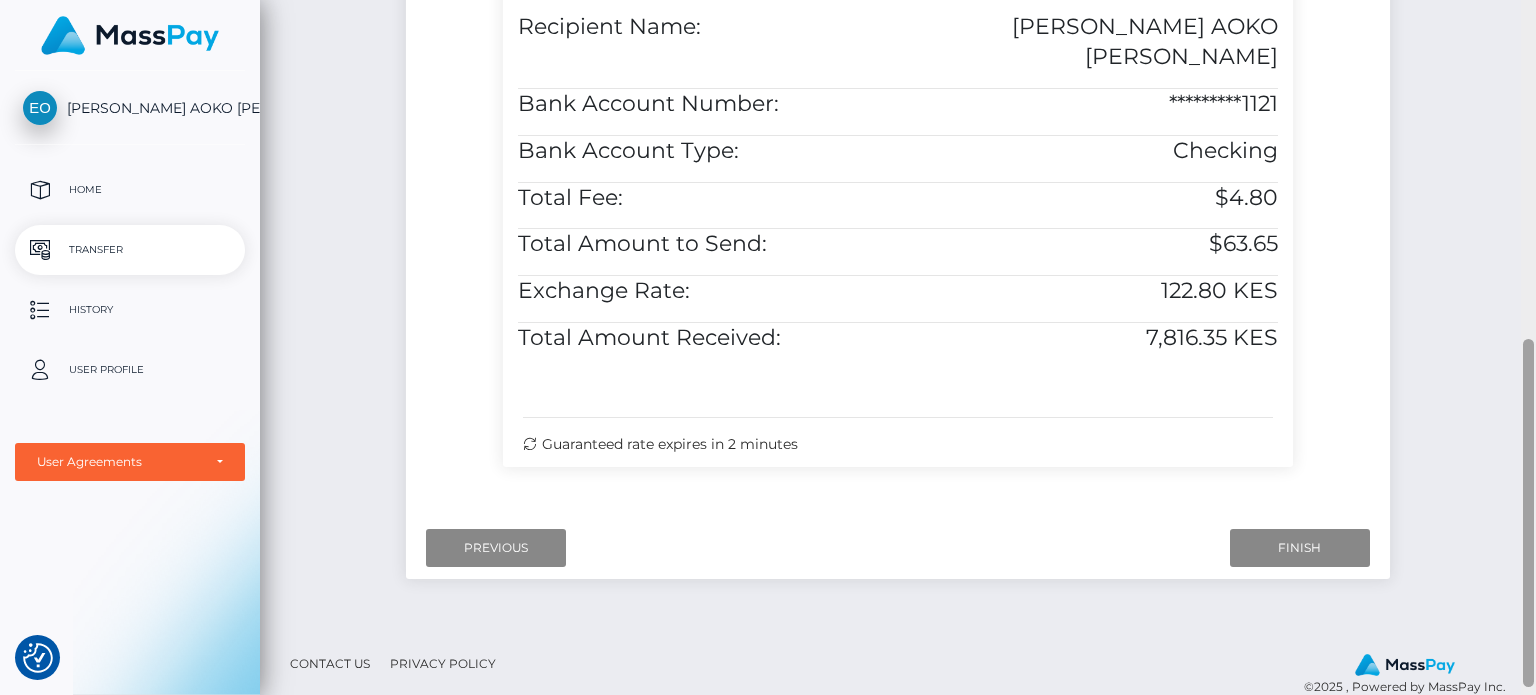 drag, startPoint x: 1528, startPoint y: 567, endPoint x: 1487, endPoint y: 655, distance: 97.082436 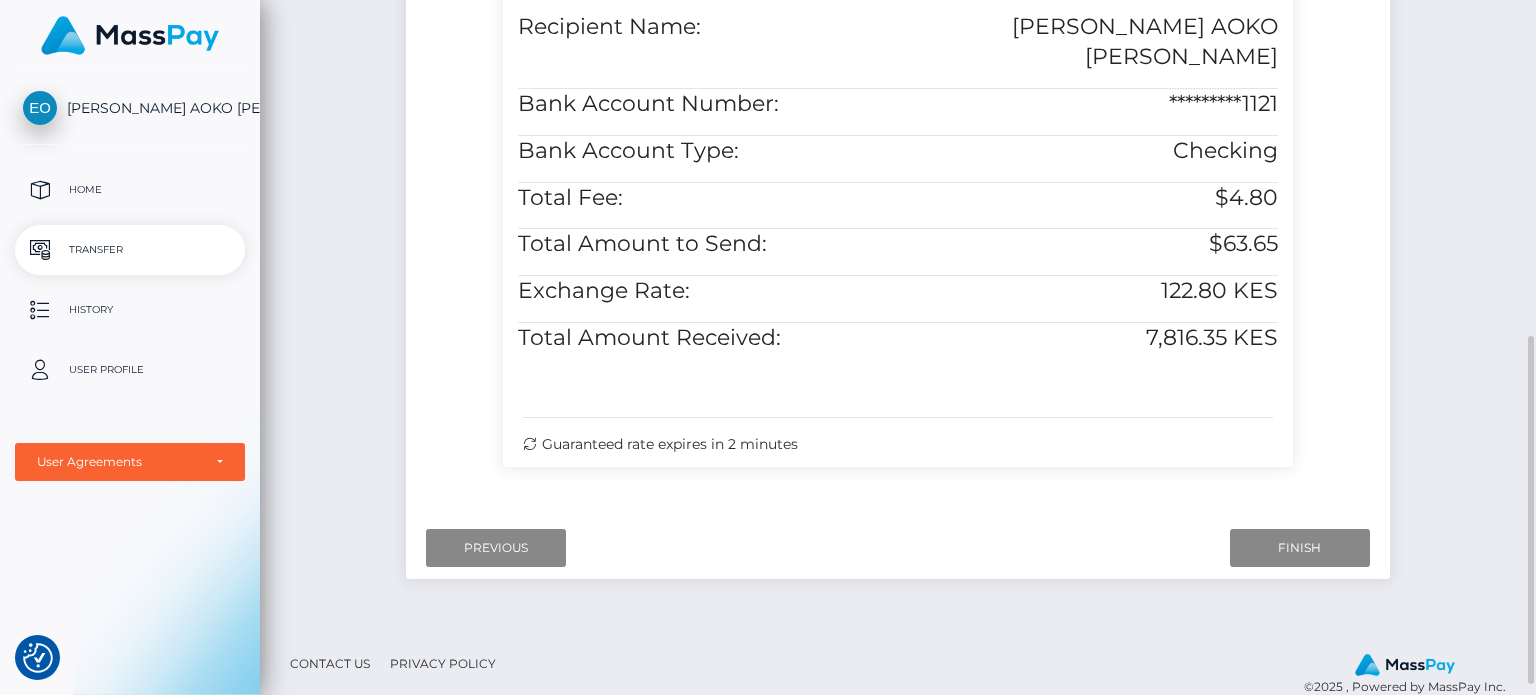 scroll, scrollTop: 675, scrollLeft: 0, axis: vertical 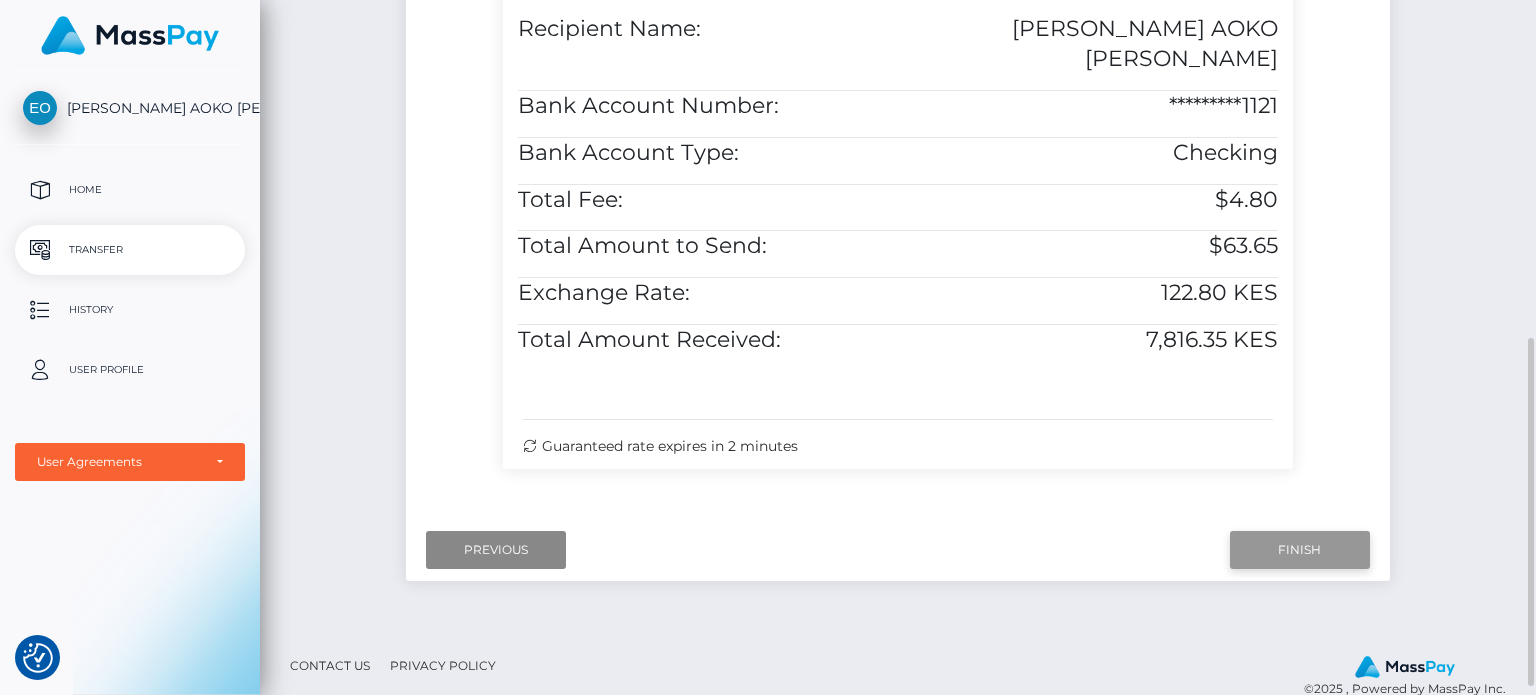 click on "Finish" at bounding box center (1300, 550) 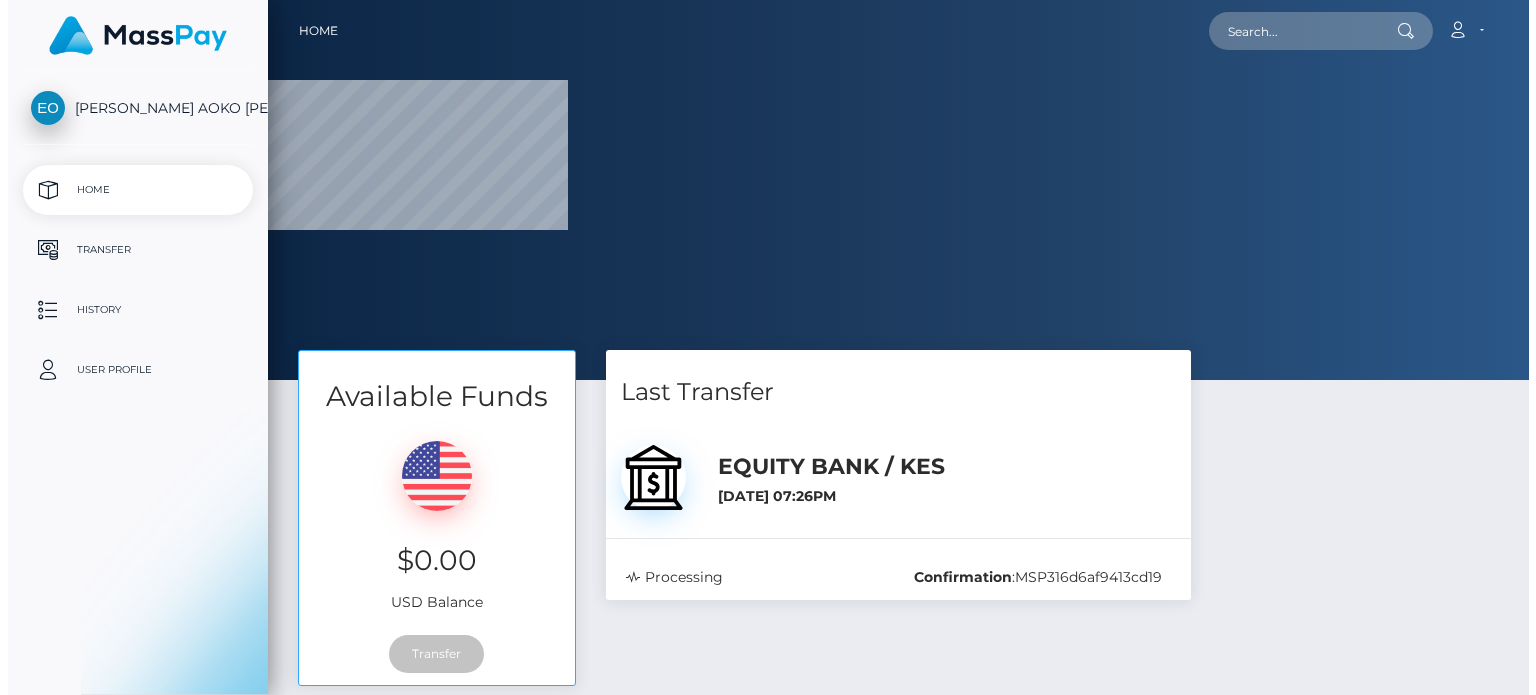 scroll, scrollTop: 0, scrollLeft: 0, axis: both 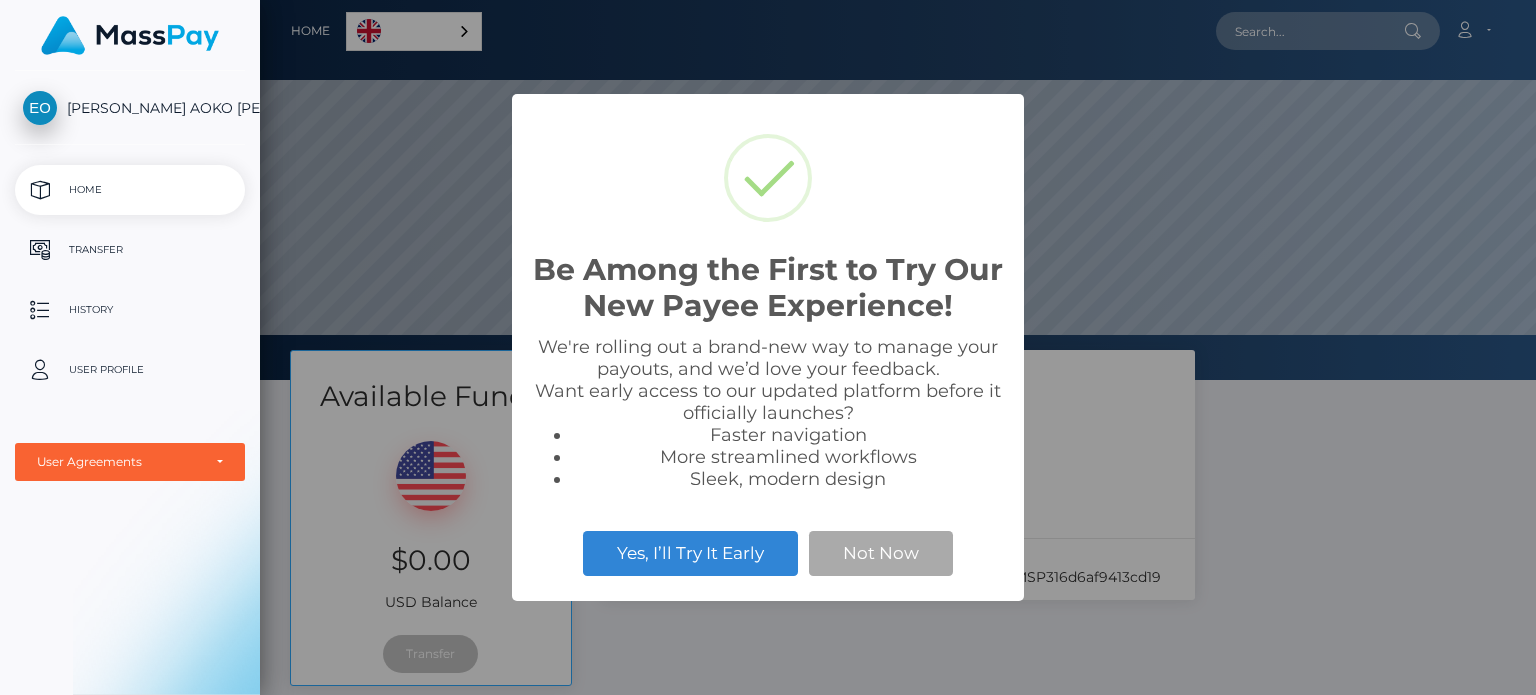 select 